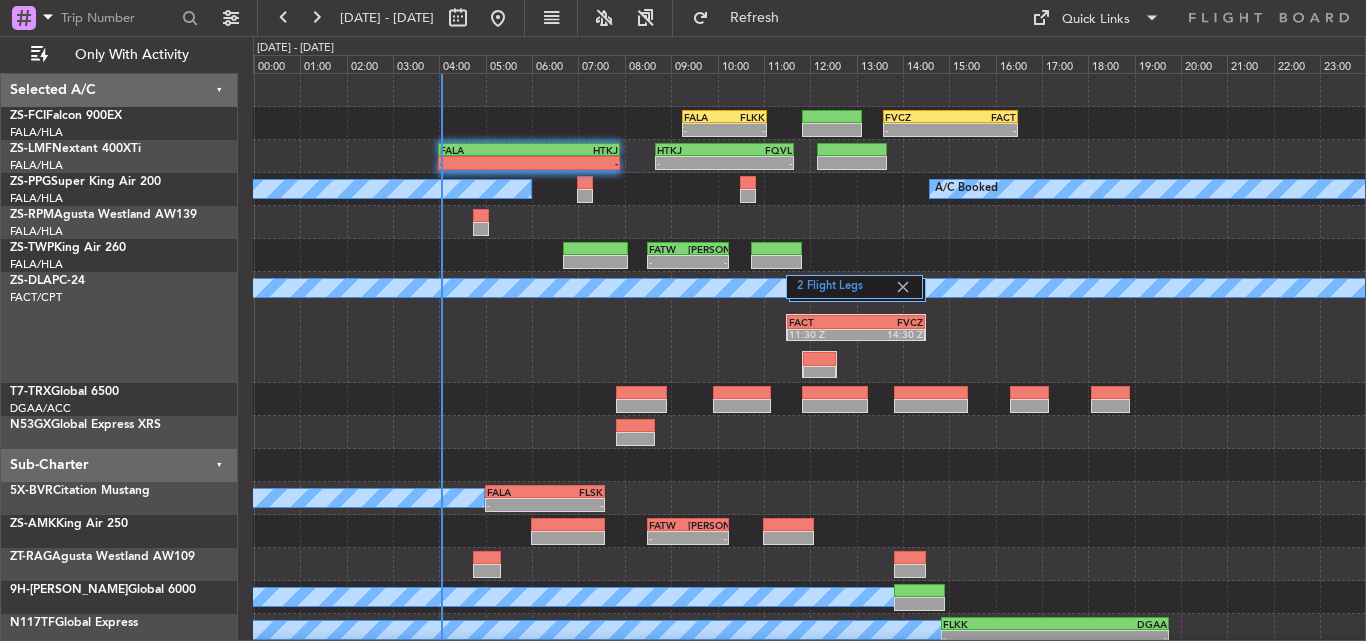 scroll, scrollTop: 0, scrollLeft: 0, axis: both 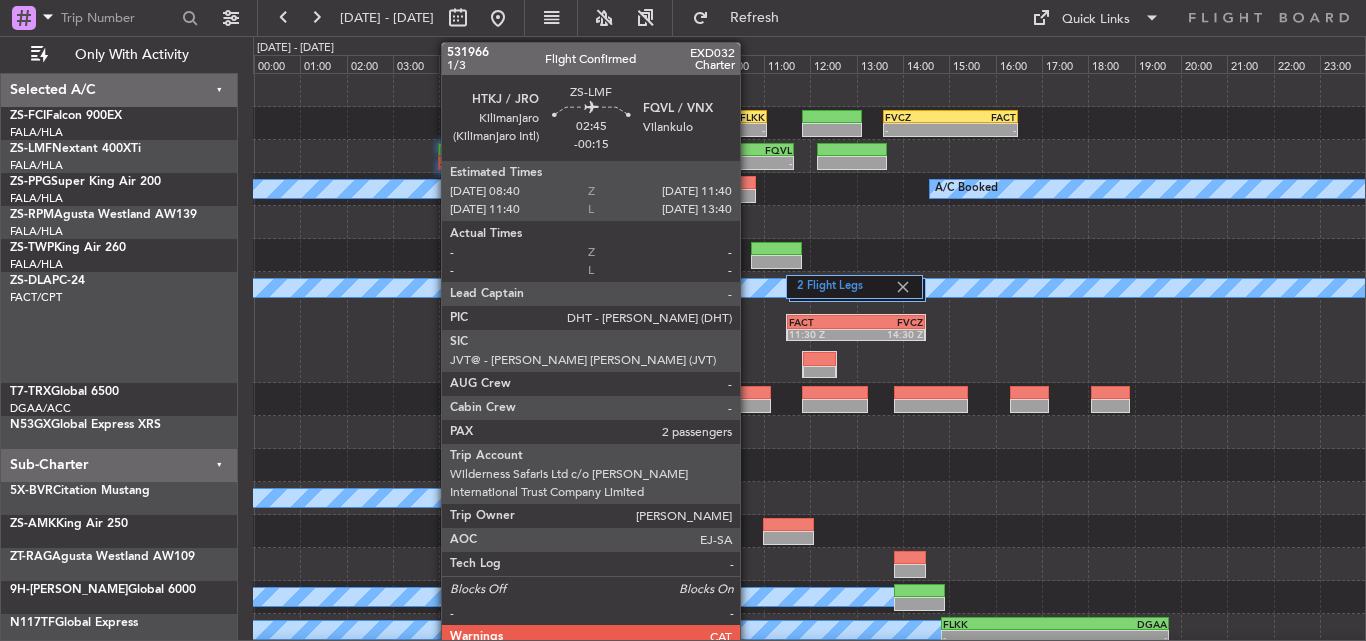 click on "-" 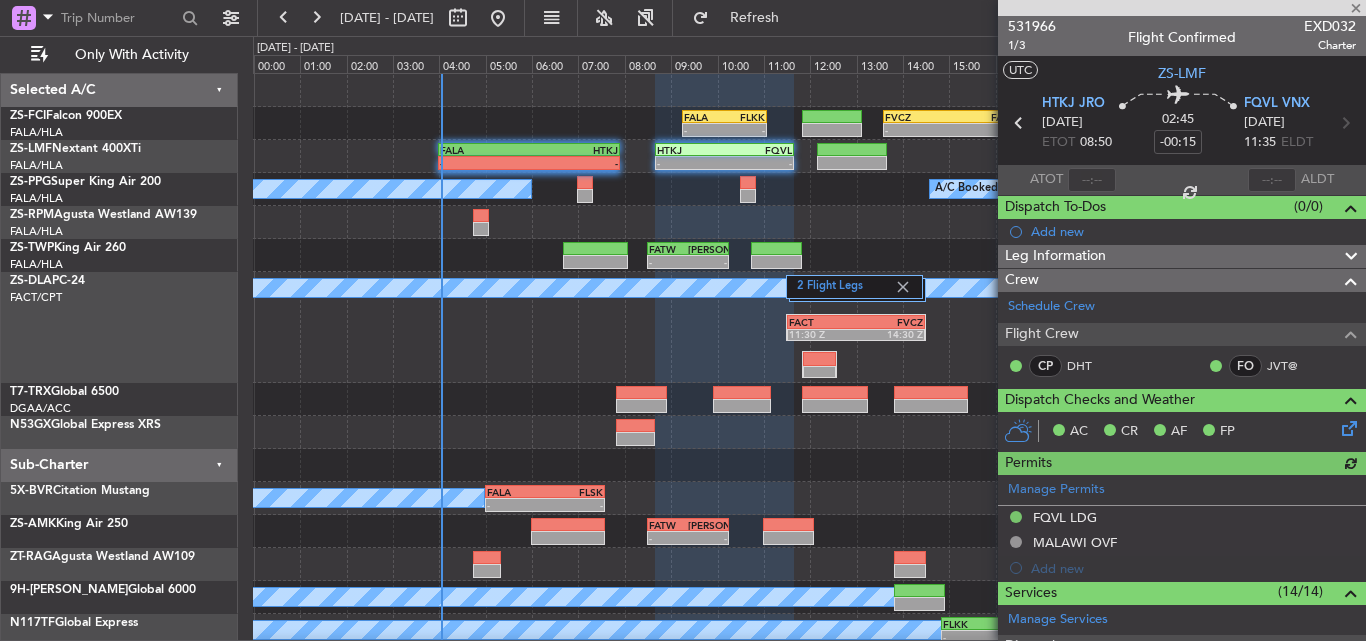 scroll, scrollTop: 537, scrollLeft: 0, axis: vertical 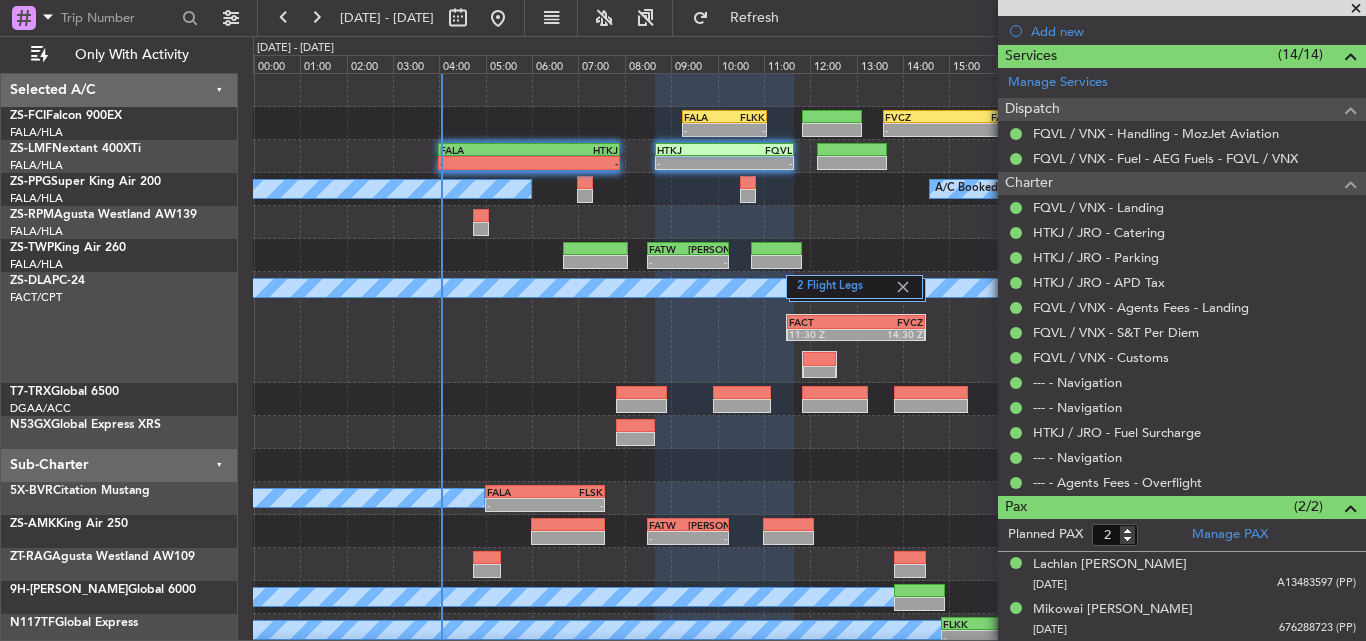 click at bounding box center [1356, 9] 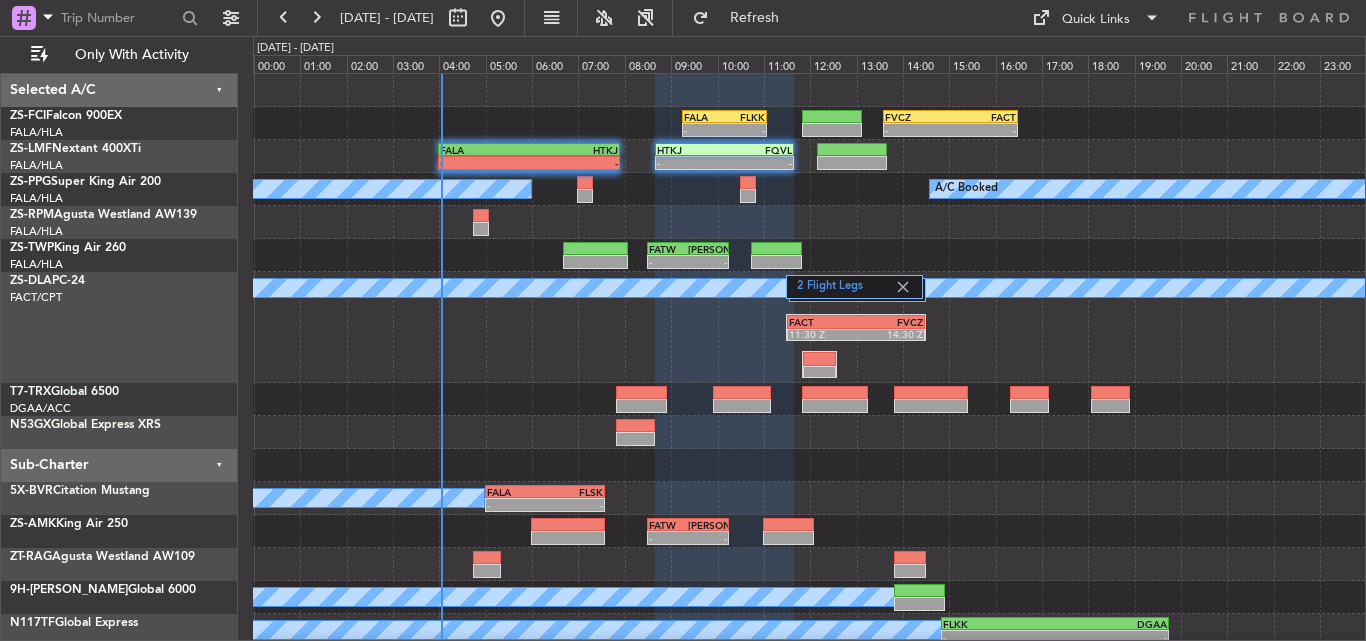 type on "0" 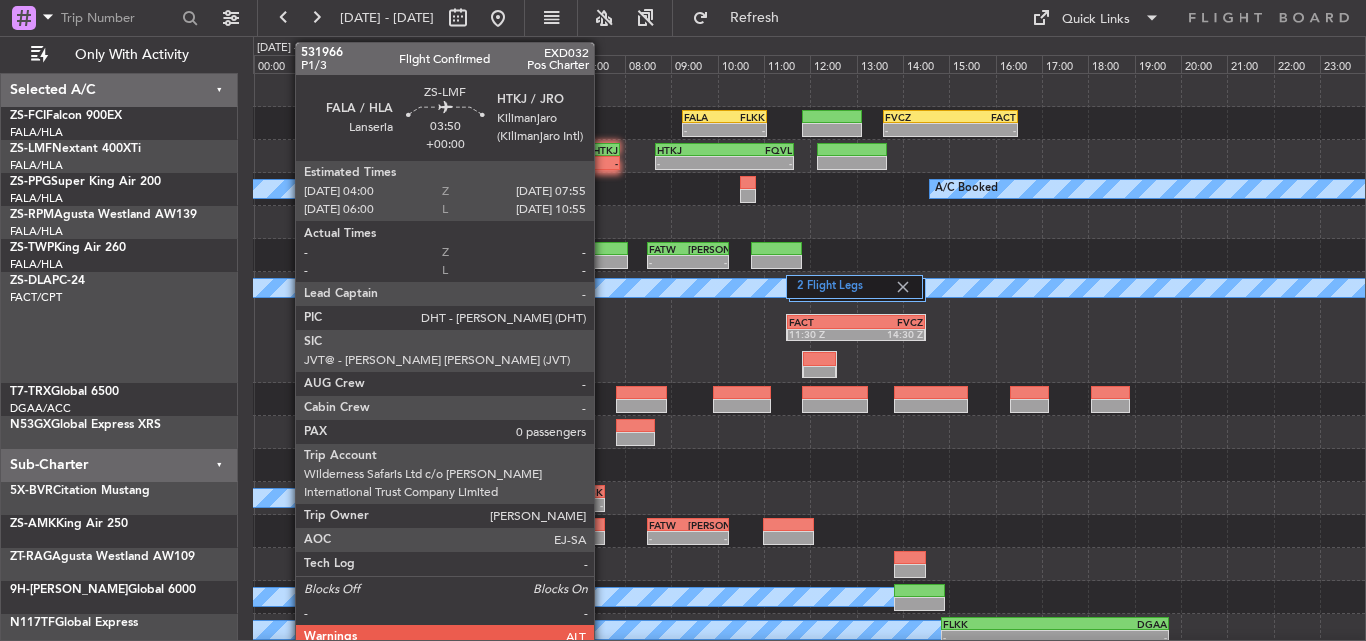 click on "-" 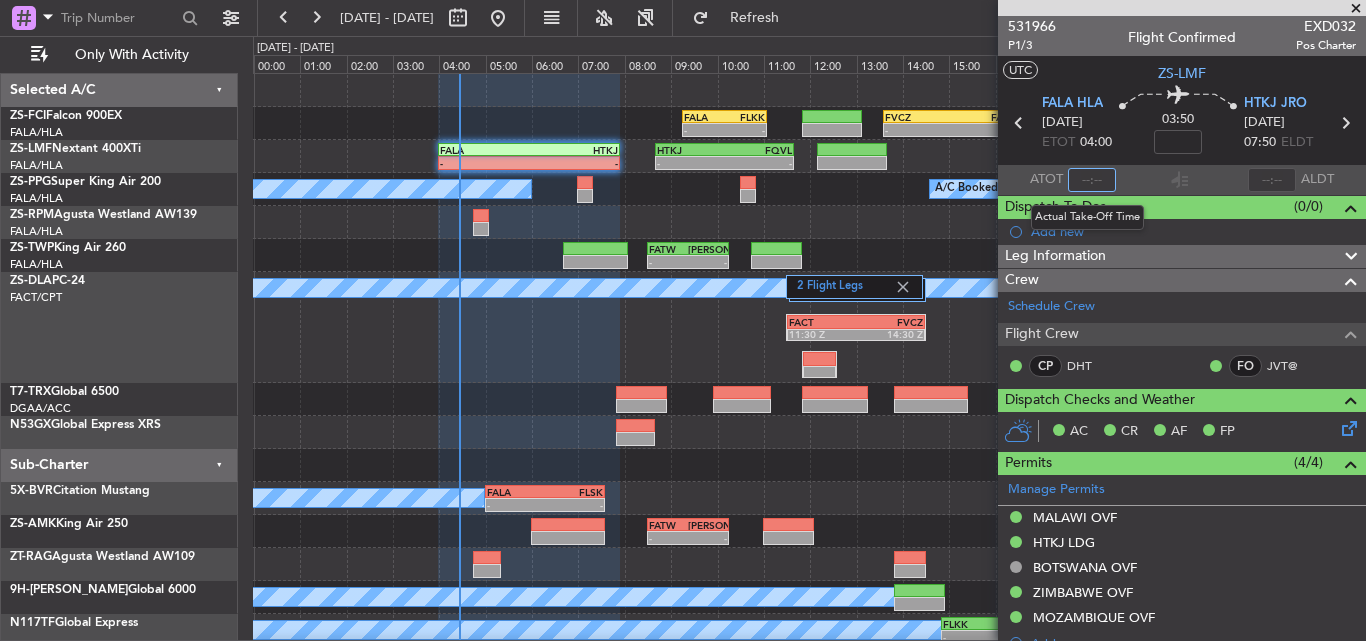 click at bounding box center (1092, 180) 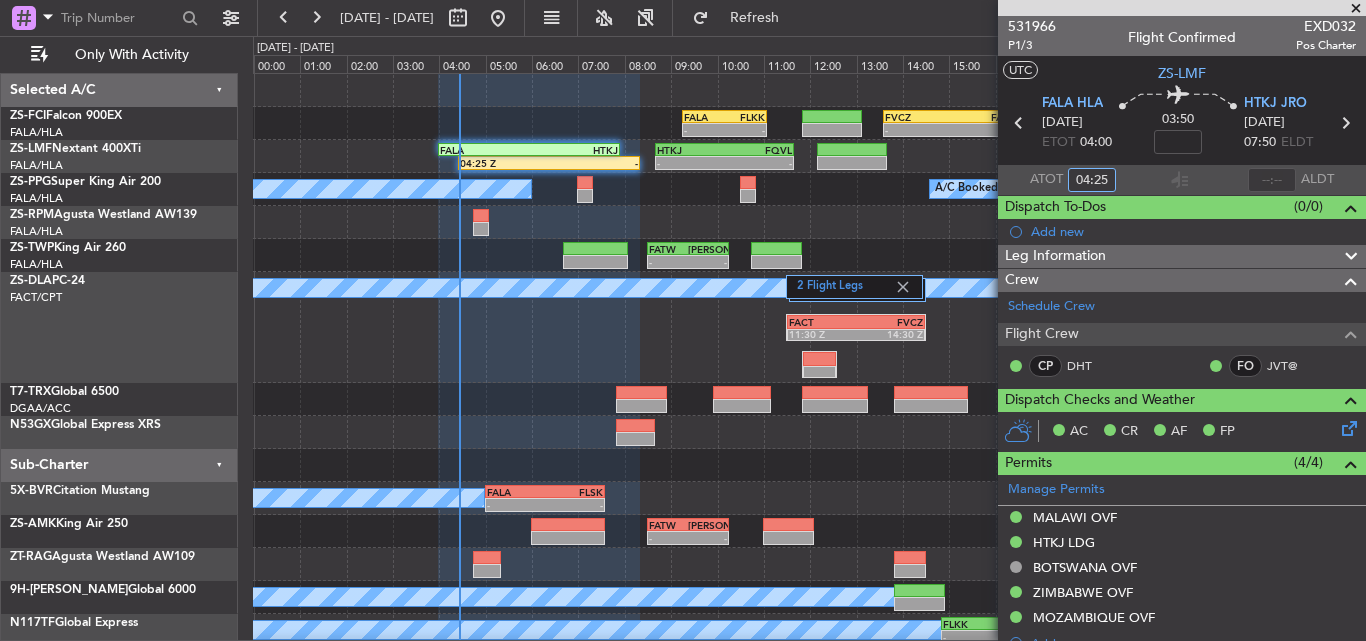 type on "04:25" 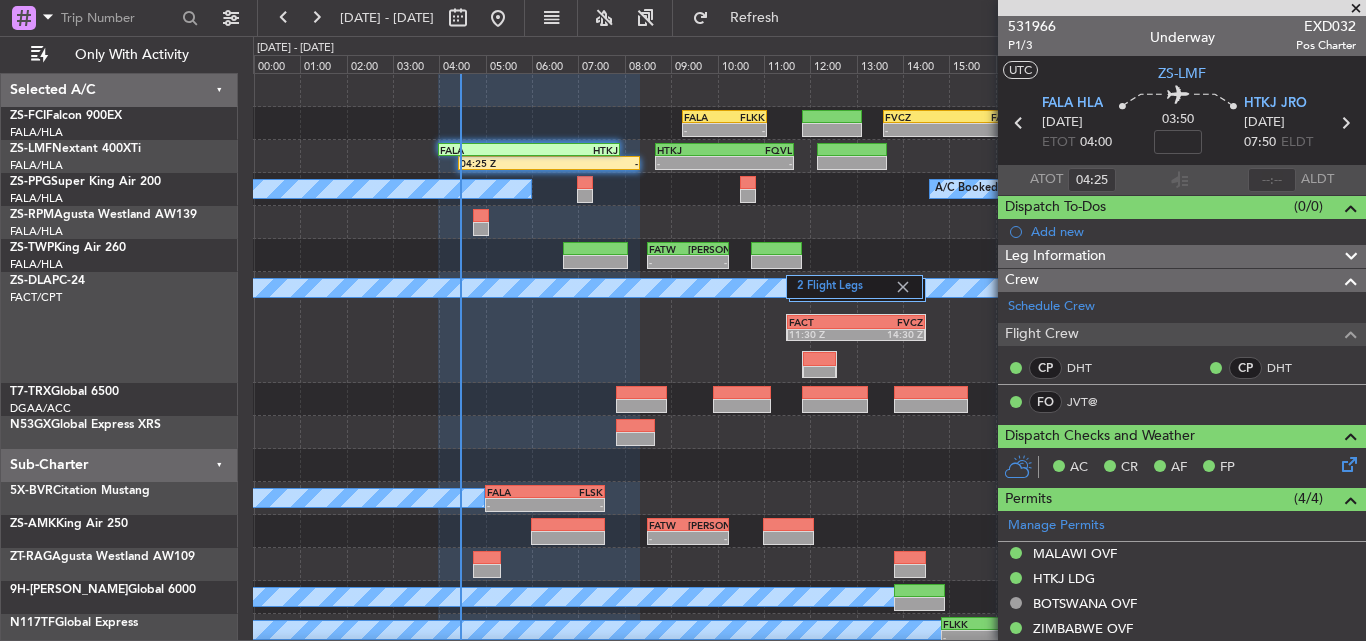 click at bounding box center [1356, 9] 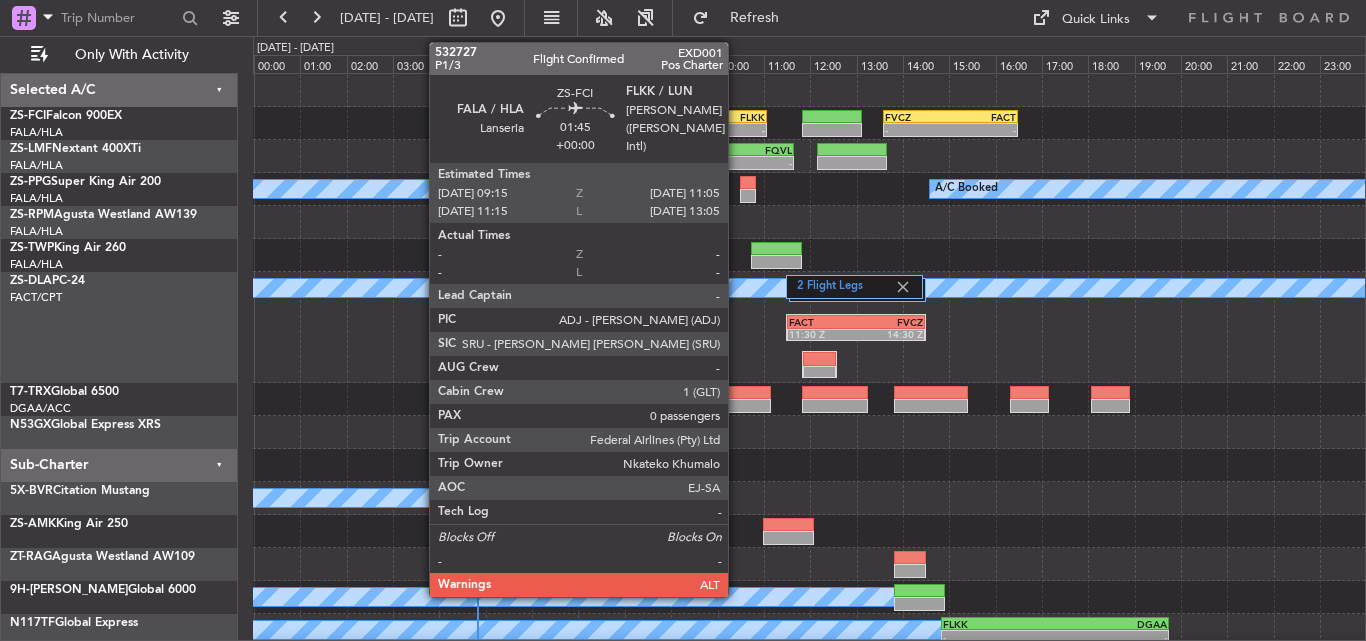 click on "-" 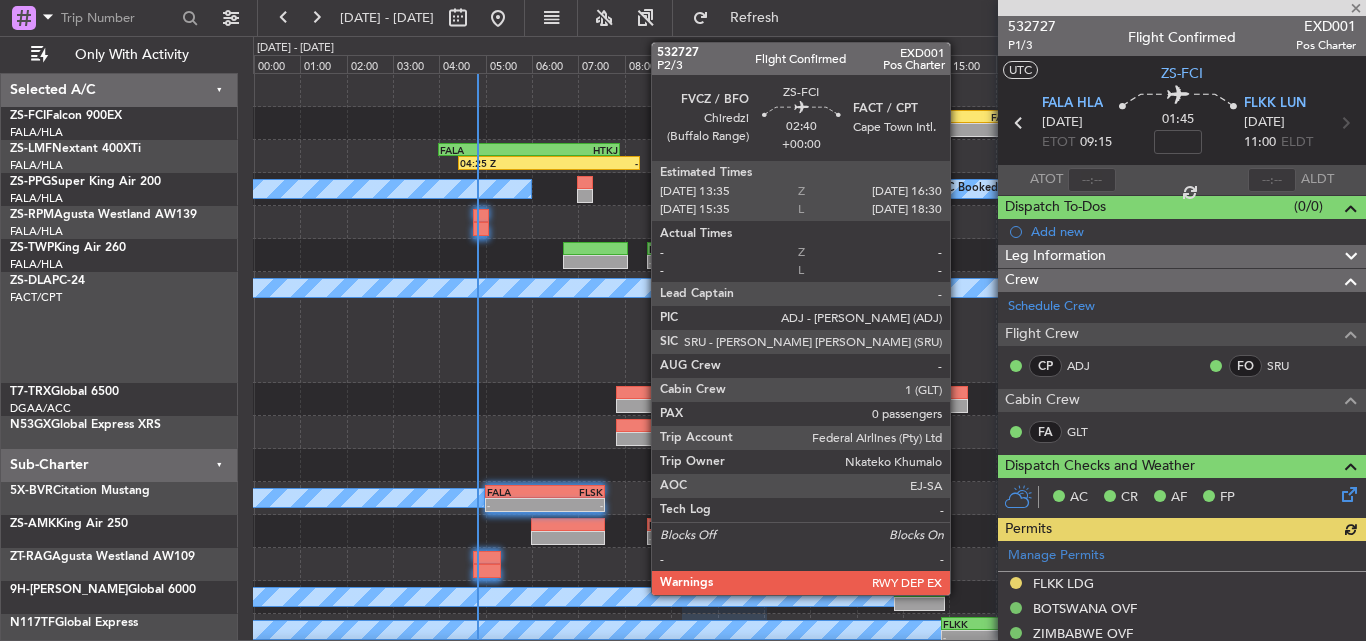 click on "FVCZ
13:35 Z
FACT
16:30 Z" 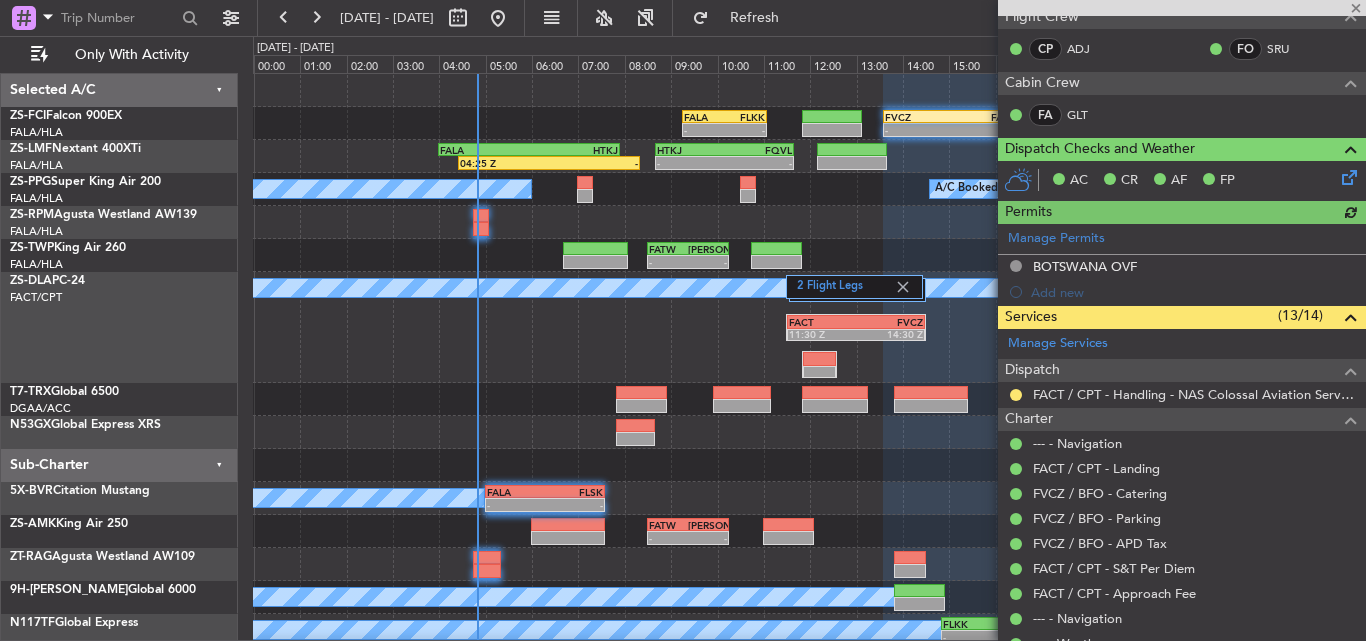 scroll, scrollTop: 400, scrollLeft: 0, axis: vertical 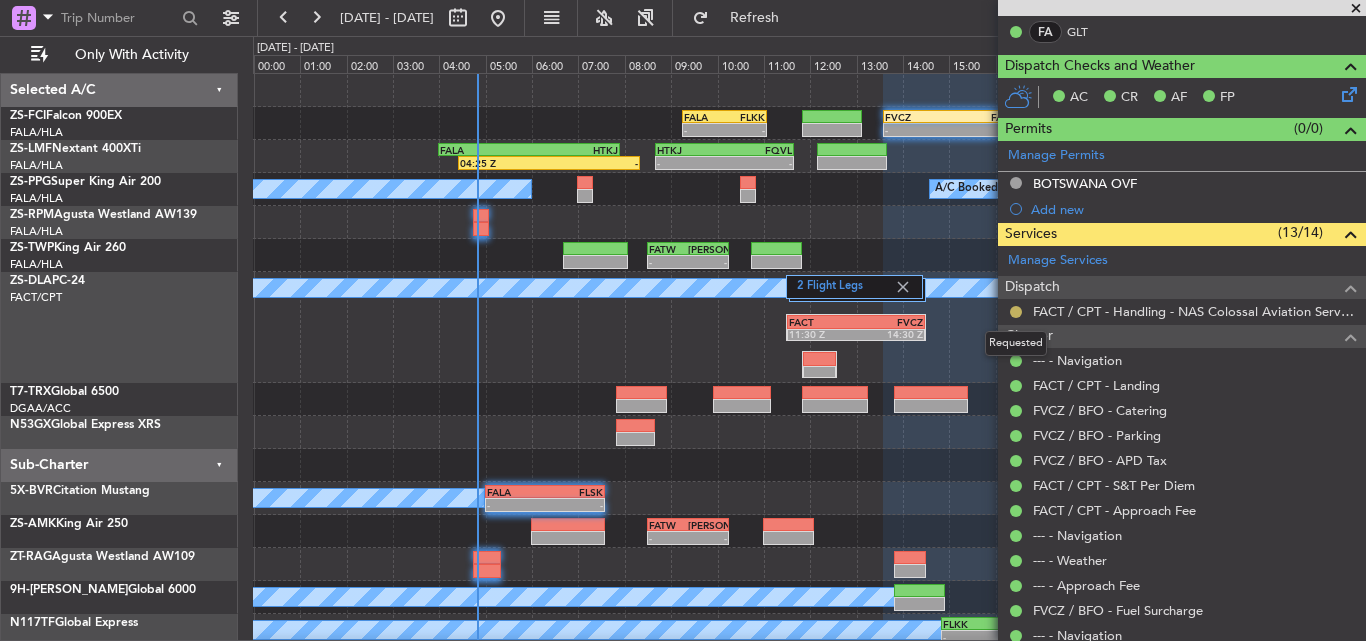 click at bounding box center [1016, 312] 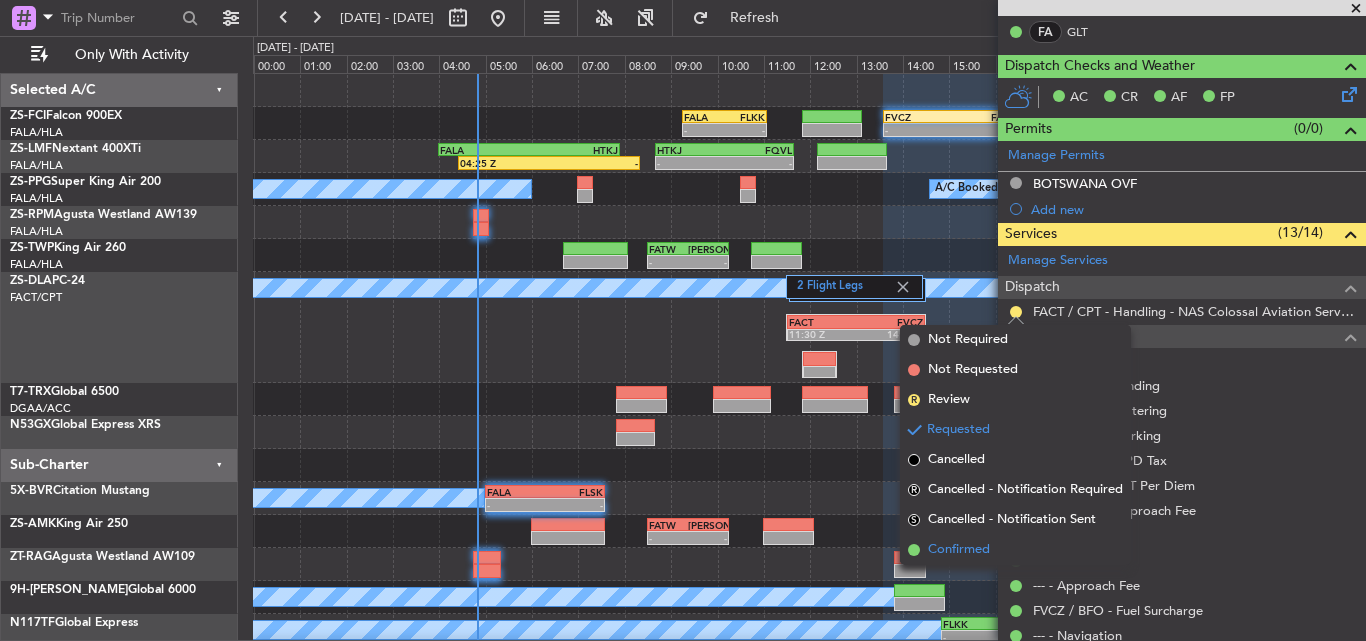 click on "Confirmed" at bounding box center [959, 550] 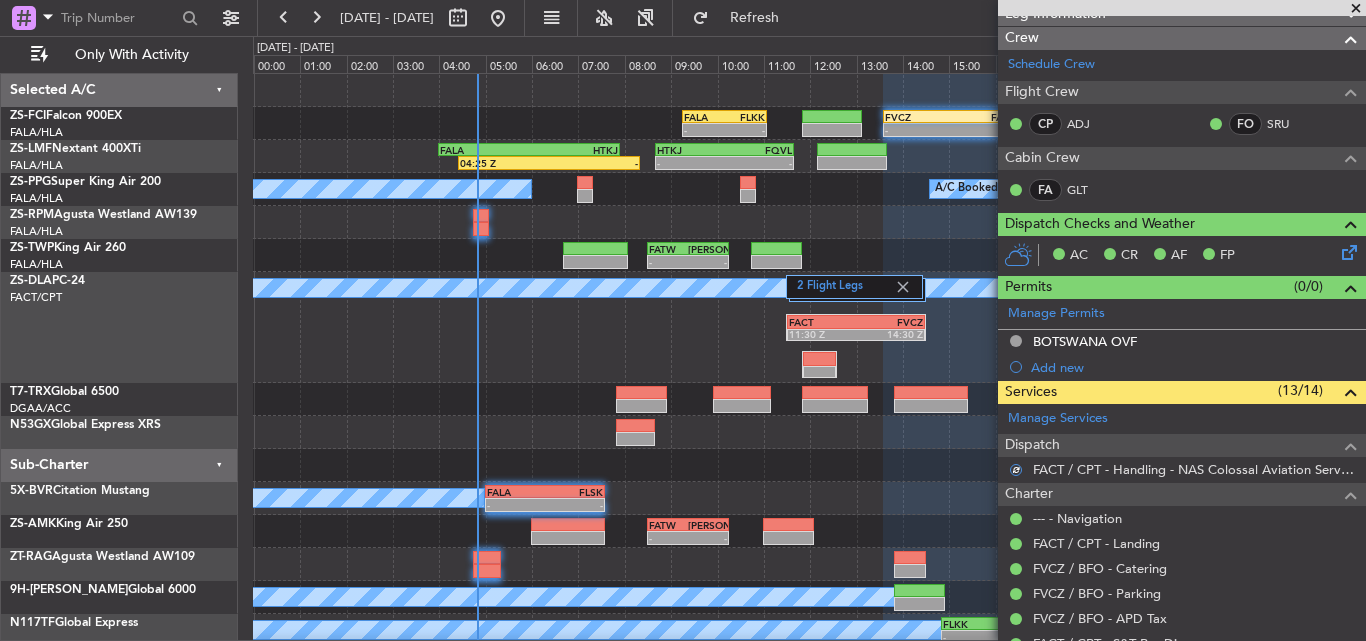 scroll, scrollTop: 288, scrollLeft: 0, axis: vertical 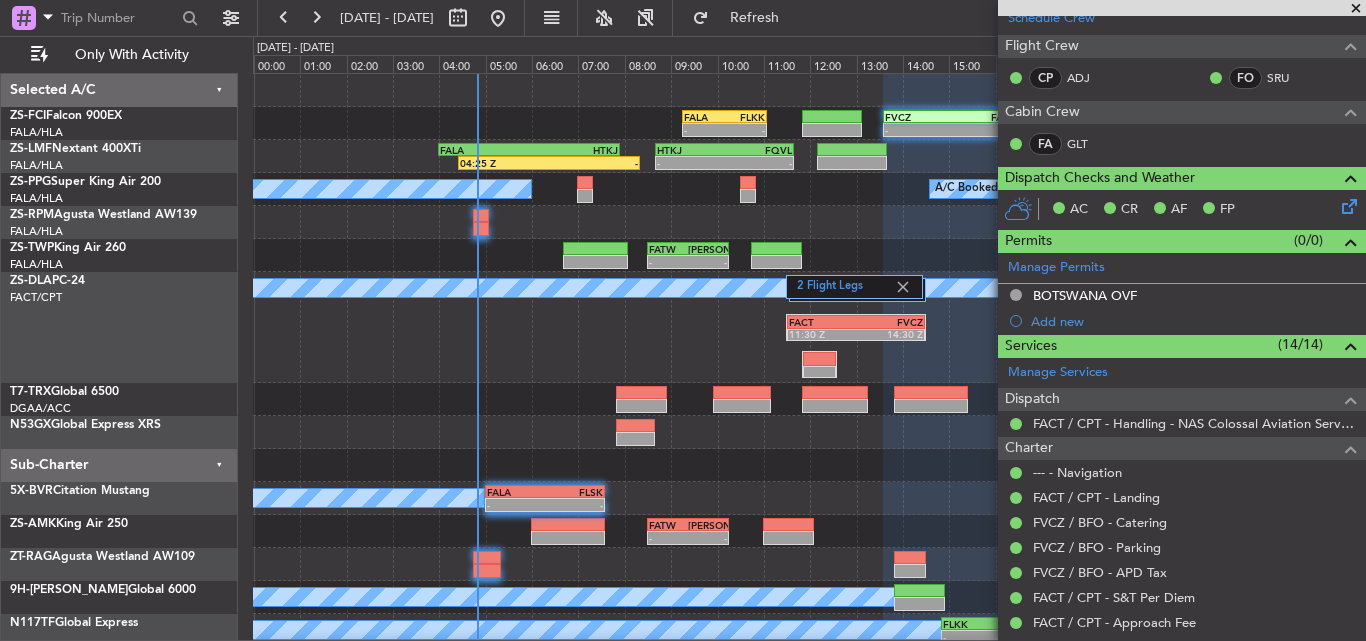 click at bounding box center (1356, 9) 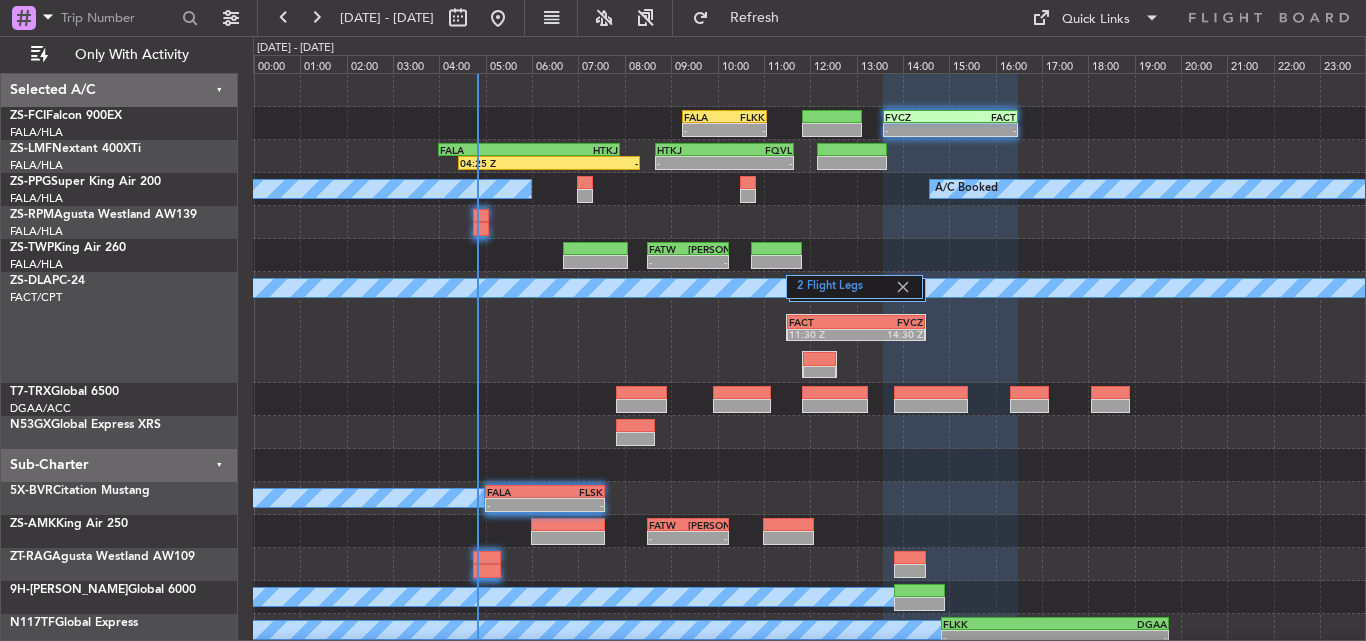 scroll, scrollTop: 0, scrollLeft: 0, axis: both 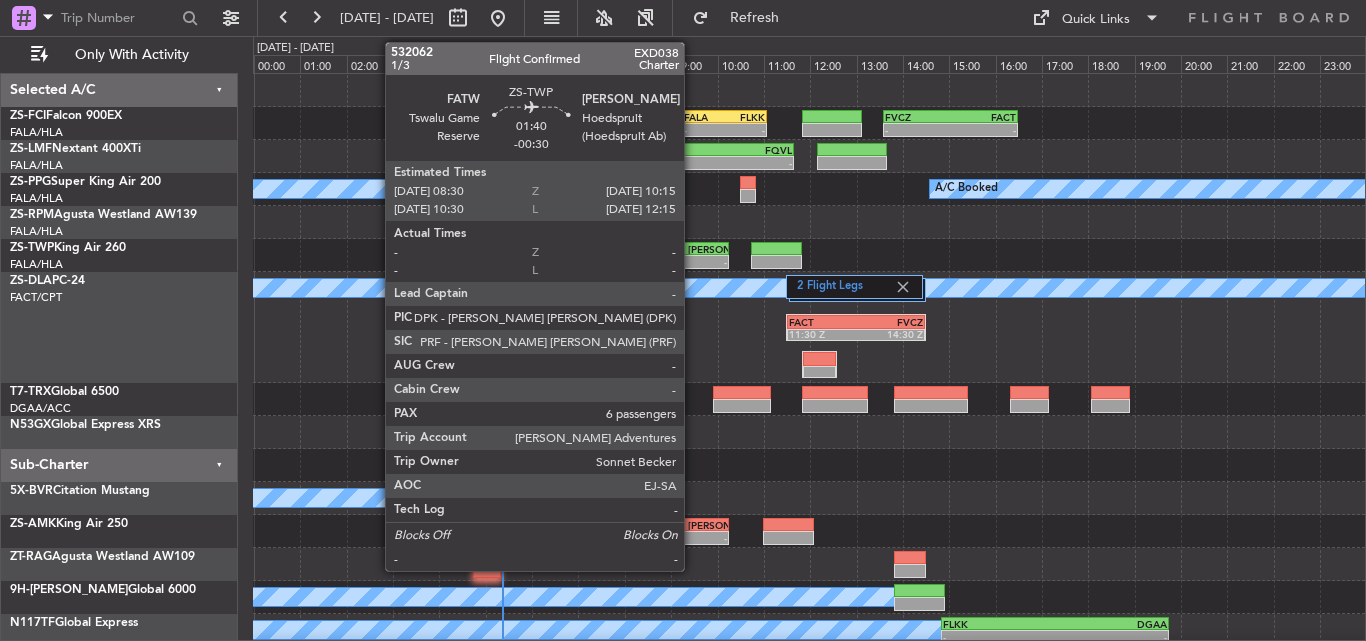 click on "[PERSON_NAME]" 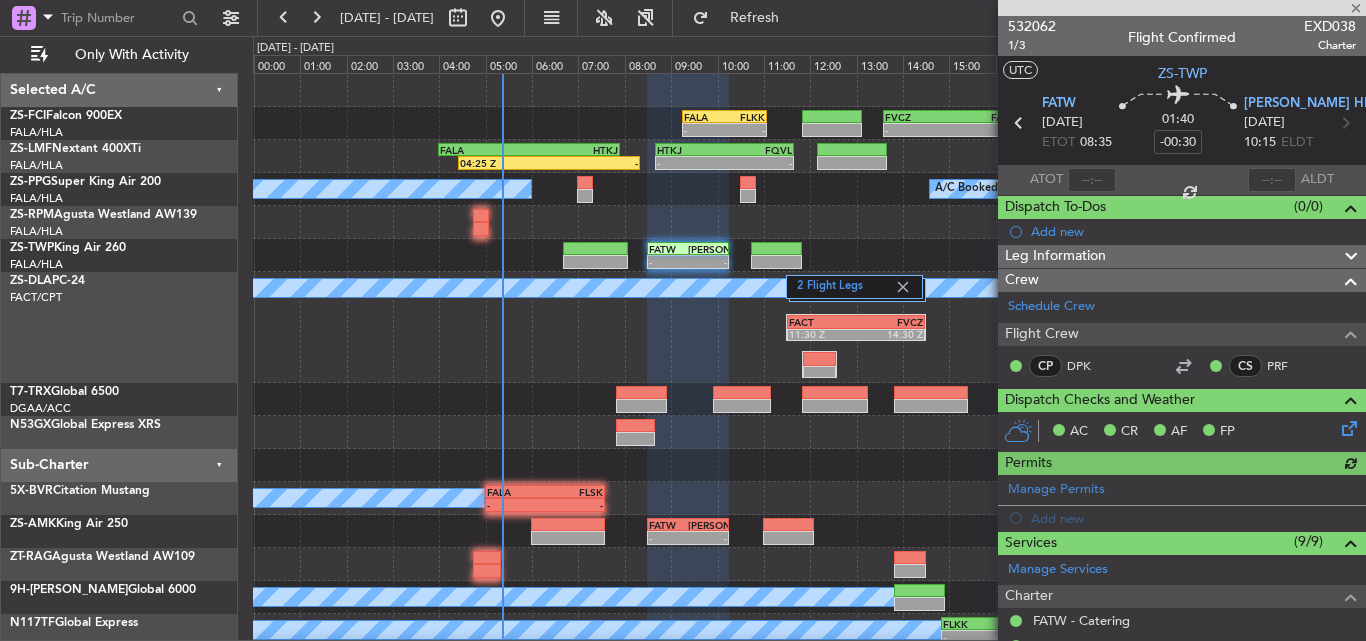 scroll, scrollTop: 512, scrollLeft: 0, axis: vertical 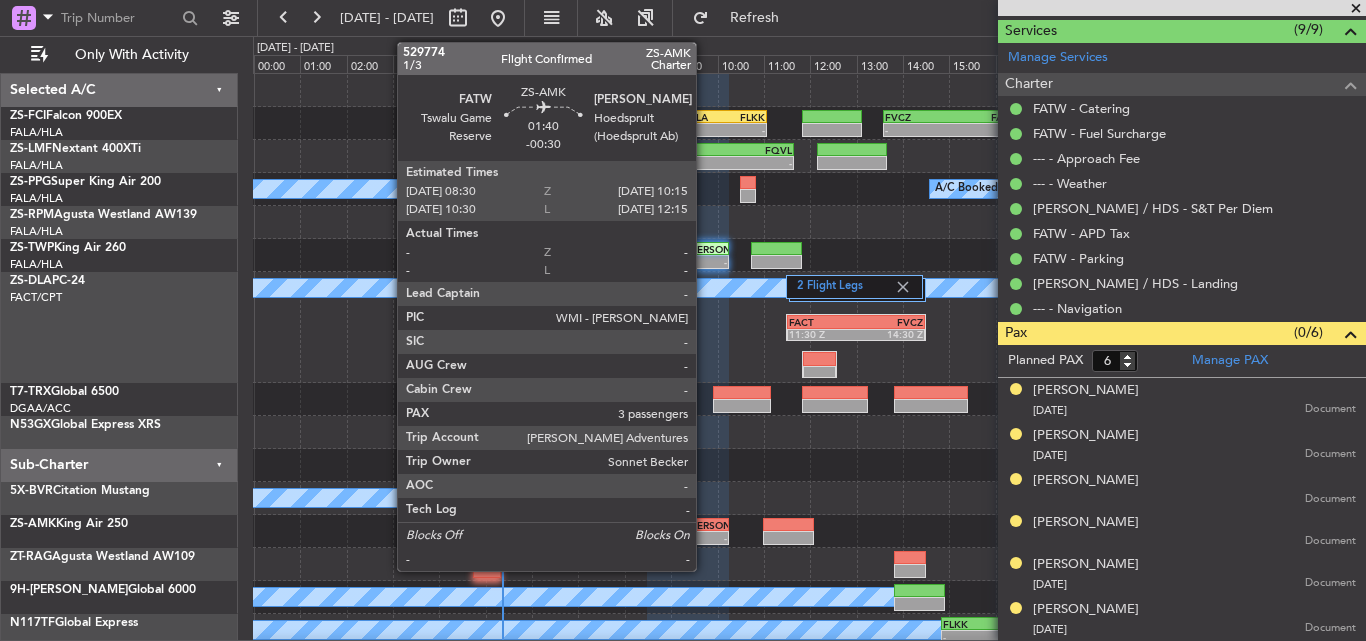 click on "-" 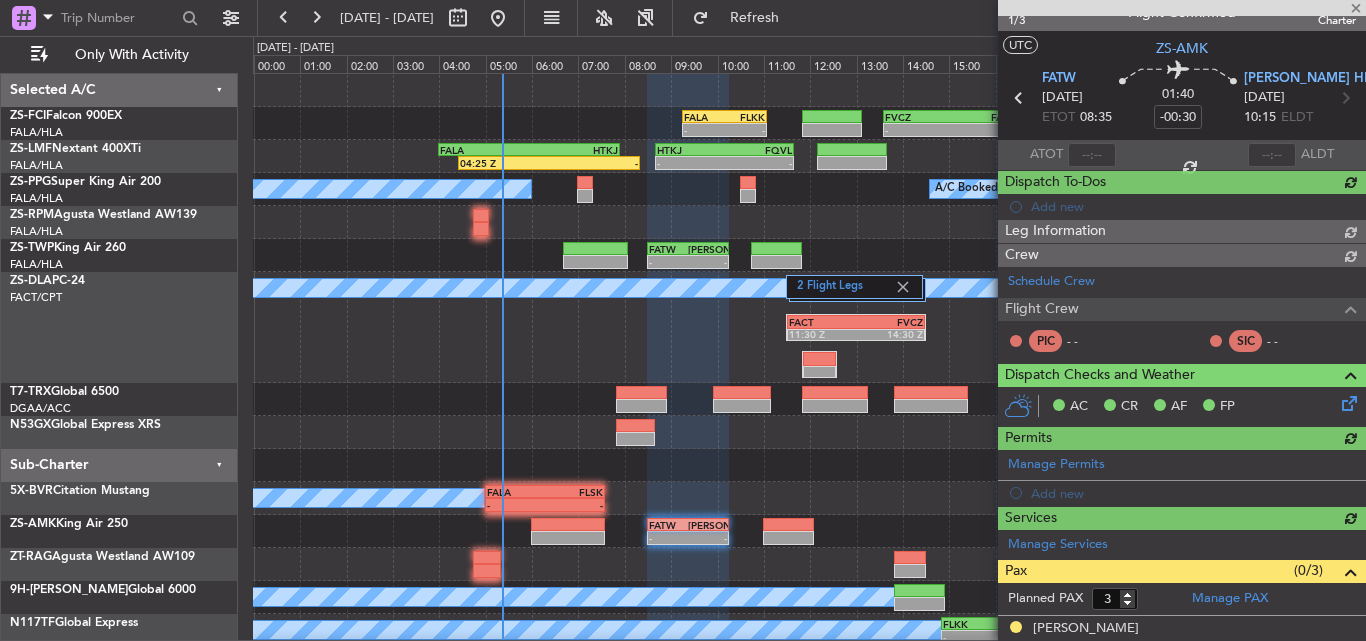scroll, scrollTop: 410, scrollLeft: 0, axis: vertical 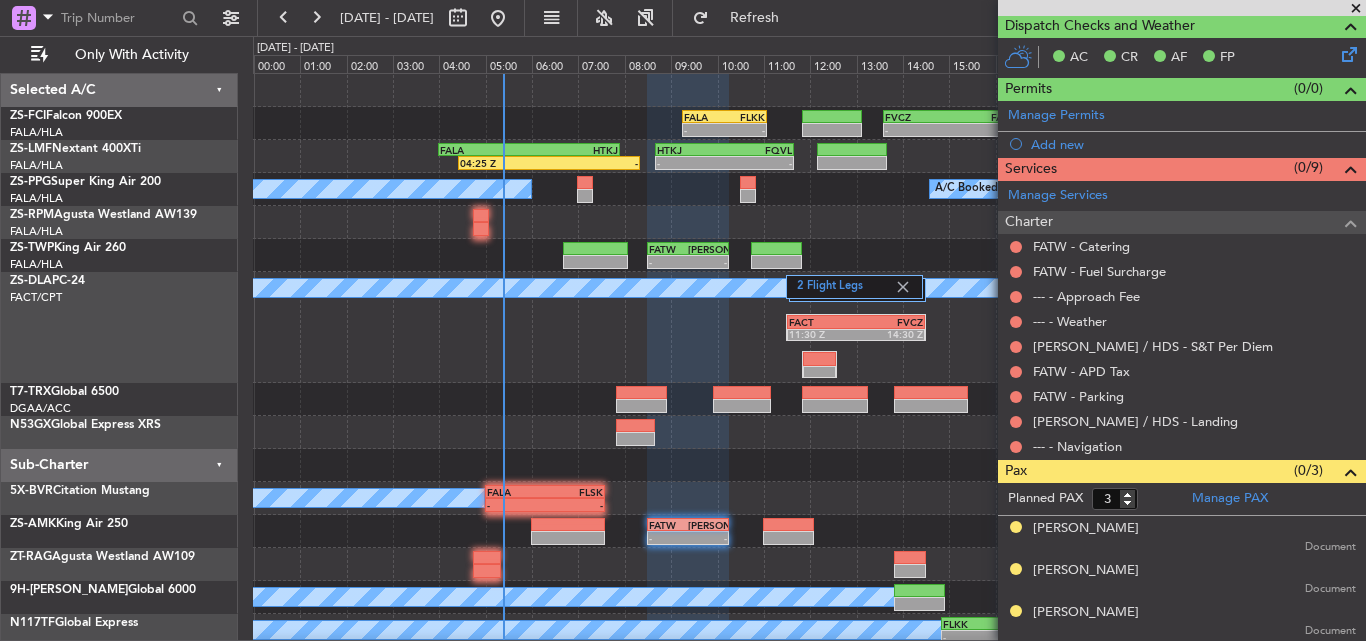click at bounding box center [1356, 9] 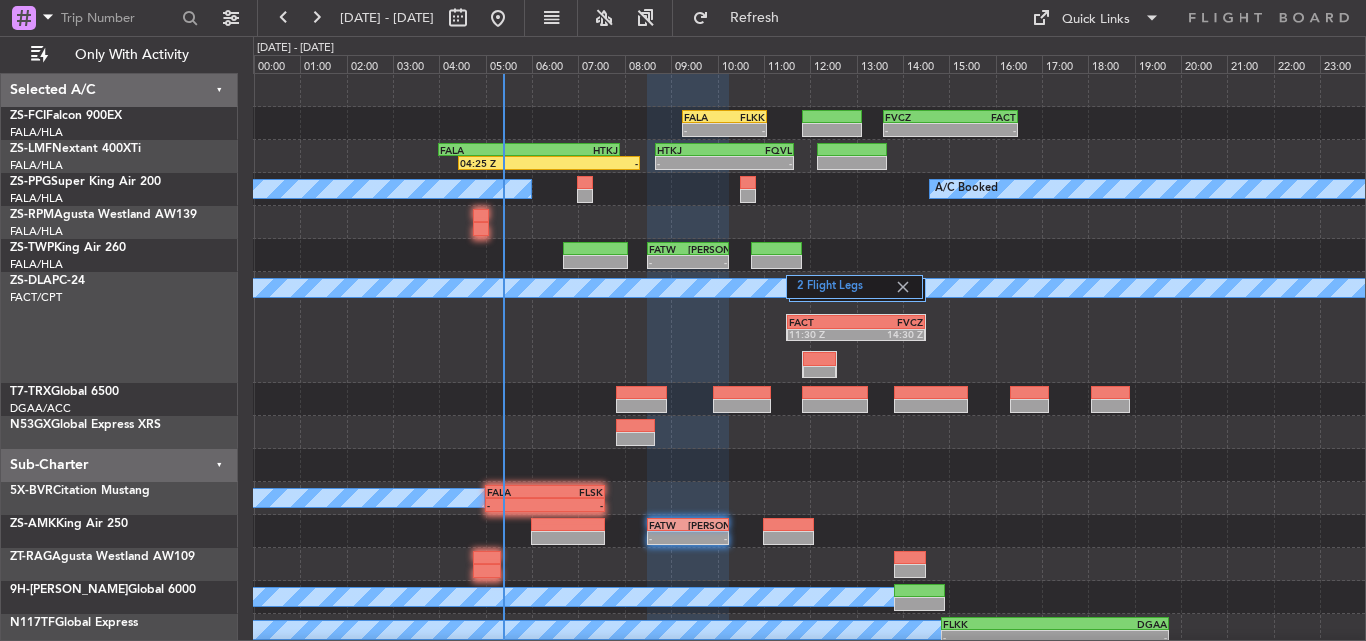 type on "0" 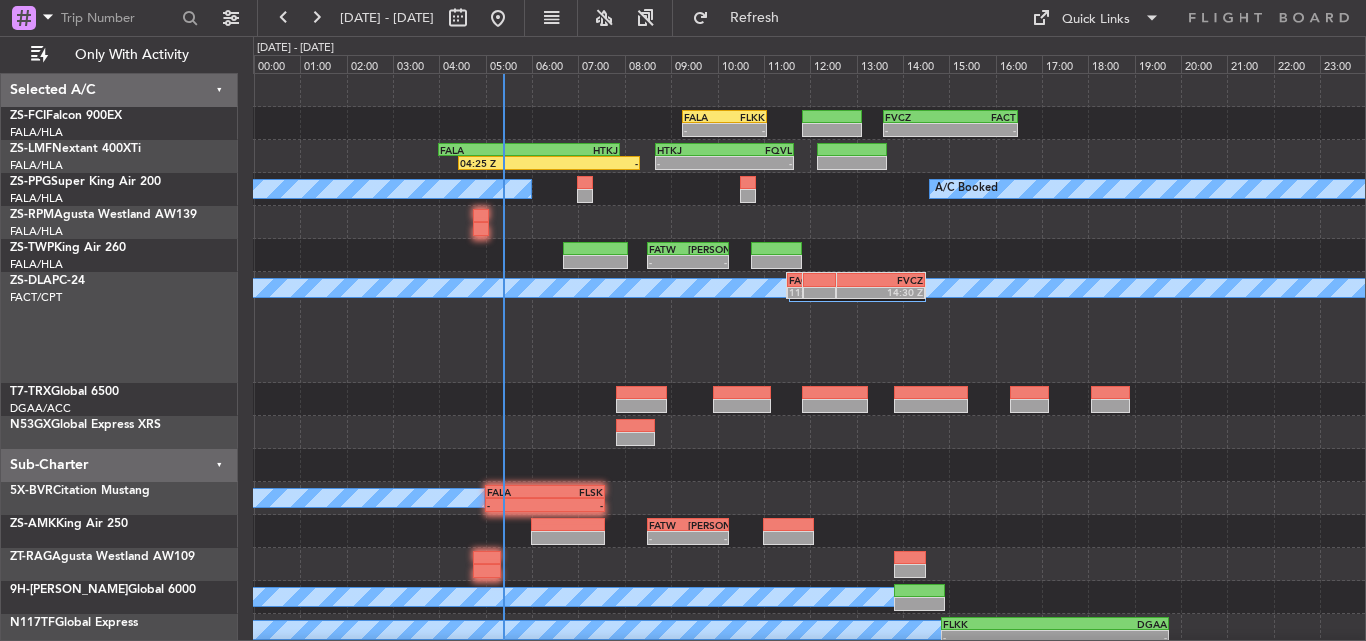 scroll, scrollTop: 0, scrollLeft: 0, axis: both 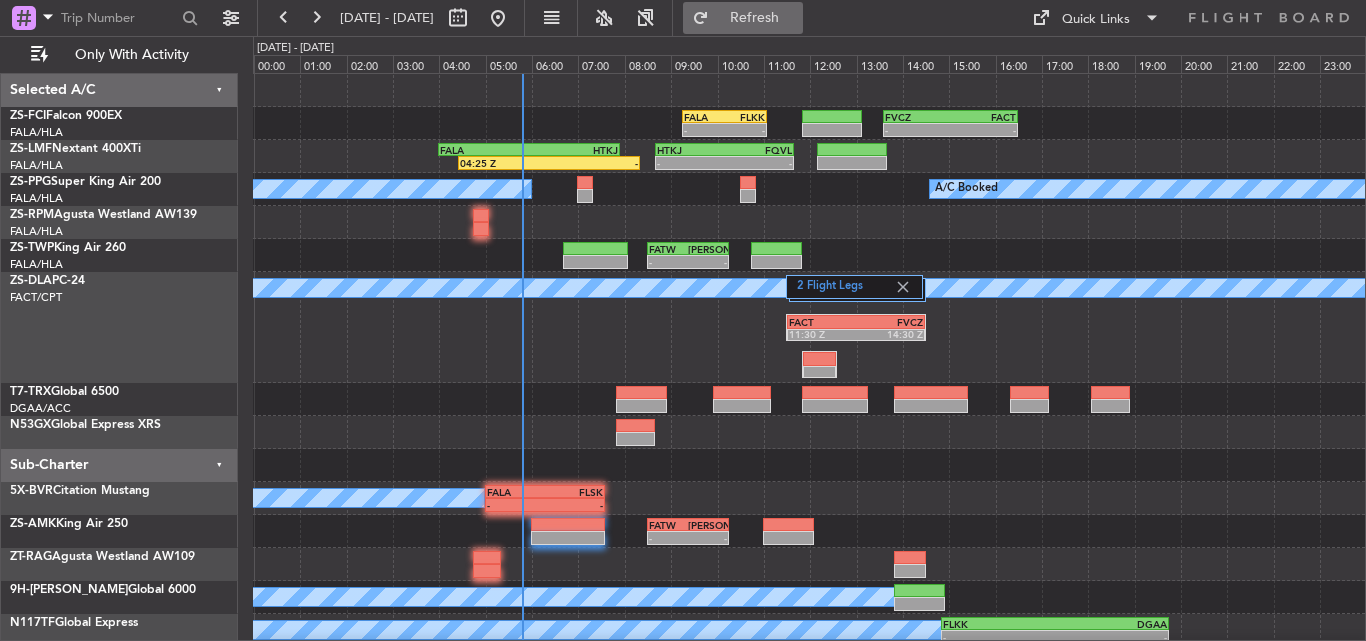 click on "Refresh" 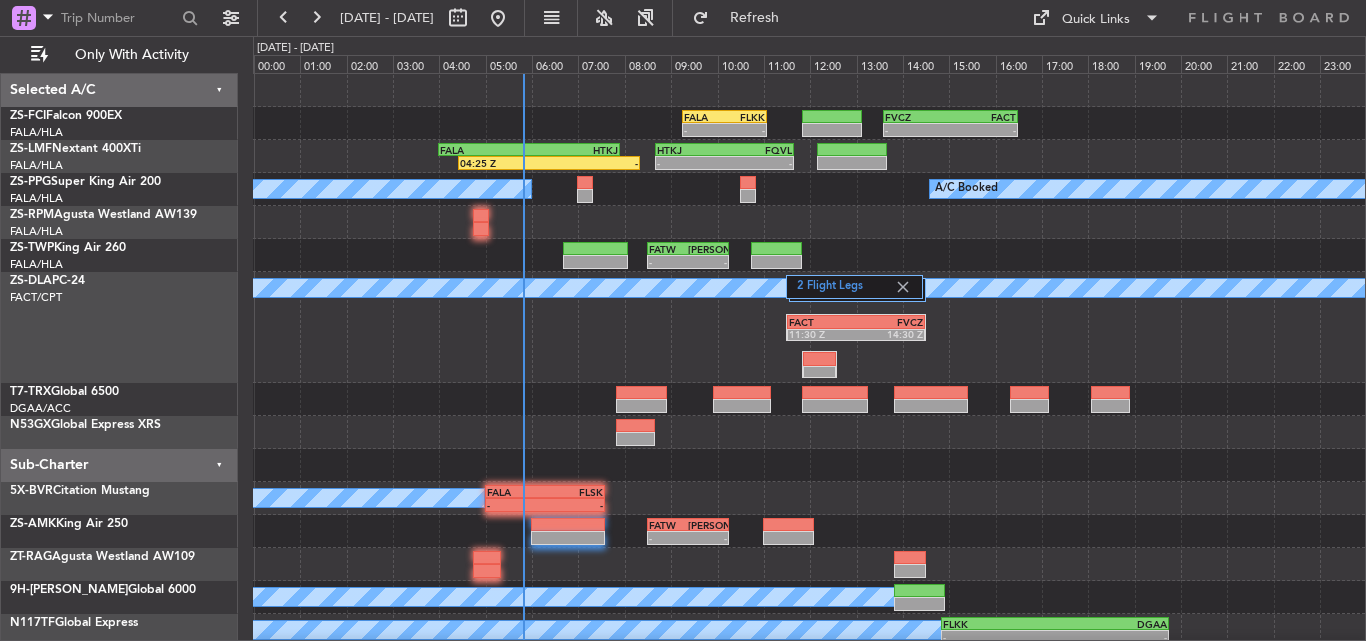 scroll, scrollTop: 71, scrollLeft: 0, axis: vertical 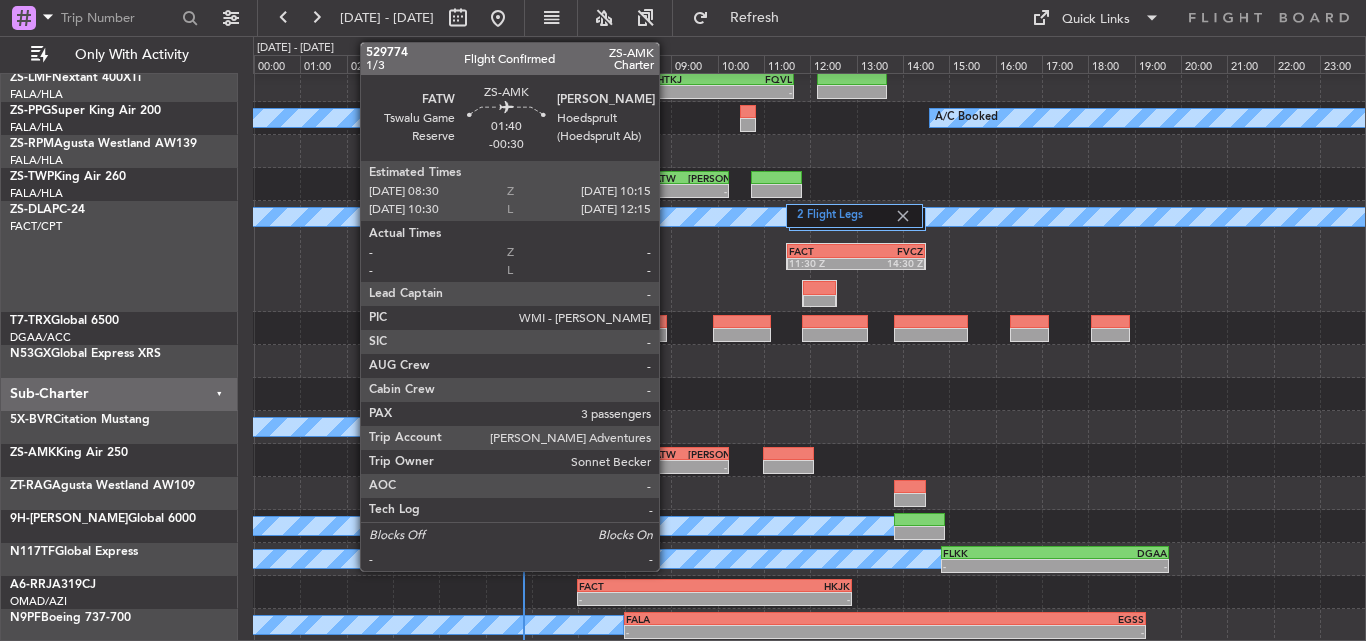 click on "-" 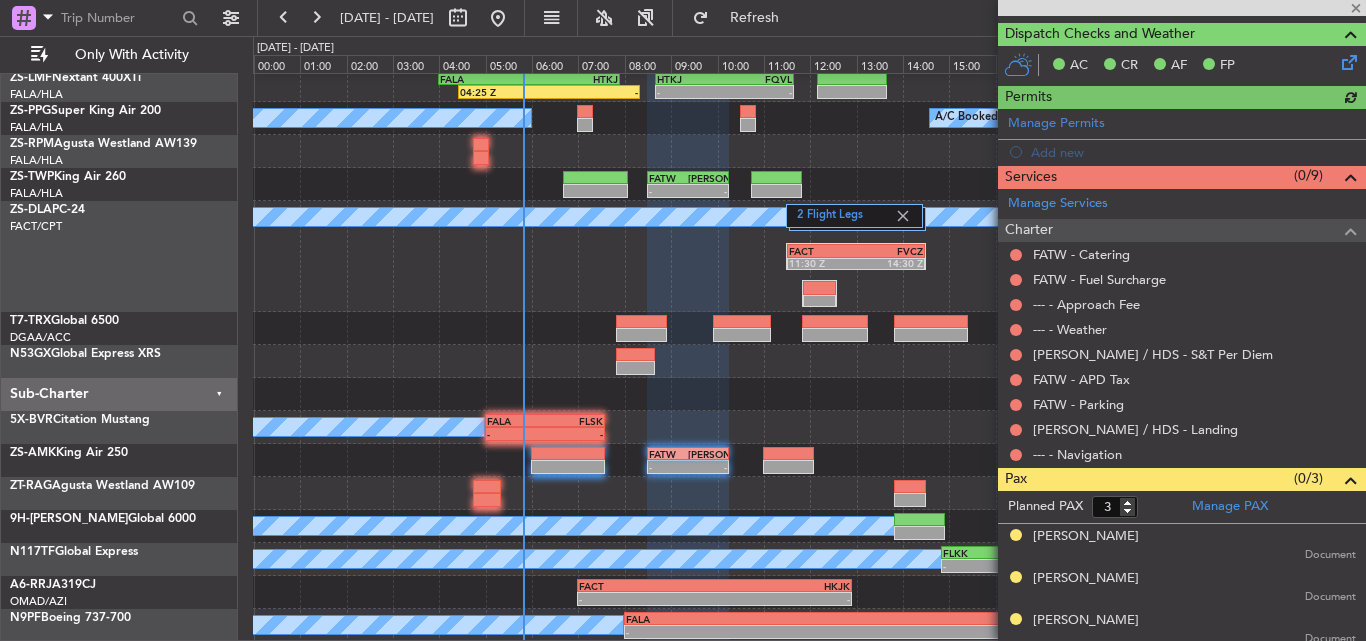 scroll, scrollTop: 410, scrollLeft: 0, axis: vertical 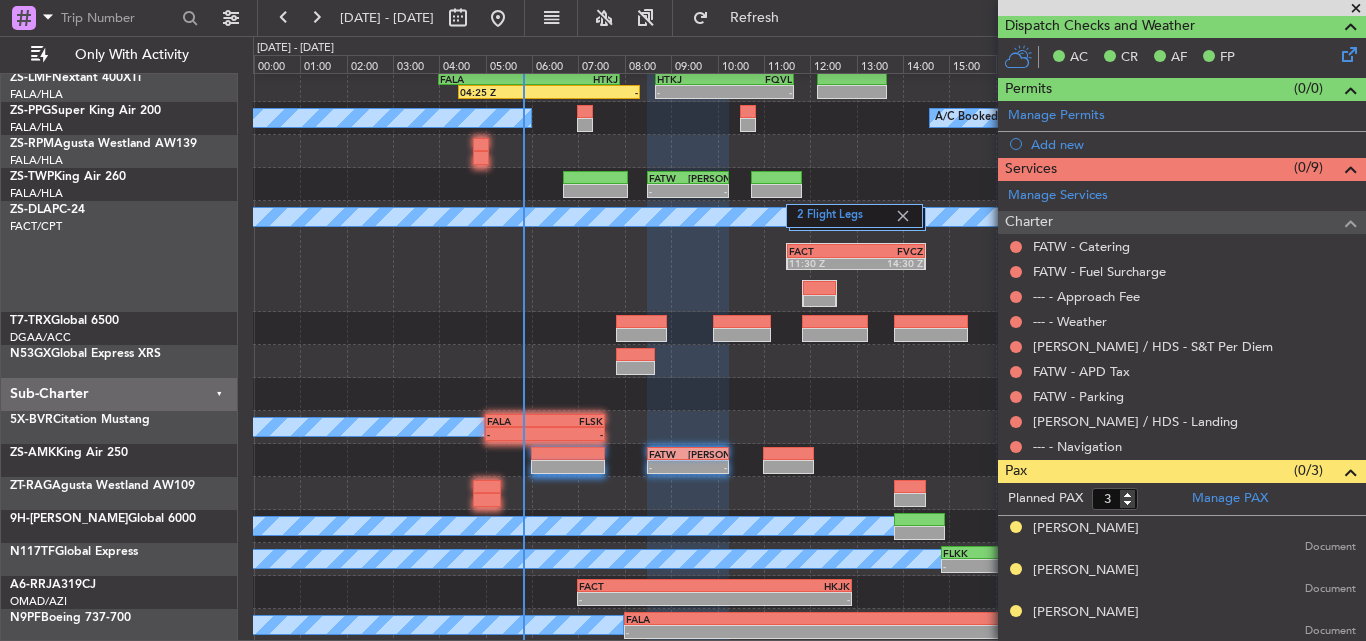 click at bounding box center (1356, 9) 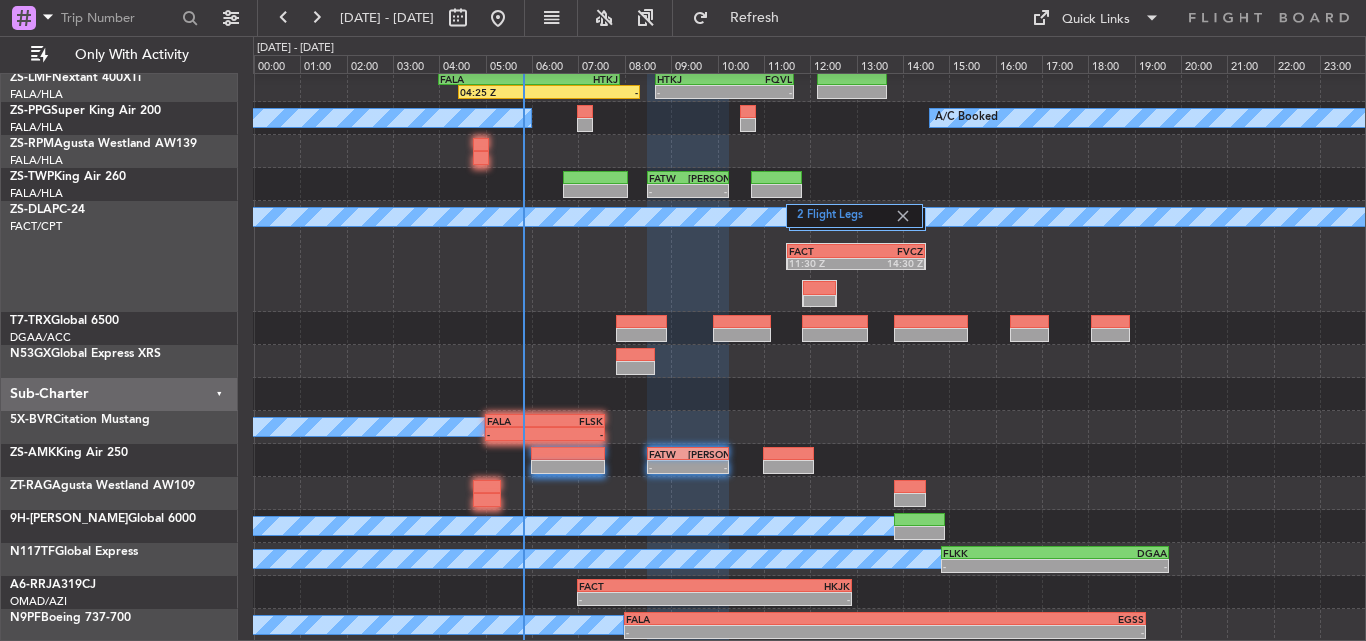 type on "0" 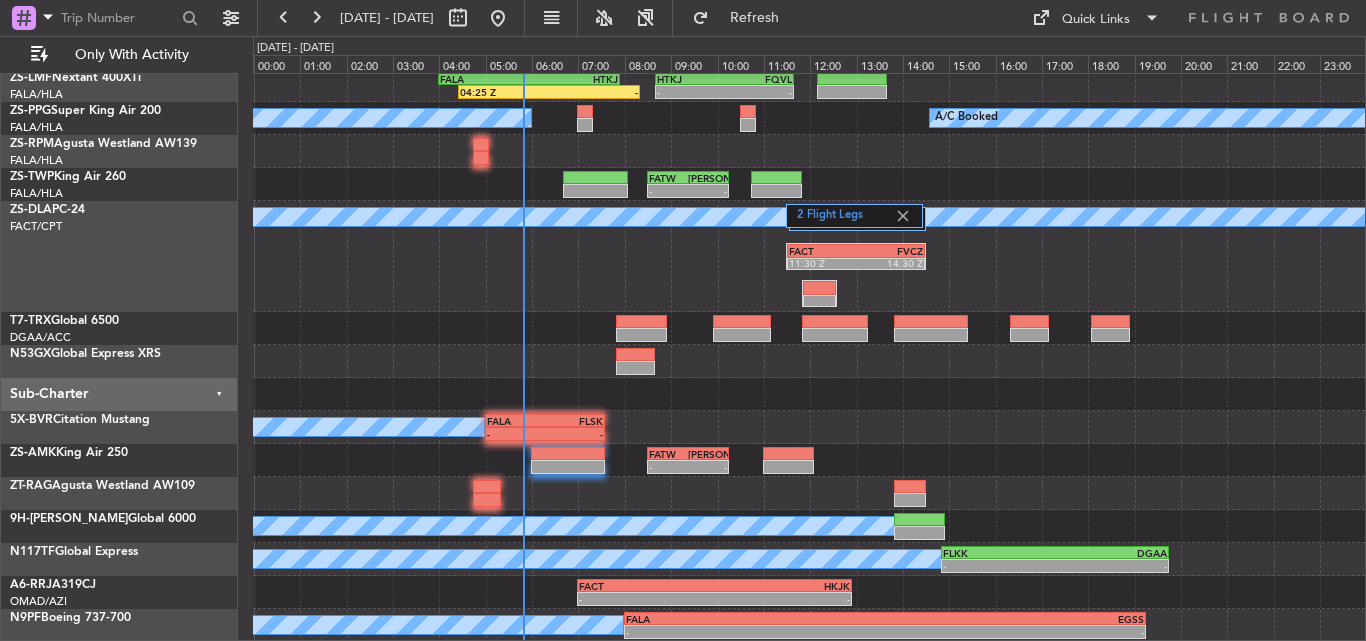 scroll, scrollTop: 0, scrollLeft: 0, axis: both 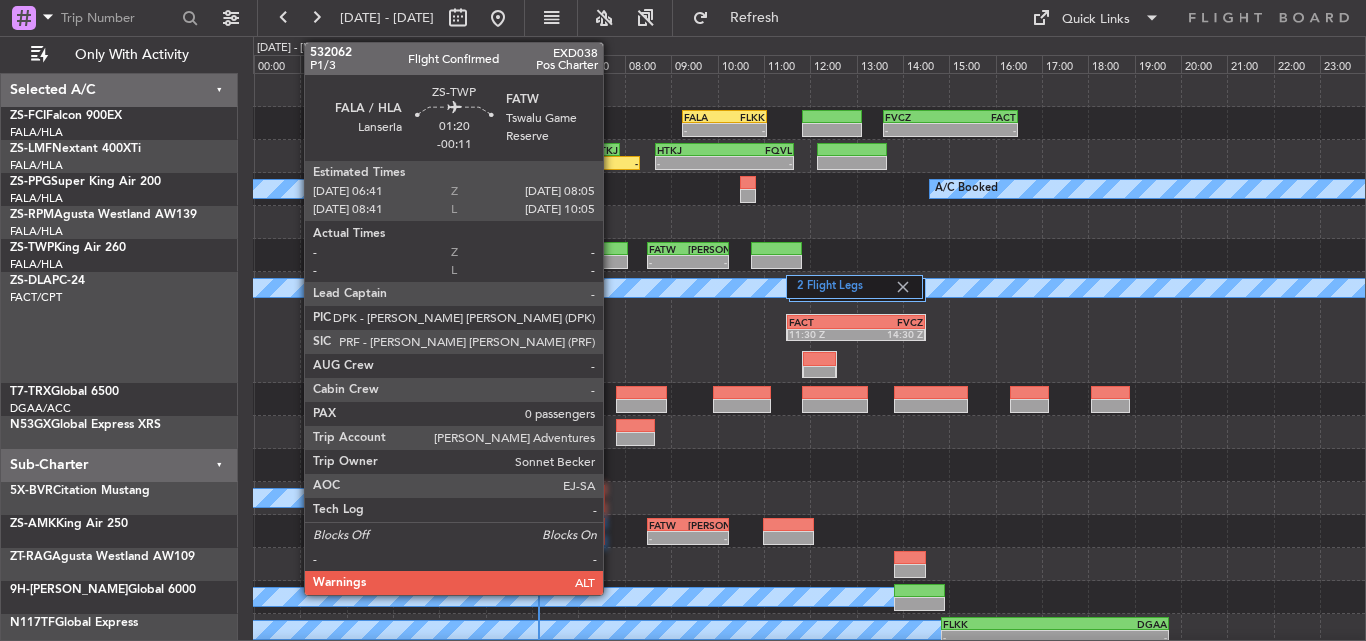 click 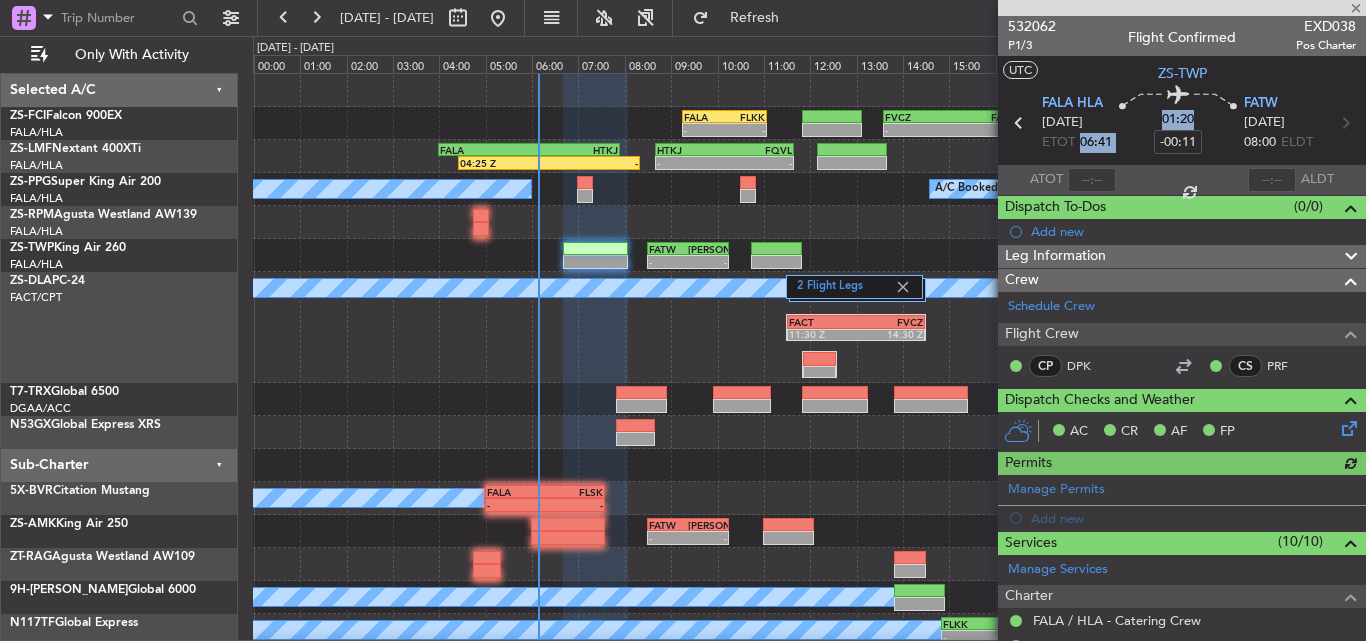 drag, startPoint x: 1078, startPoint y: 142, endPoint x: 1128, endPoint y: 138, distance: 50.159744 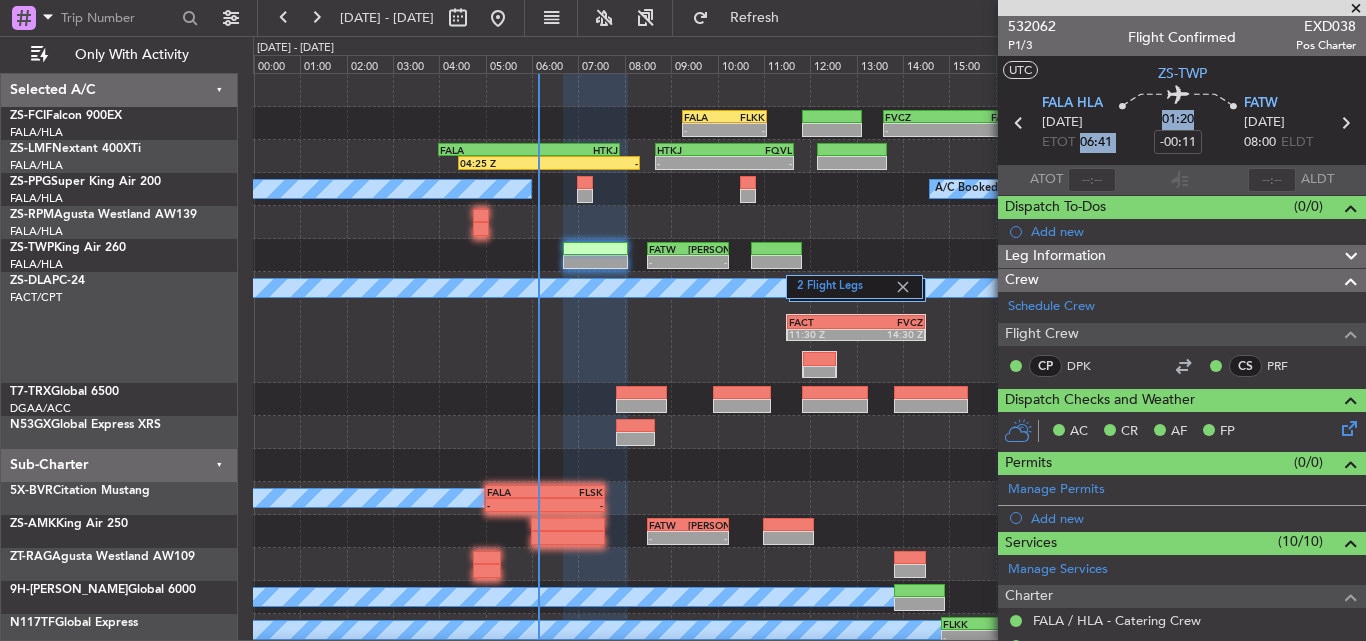 click 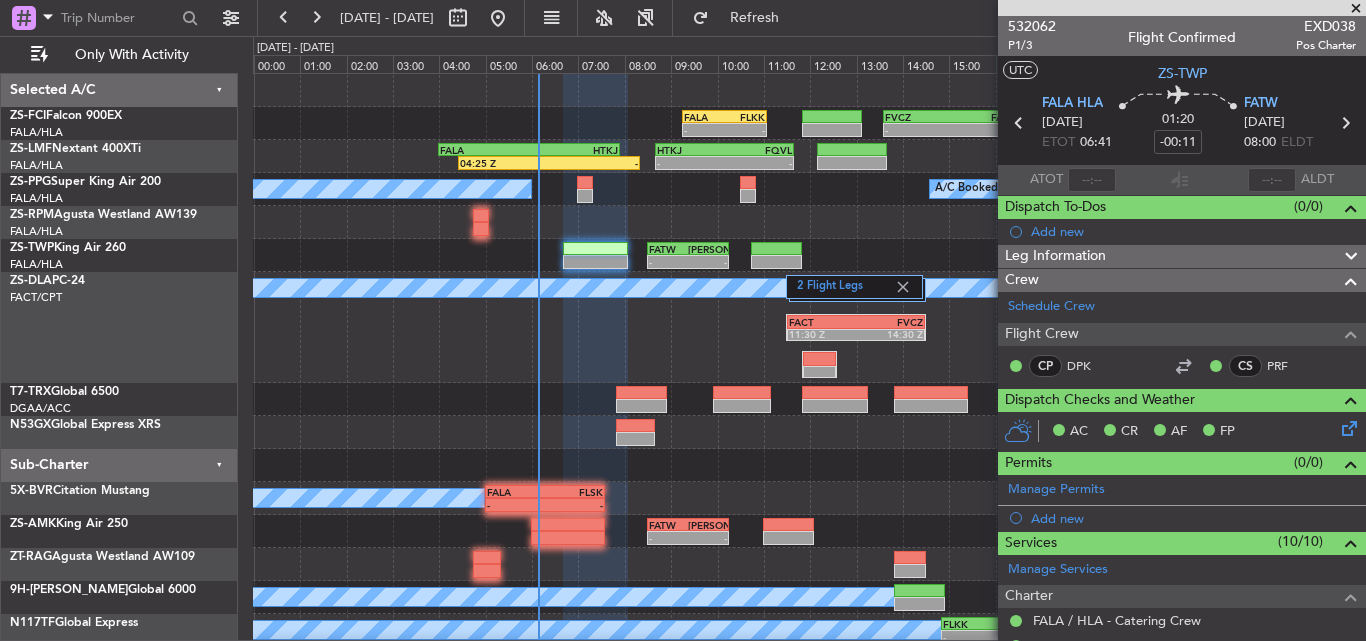 click at bounding box center (1356, 9) 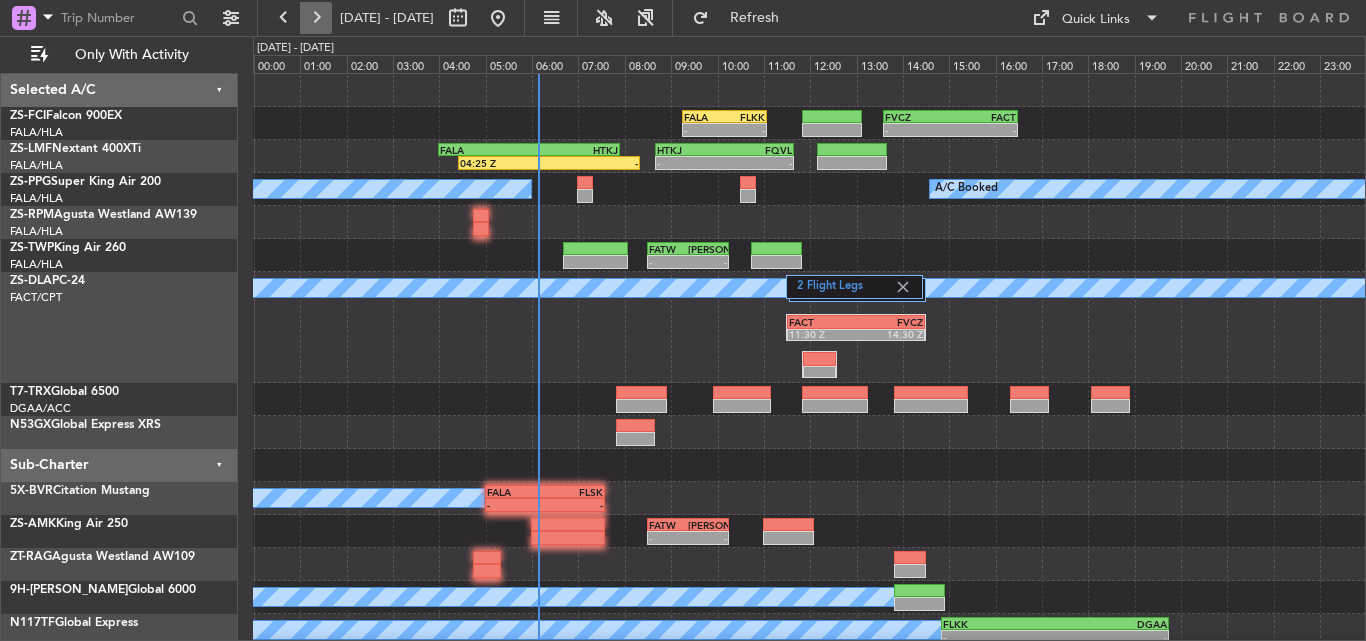 click at bounding box center [316, 18] 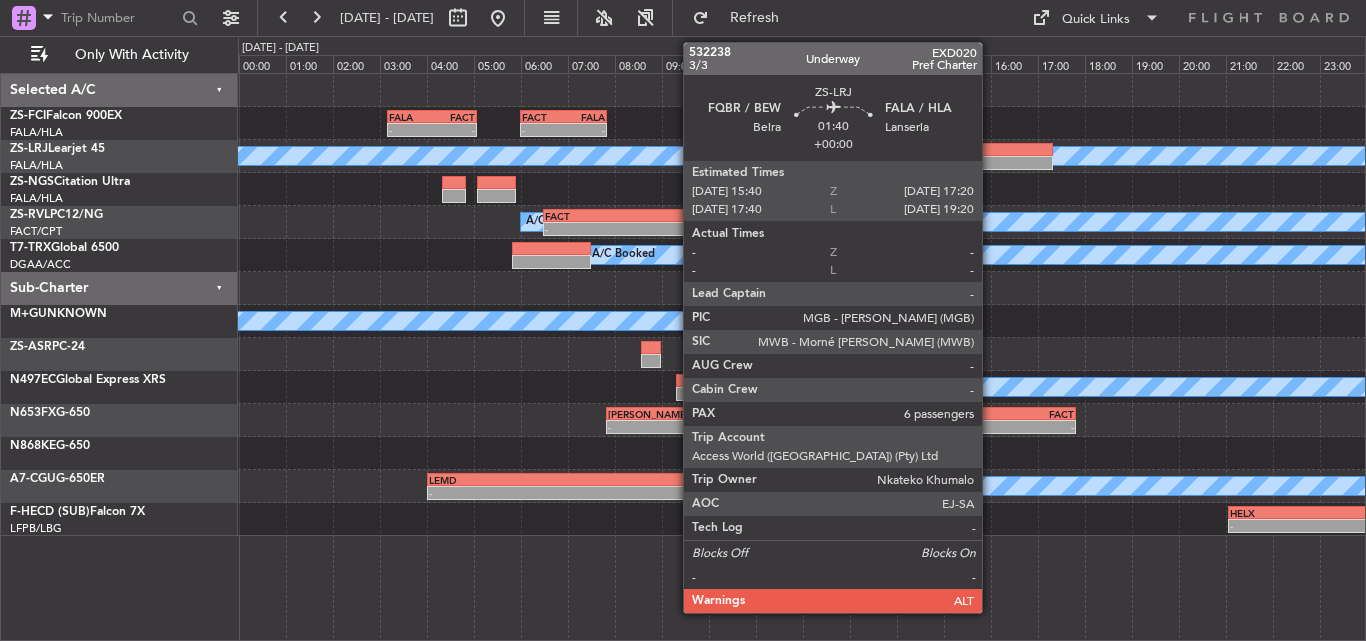 click 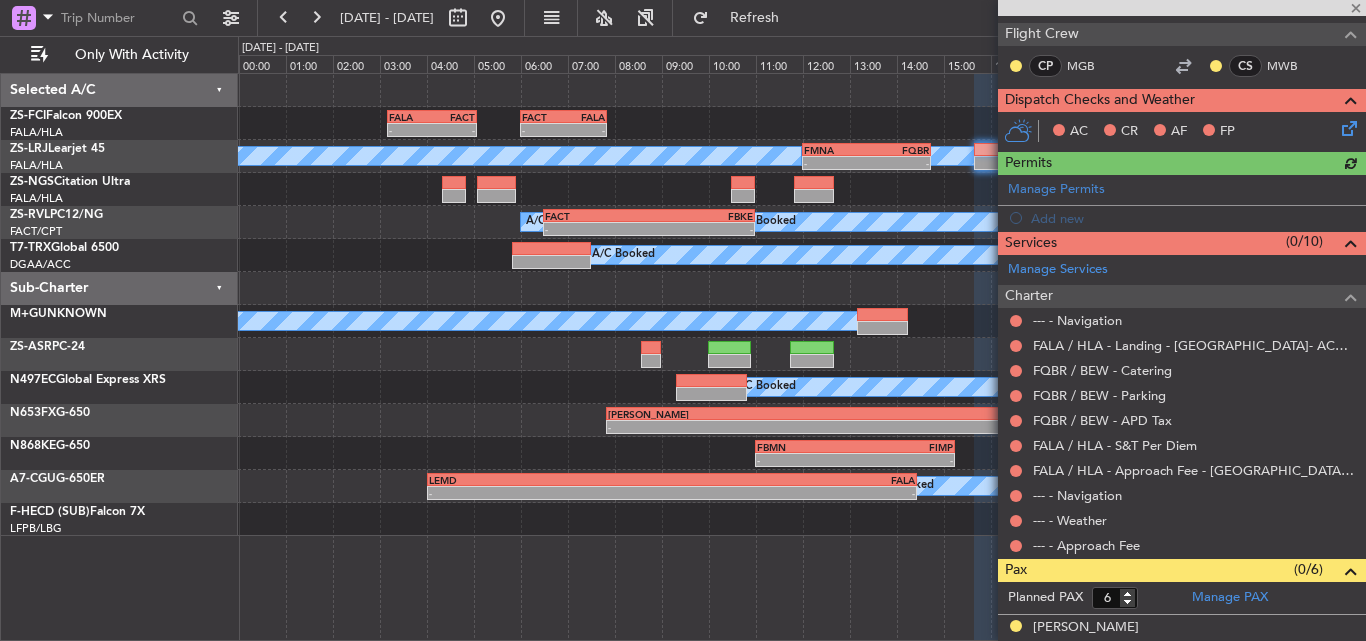 scroll, scrollTop: 525, scrollLeft: 0, axis: vertical 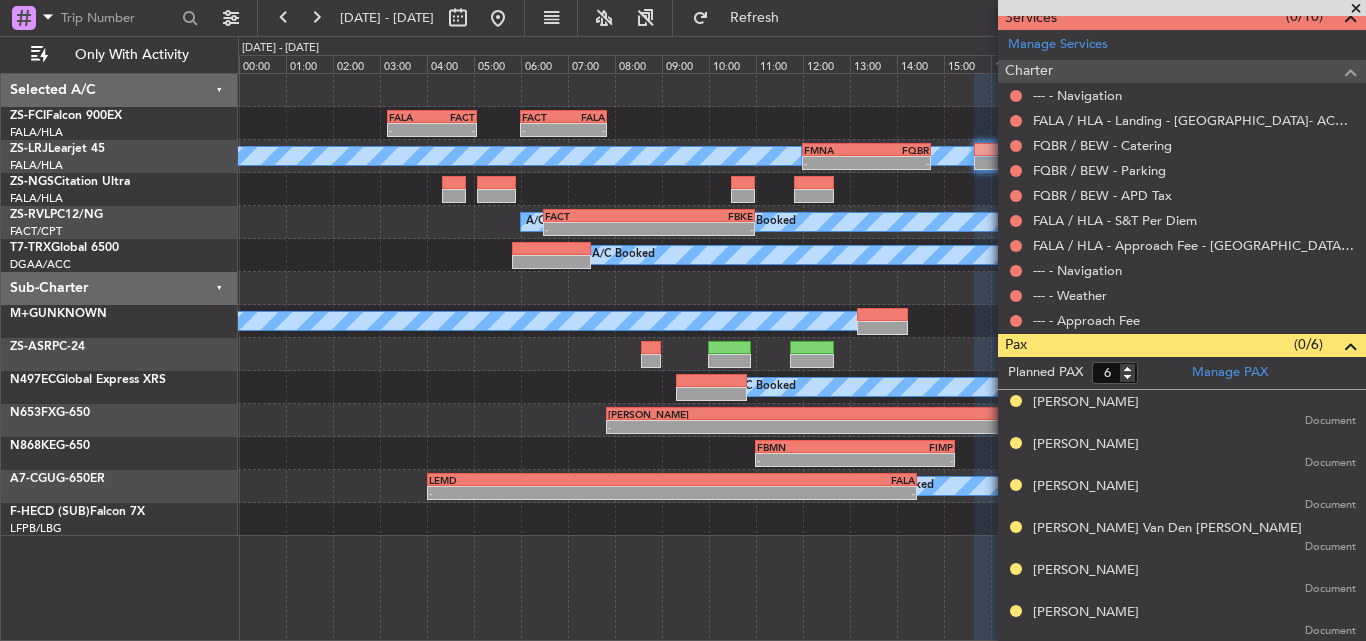 click at bounding box center [1356, 9] 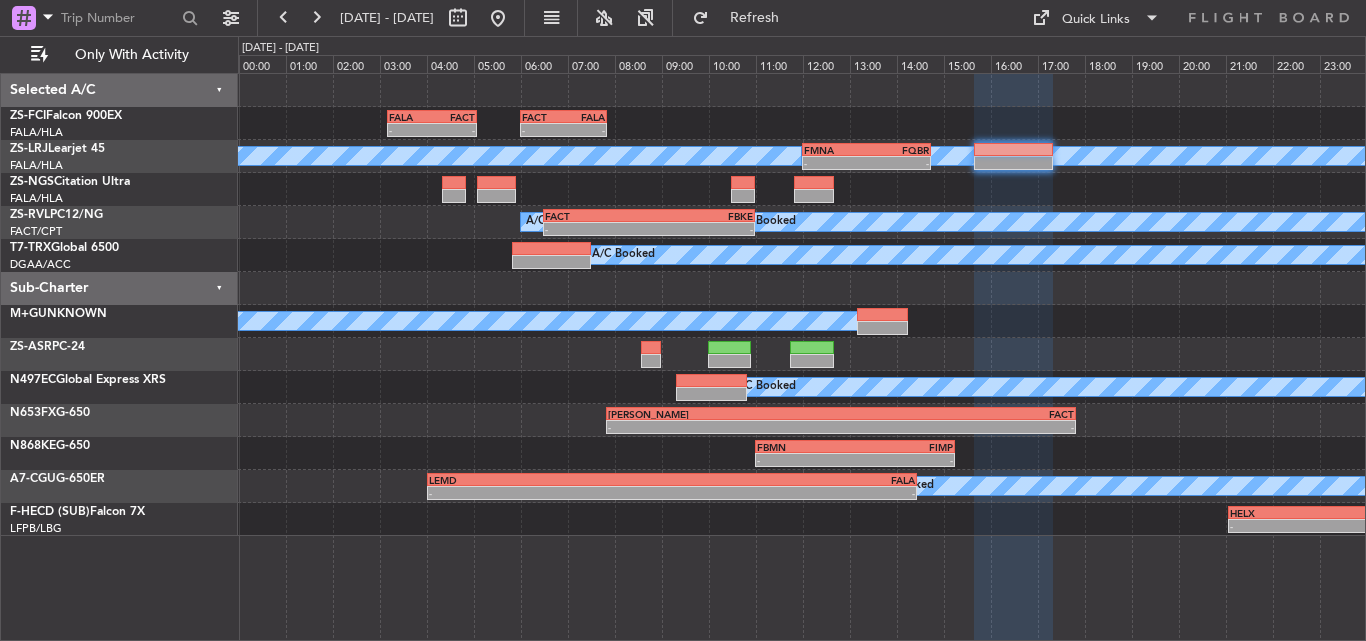 type on "0" 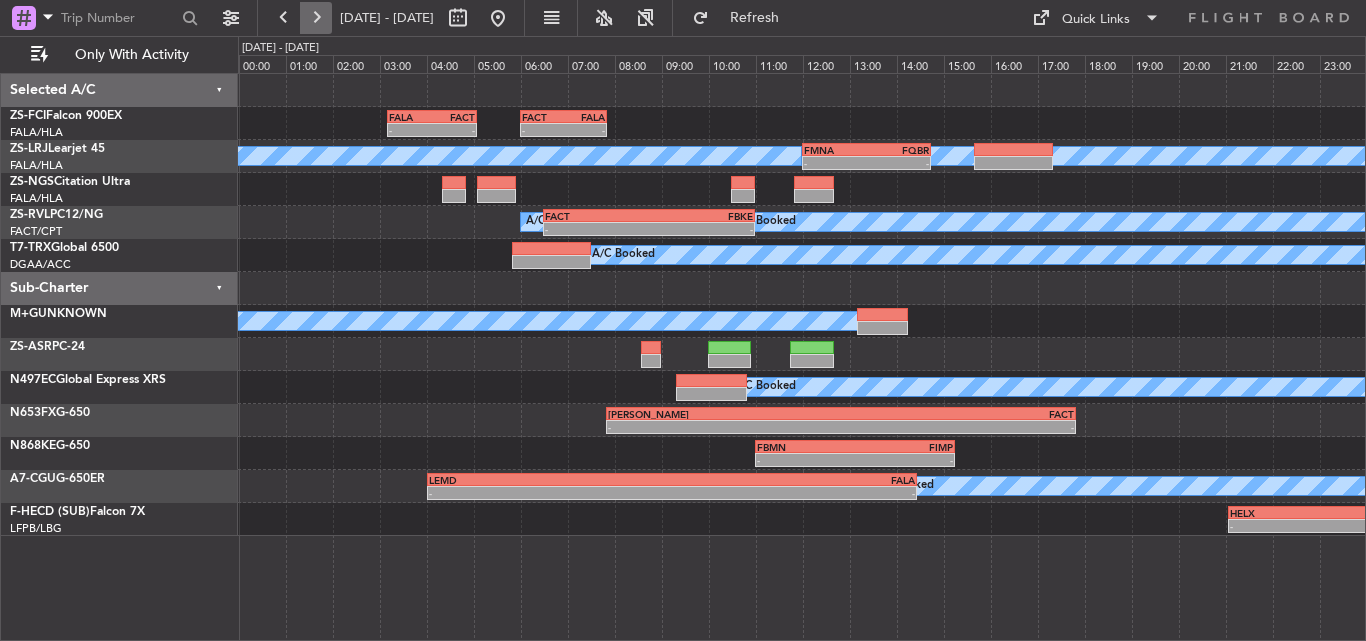 click at bounding box center [316, 18] 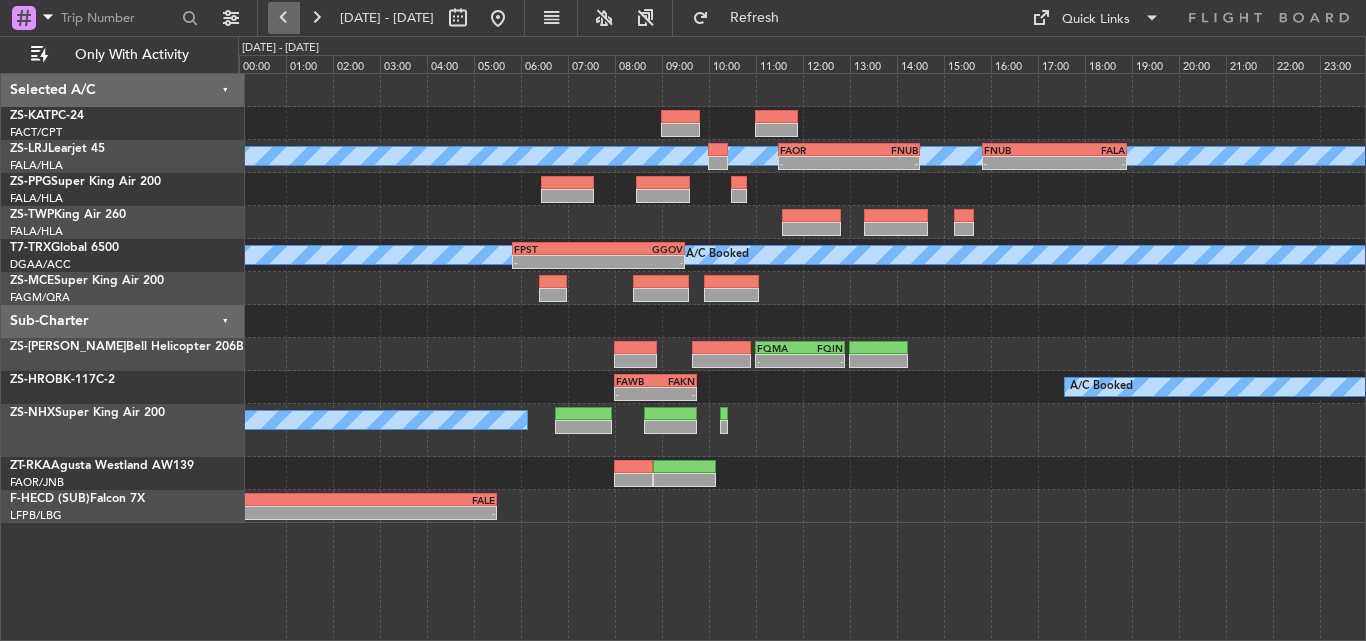 click at bounding box center (284, 18) 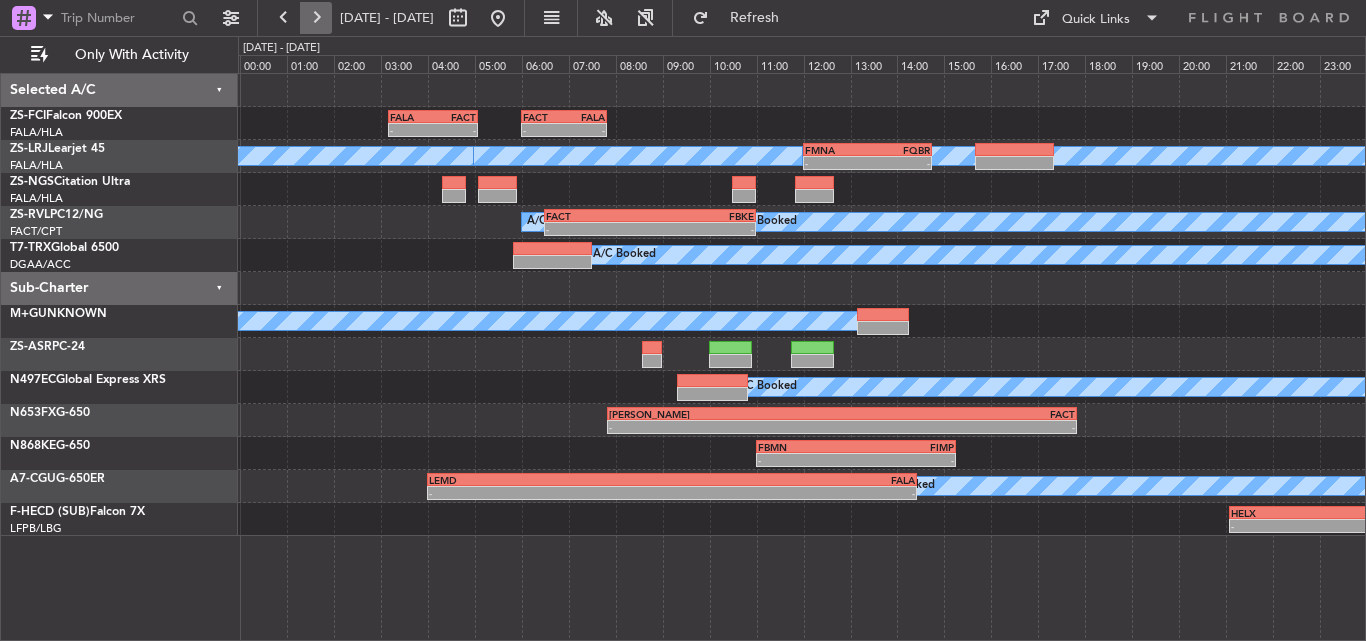 click at bounding box center [316, 18] 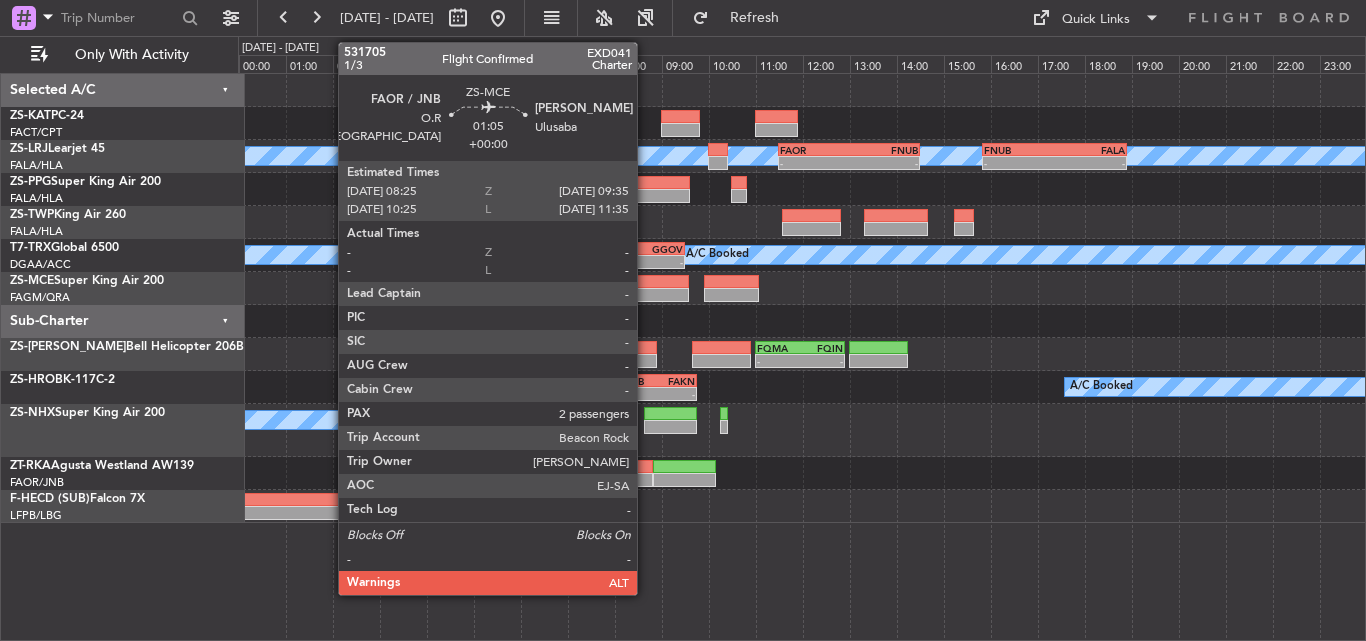 click 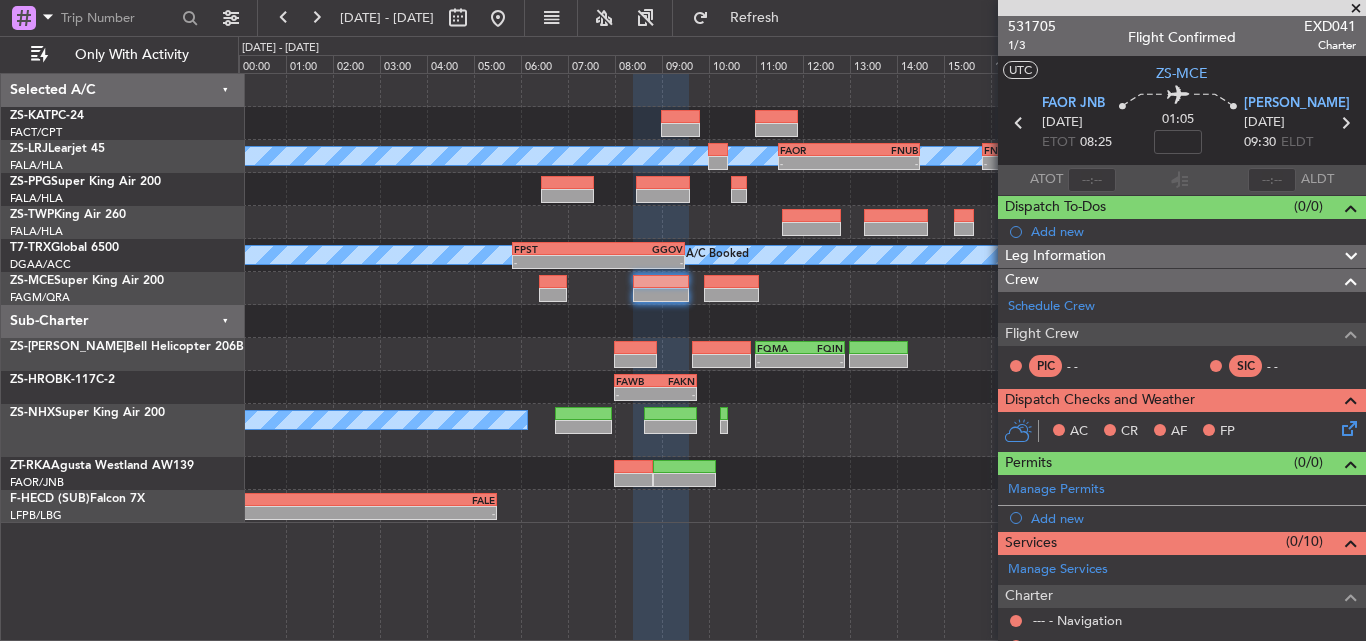click at bounding box center [1356, 9] 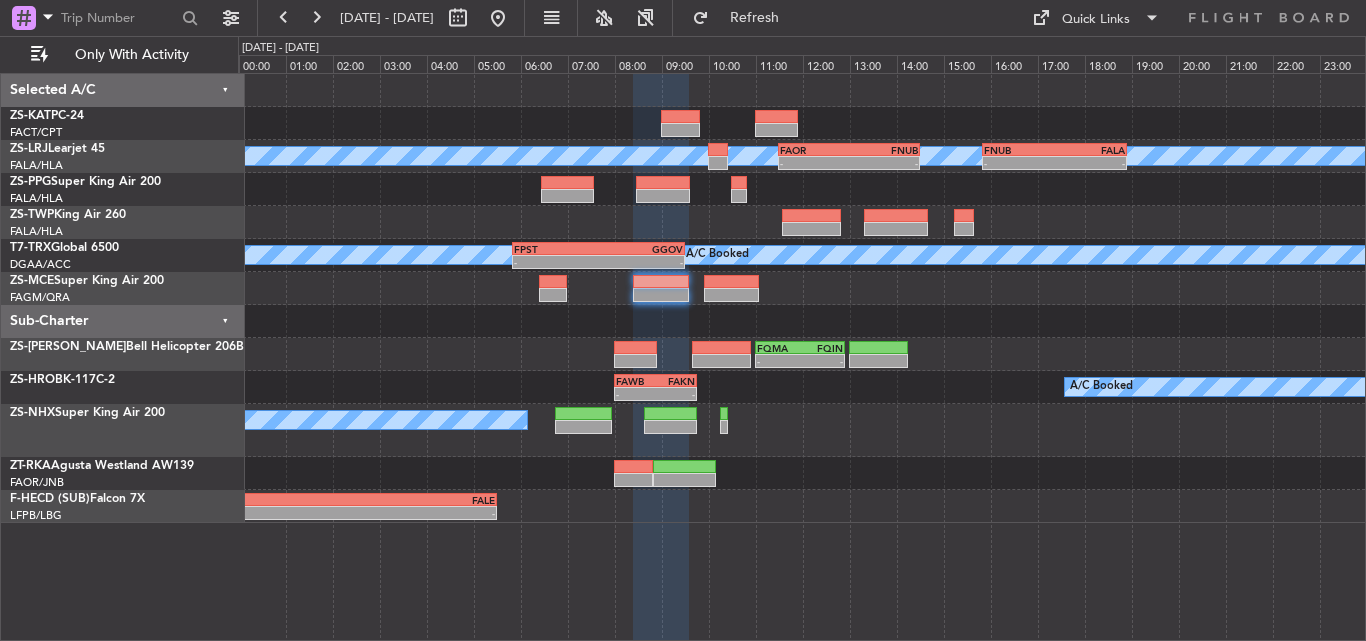 type on "0" 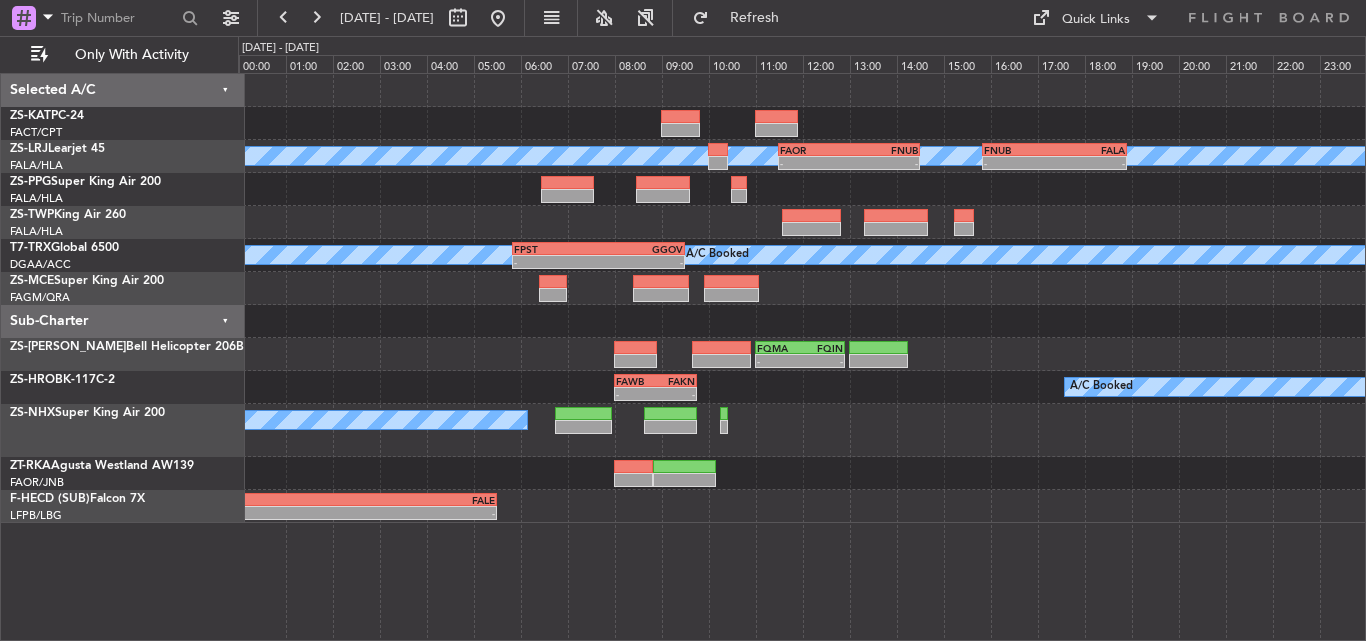 drag, startPoint x: 313, startPoint y: 15, endPoint x: 334, endPoint y: 49, distance: 39.962482 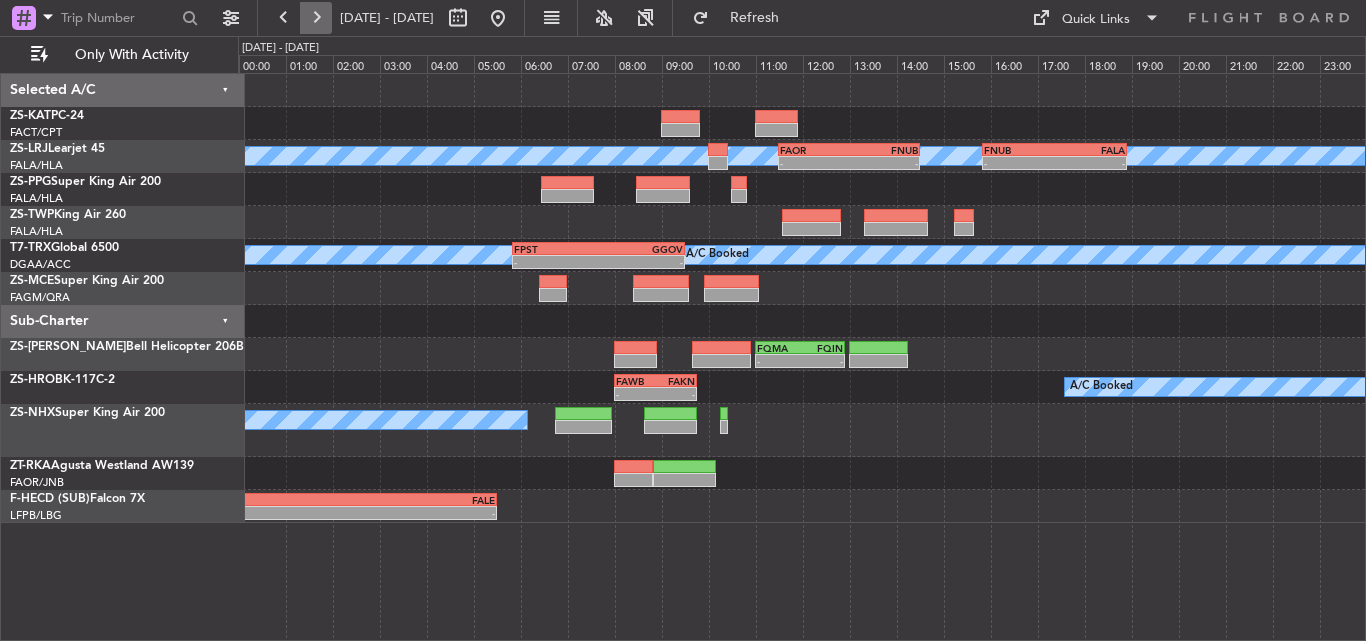 click at bounding box center [316, 18] 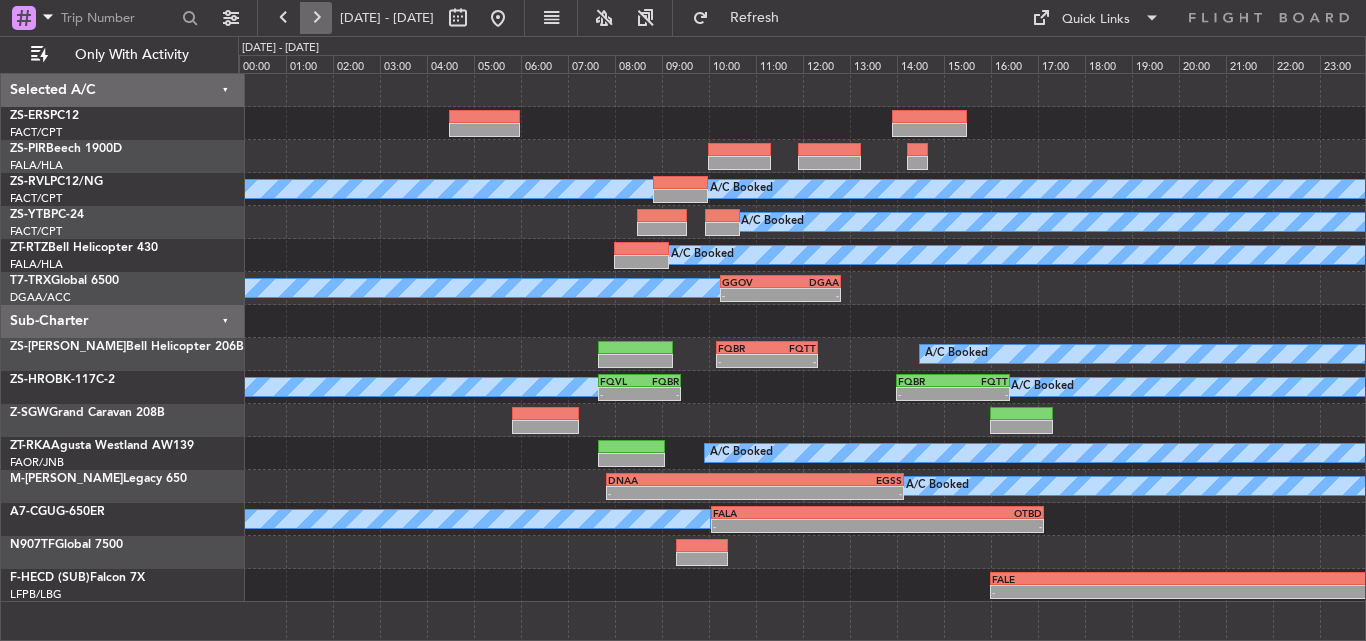 click at bounding box center [316, 18] 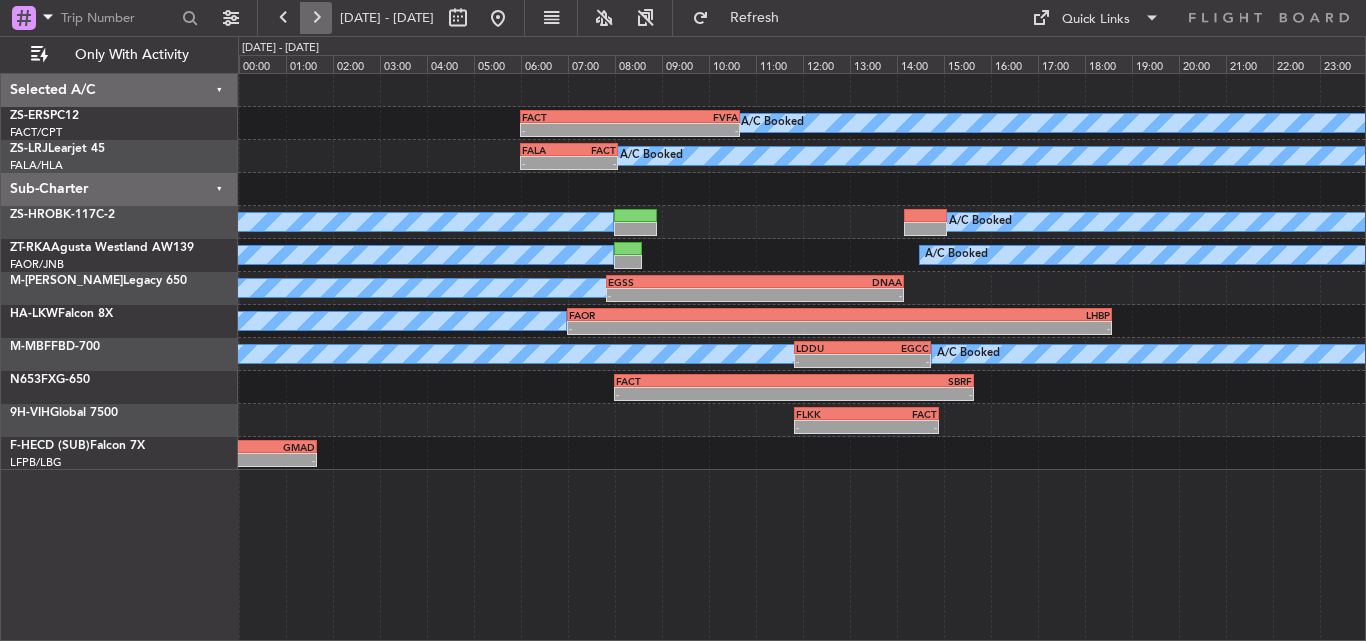 click at bounding box center (316, 18) 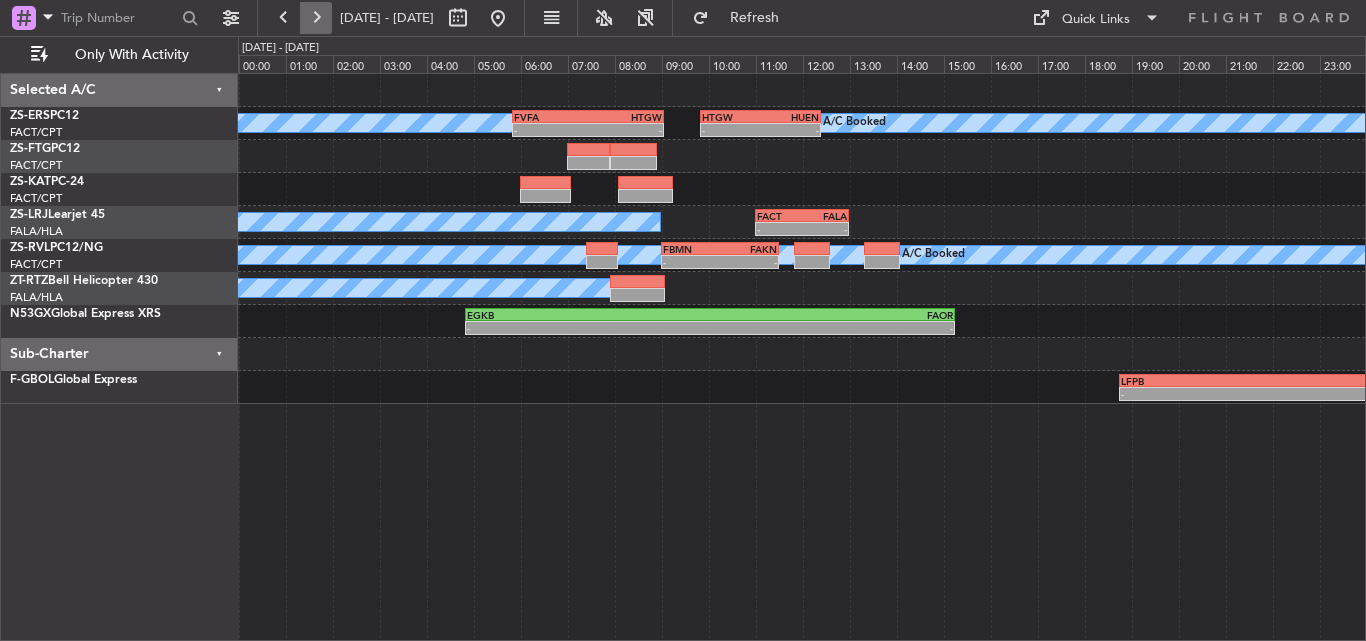 drag, startPoint x: 323, startPoint y: 13, endPoint x: 310, endPoint y: 23, distance: 16.40122 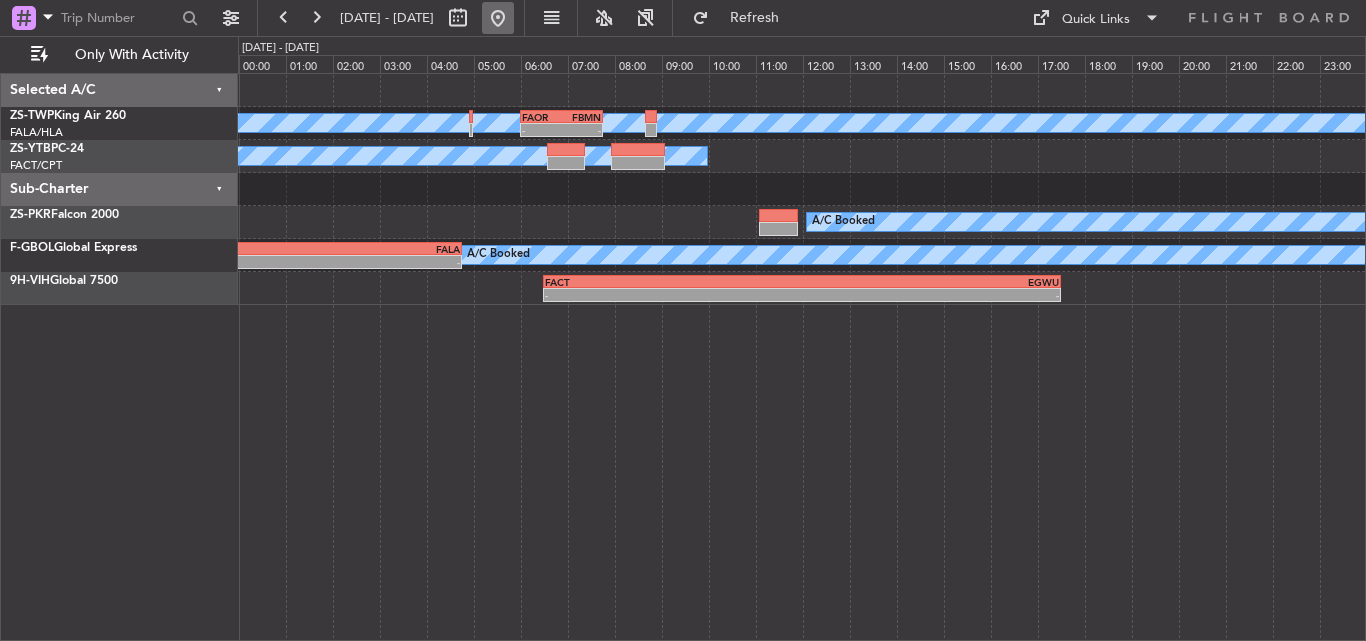 click at bounding box center [498, 18] 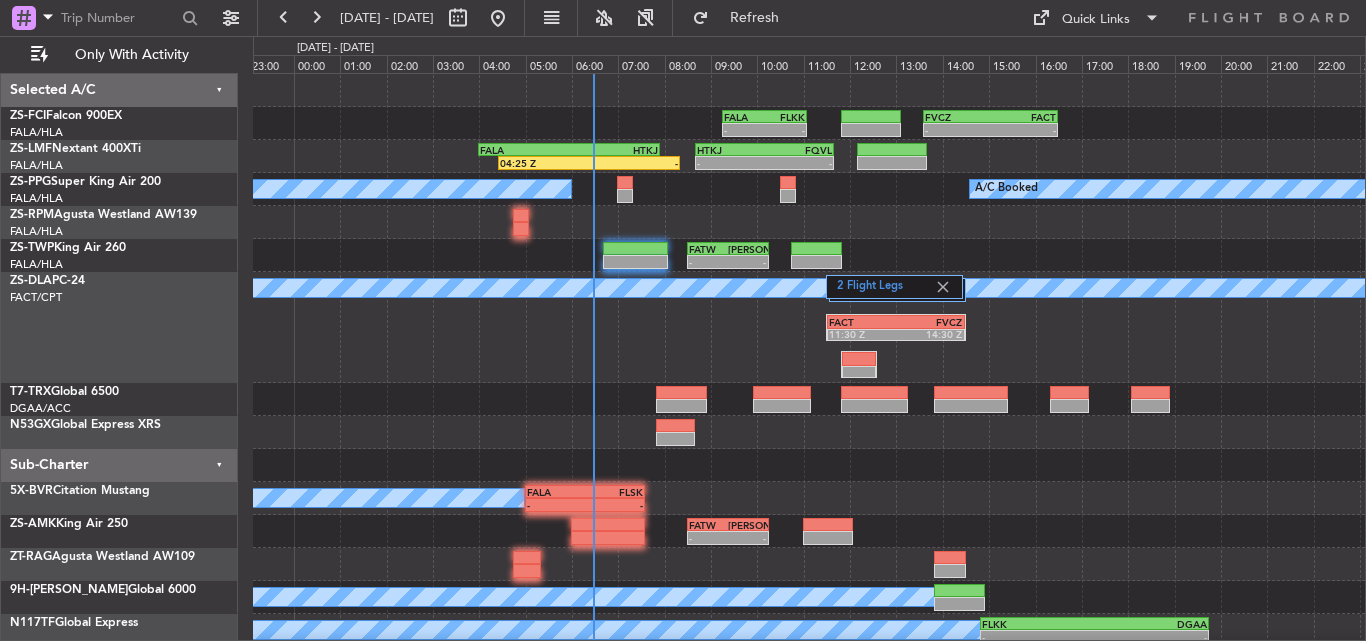scroll, scrollTop: 71, scrollLeft: 0, axis: vertical 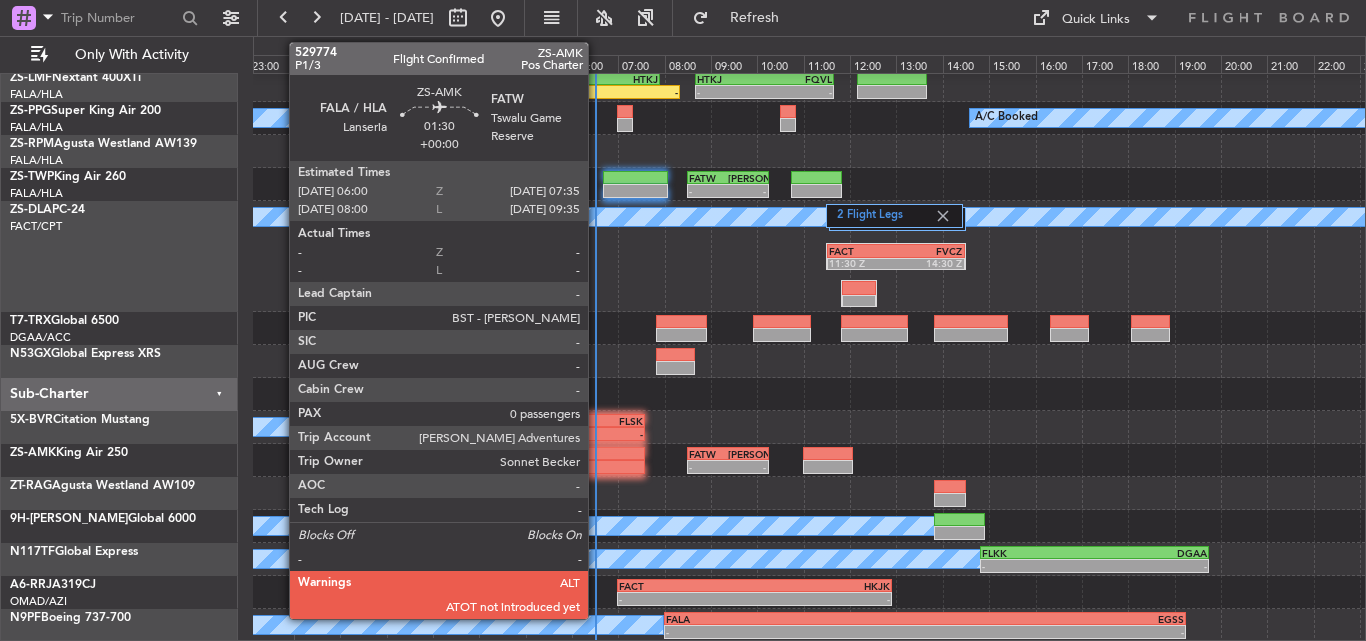 click 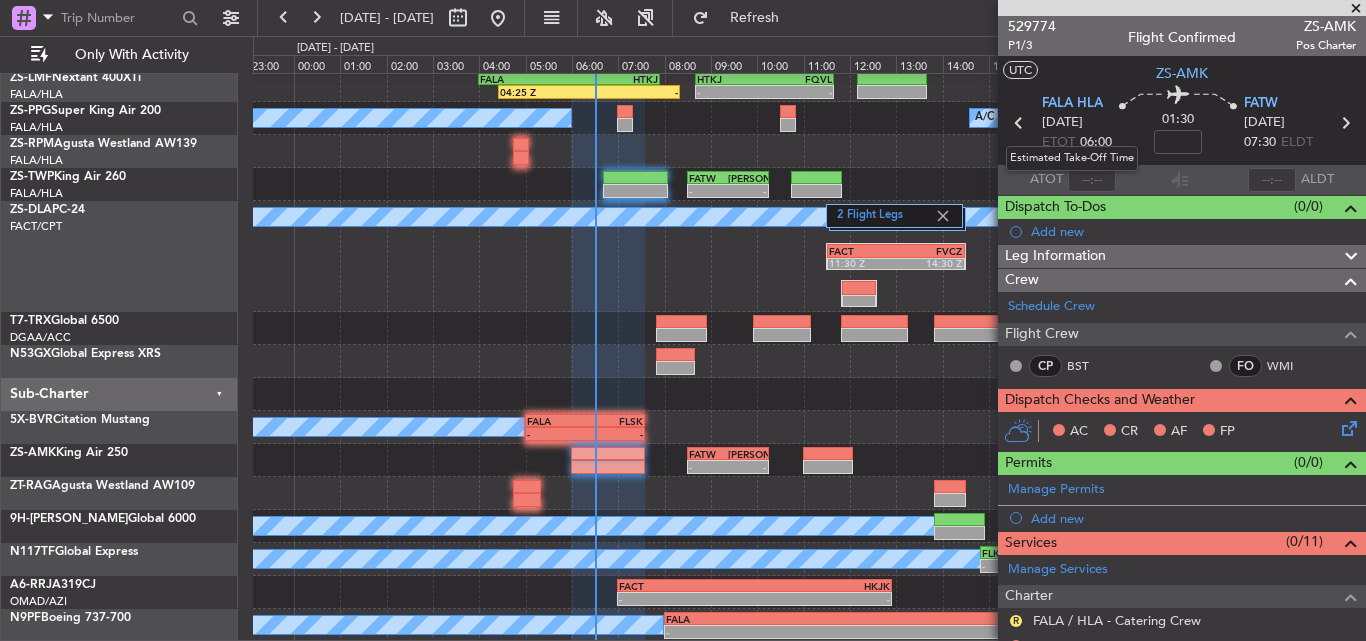 click on "Estimated Take-Off Time" at bounding box center (1072, 158) 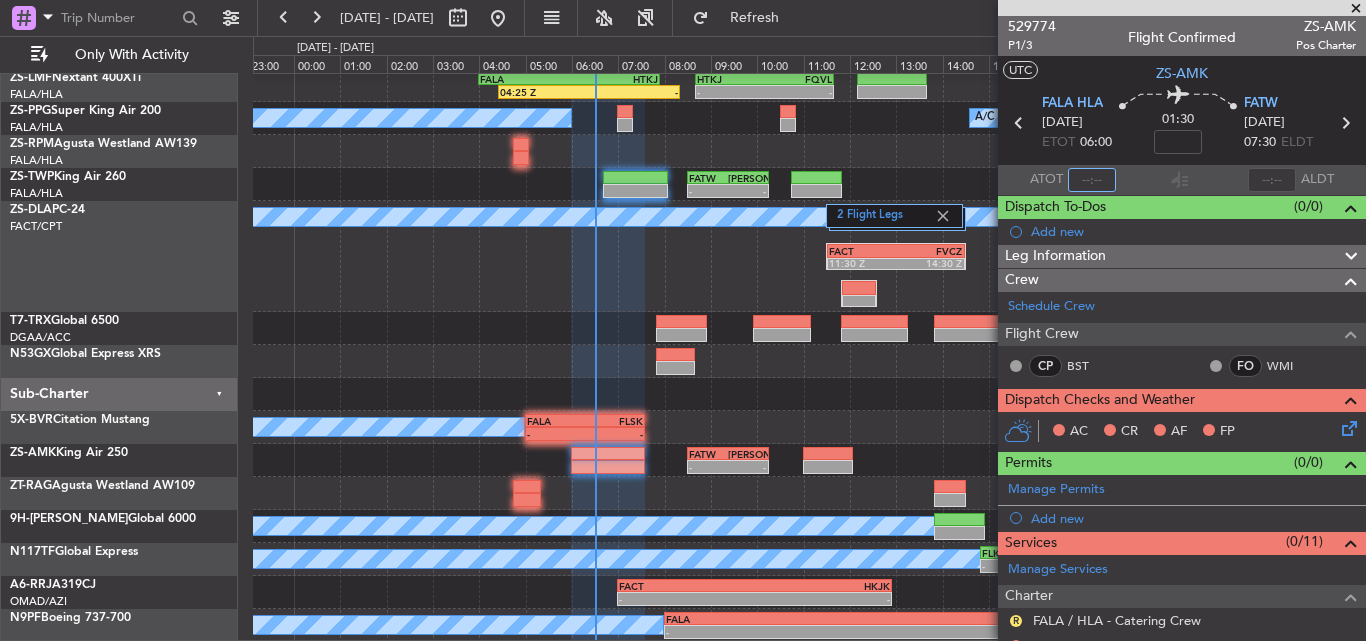 click at bounding box center [1092, 180] 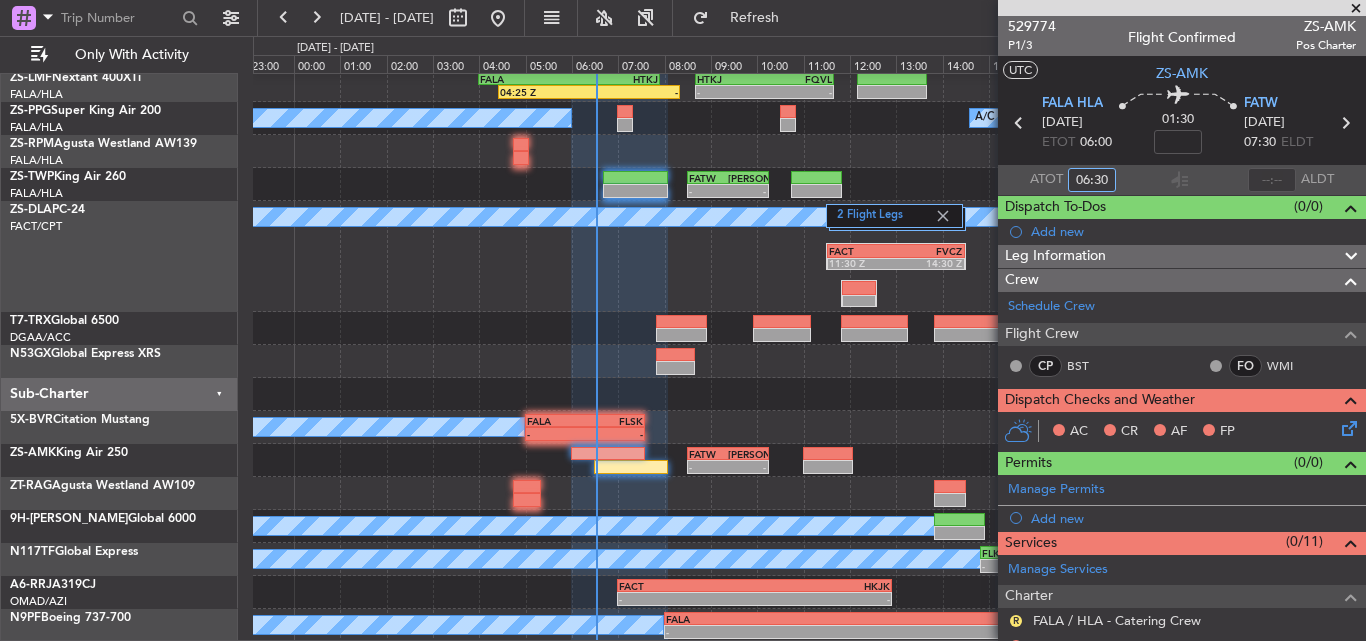 type on "06:30" 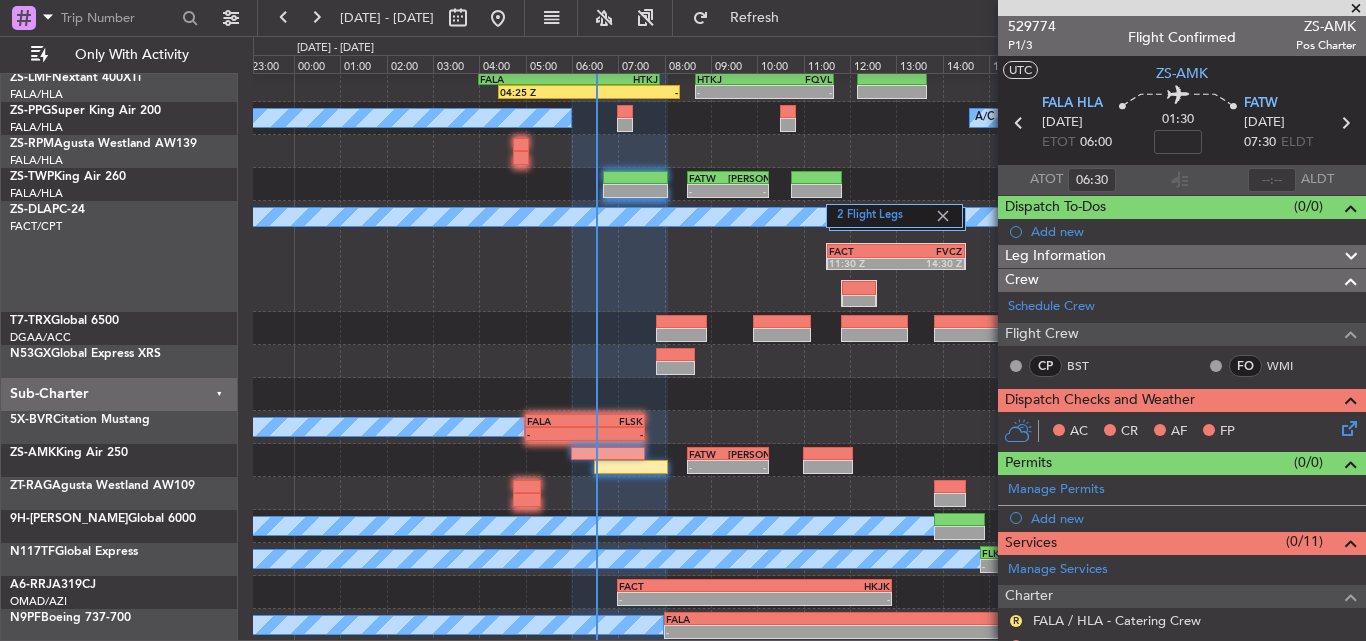 click at bounding box center [1356, 9] 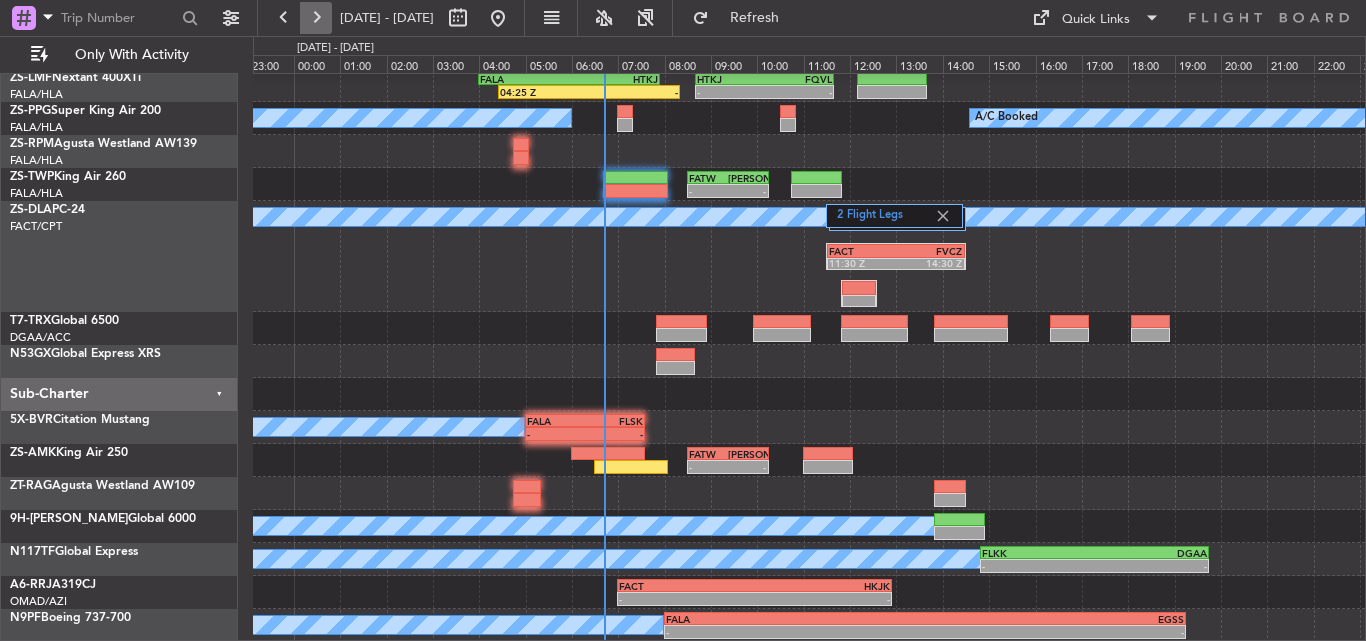 click at bounding box center [316, 18] 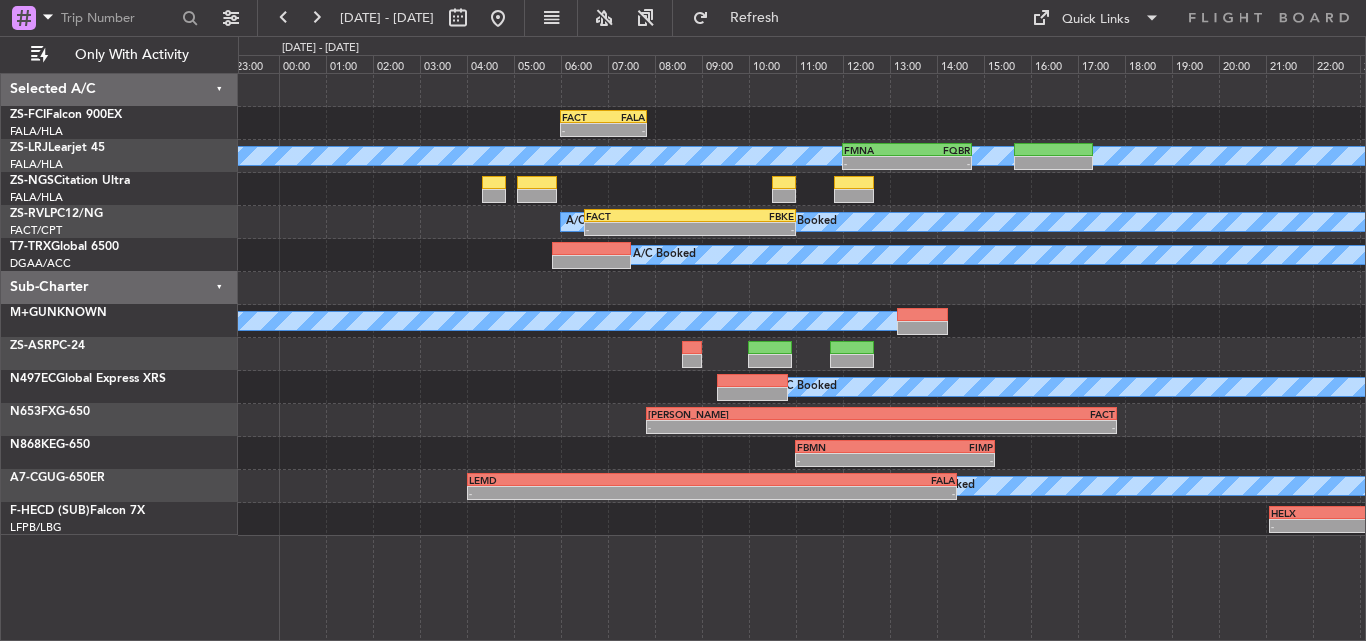 scroll, scrollTop: 0, scrollLeft: 0, axis: both 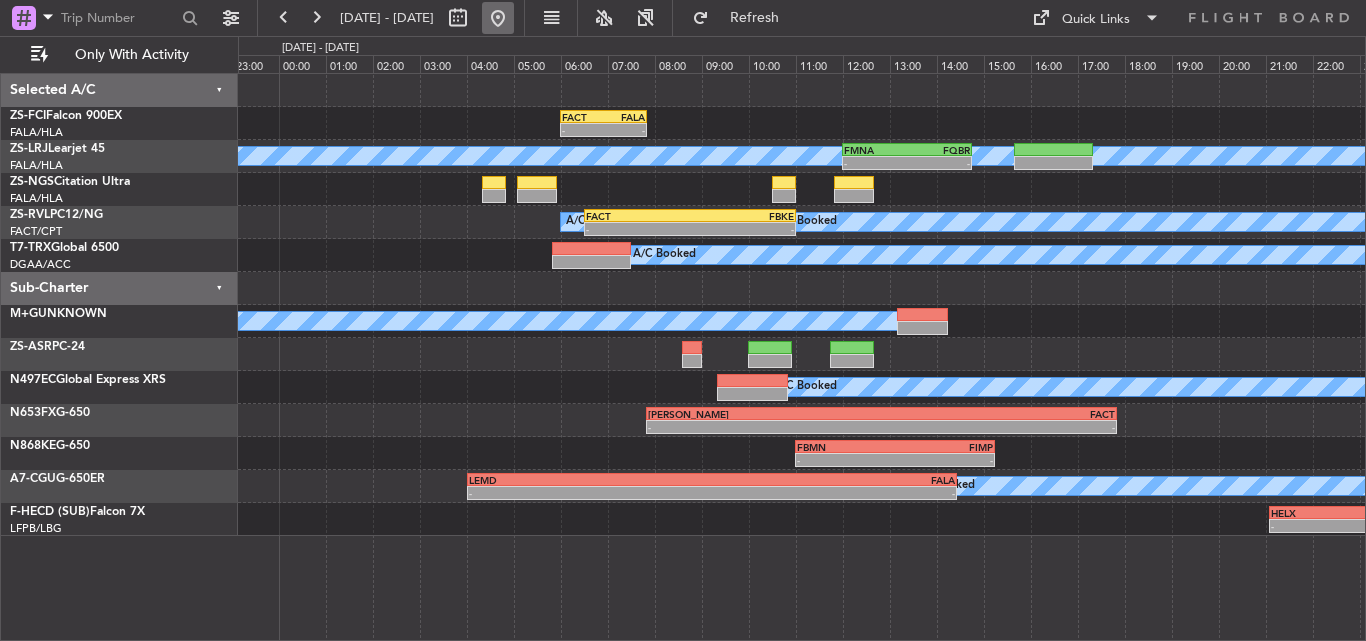 click at bounding box center [498, 18] 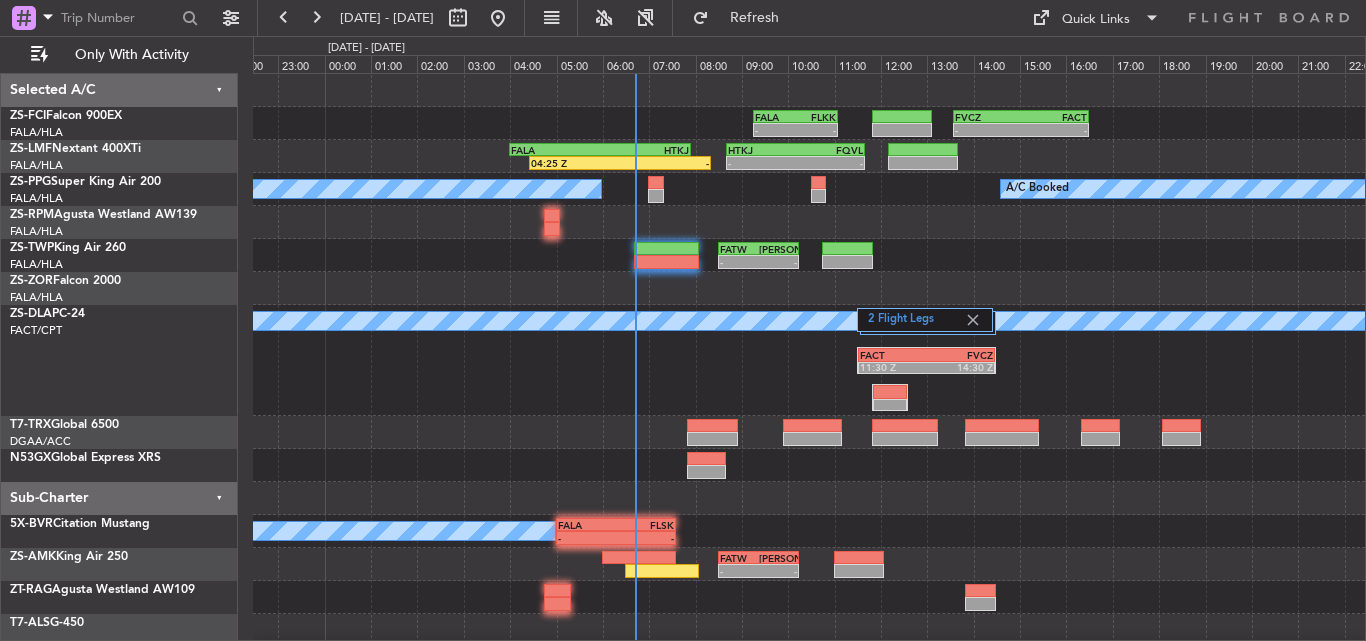 click on "-
-
FVCZ
13:35 Z
FACT
16:30 Z
FALA
09:15 Z
FLKK
11:05 Z
-
-
HTKJ
08:40 Z
FQVL
11:40 Z
-
-
04:25 Z
-
FALA
04:00 Z
HTKJ
07:55 Z
A/C Booked
A/C Booked
-
-
FATW
08:30 Z
[PERSON_NAME]
10:15 Z
-
-
FVRG
19:50 Z
FALA
21:35 Z
A/C Unavailable" 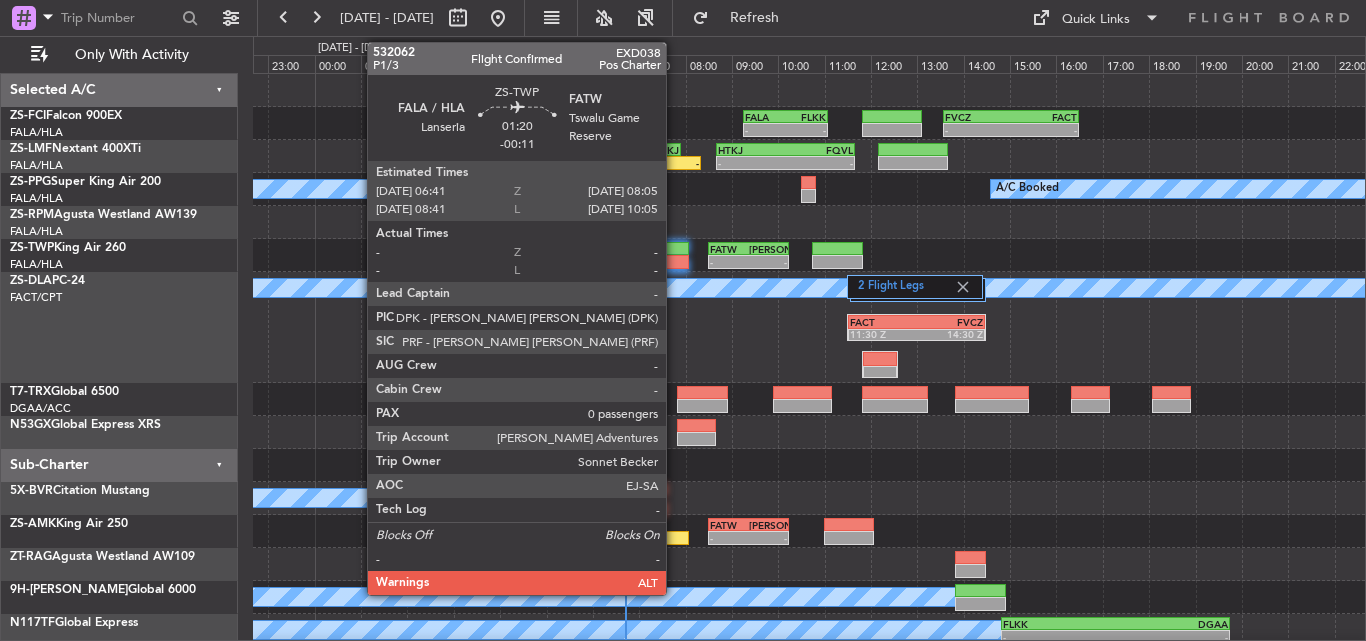 click 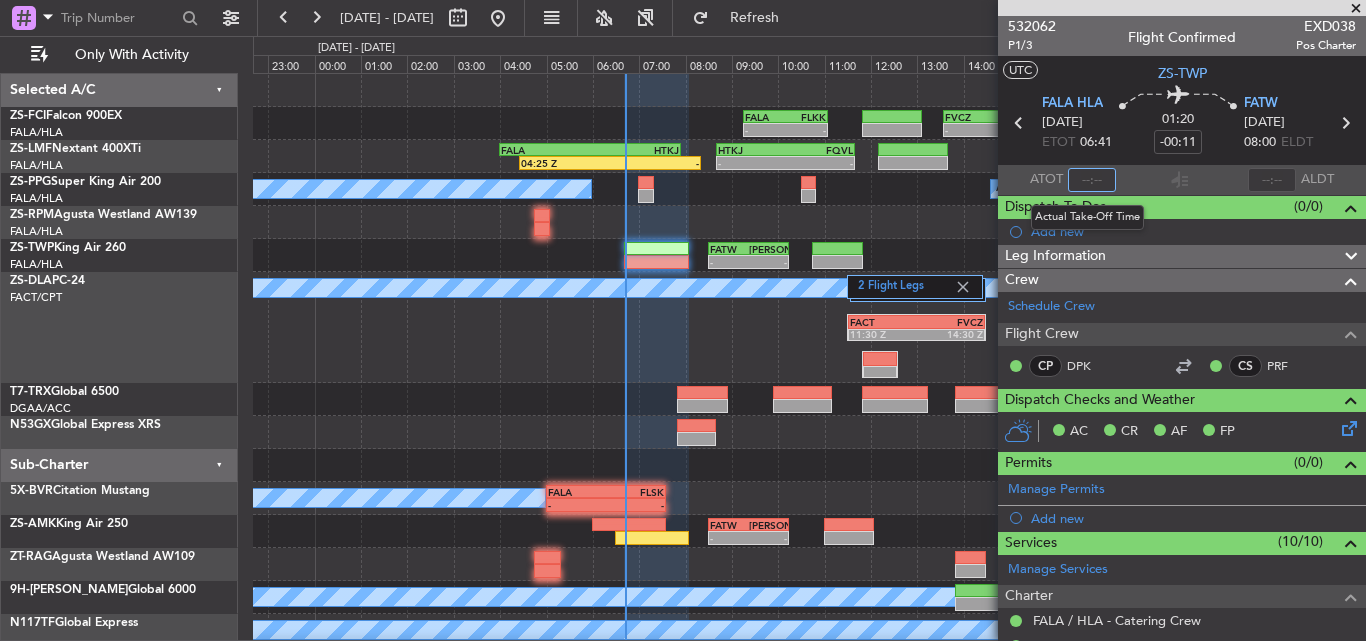click at bounding box center [1092, 180] 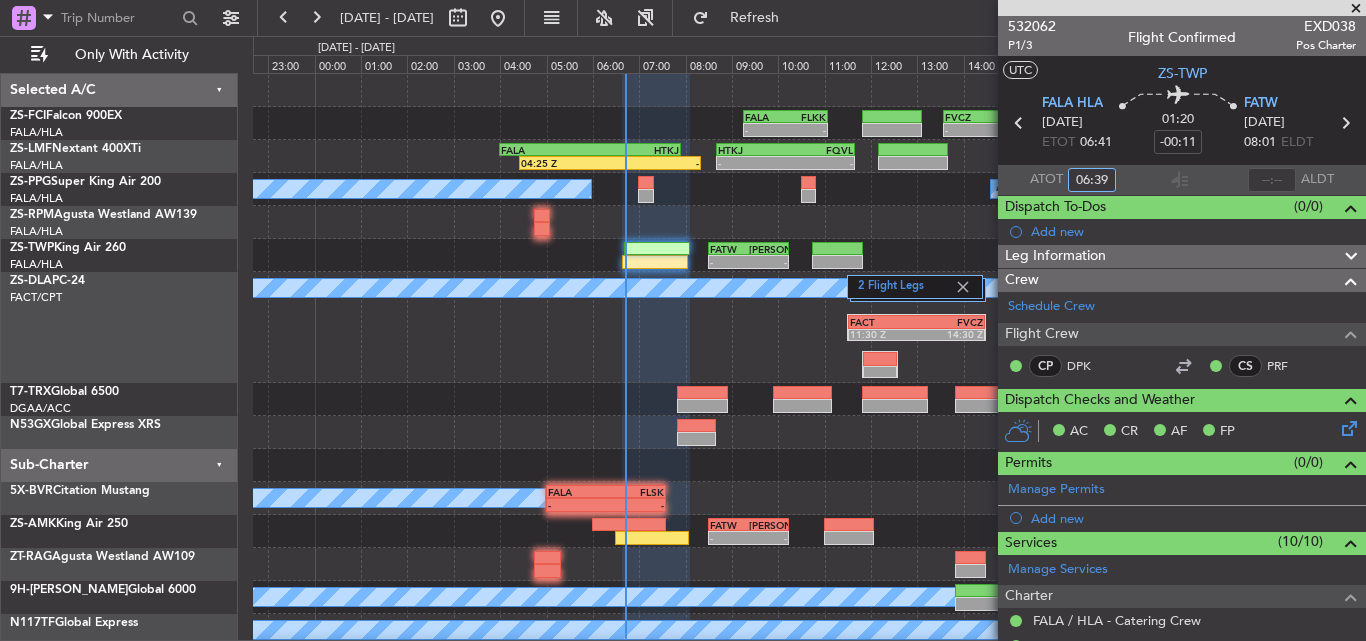 type on "06:39" 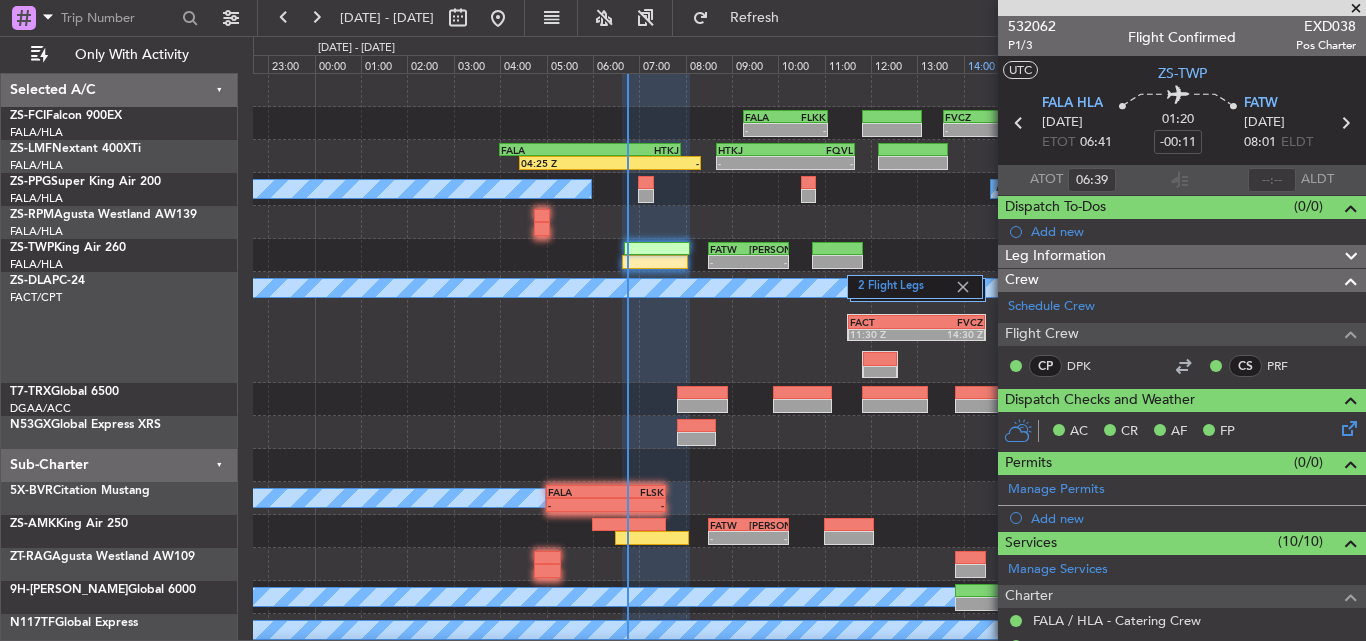 drag, startPoint x: 1354, startPoint y: 12, endPoint x: 963, endPoint y: 58, distance: 393.6966 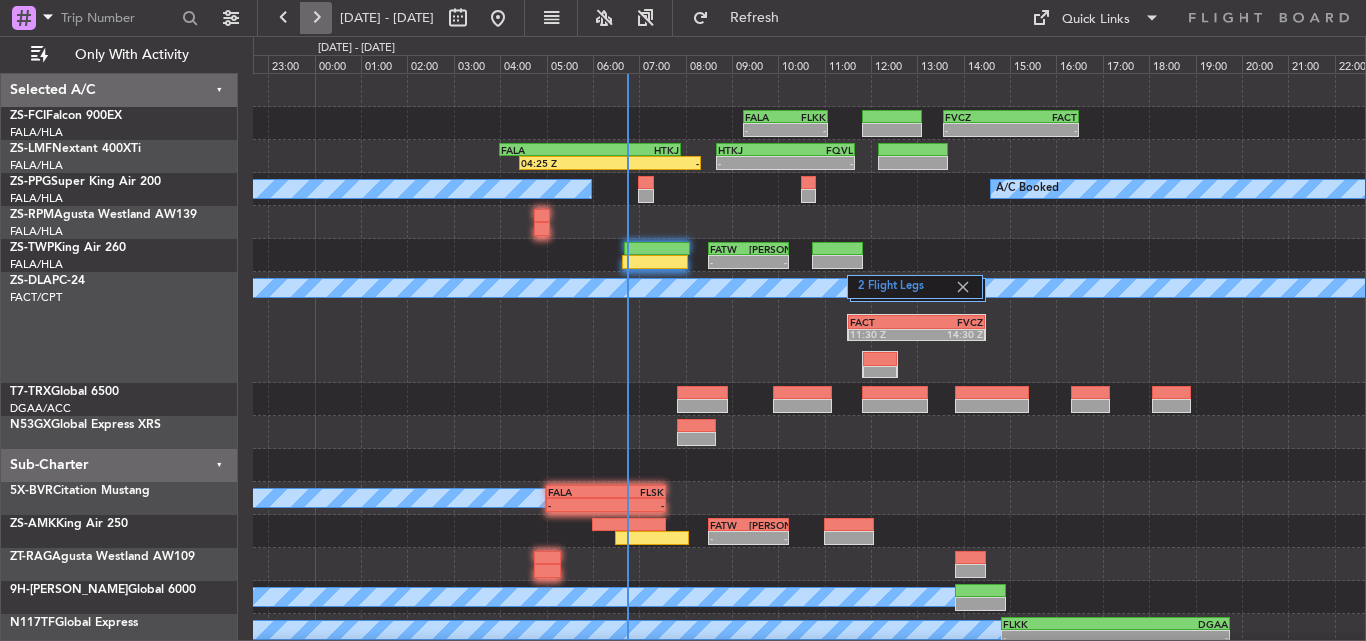 click at bounding box center [316, 18] 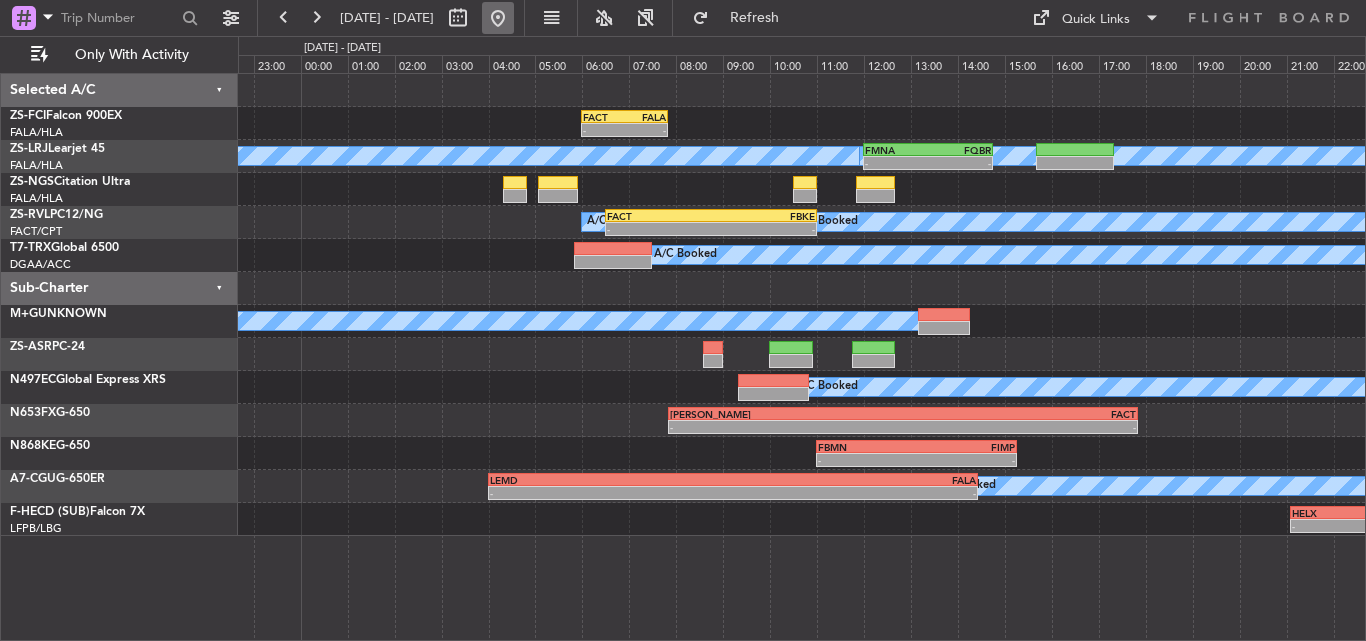 click at bounding box center [498, 18] 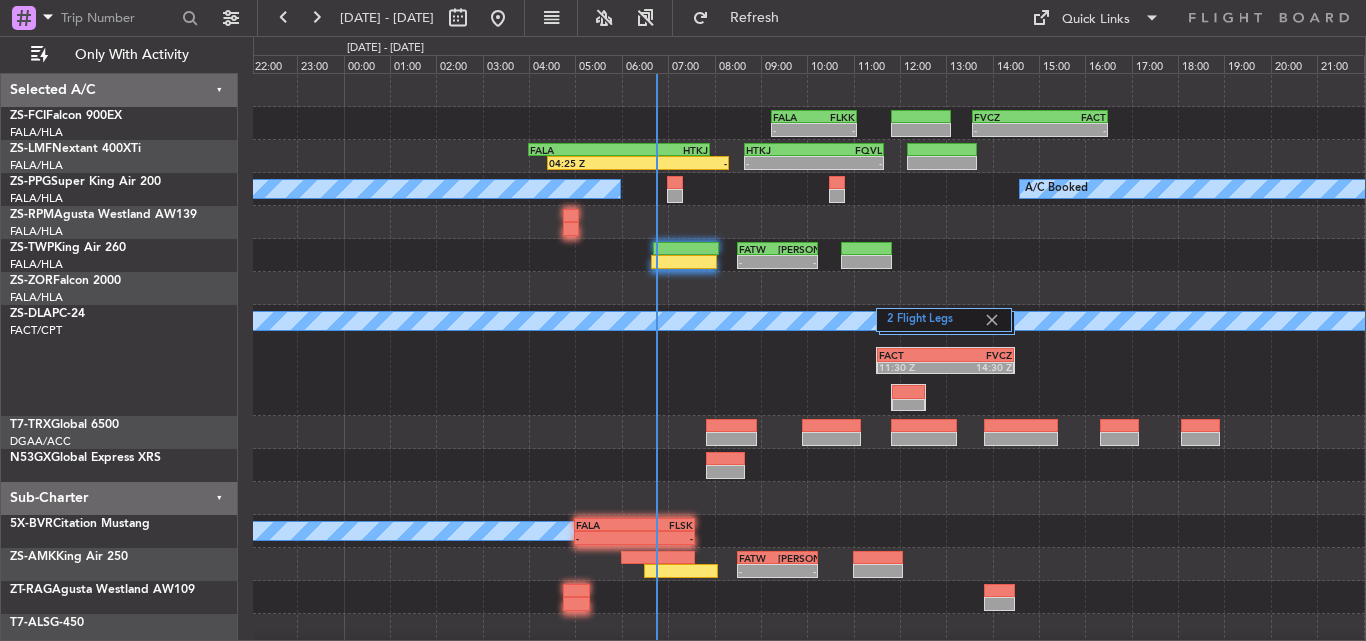 click on "-
-
FVCZ
13:35 Z
FACT
16:30 Z
FALA
09:15 Z
FLKK
11:05 Z
-
-
HTKJ
08:40 Z
FQVL
11:40 Z
-
-
04:25 Z
-
FALA
04:00 Z
HTKJ
07:55 Z
A/C Booked
A/C Booked
-
-
FATW
08:30 Z
[PERSON_NAME]
10:15 Z
-
-
FVRG
19:50 Z
FALA
21:35 Z
A/C Unavailable" 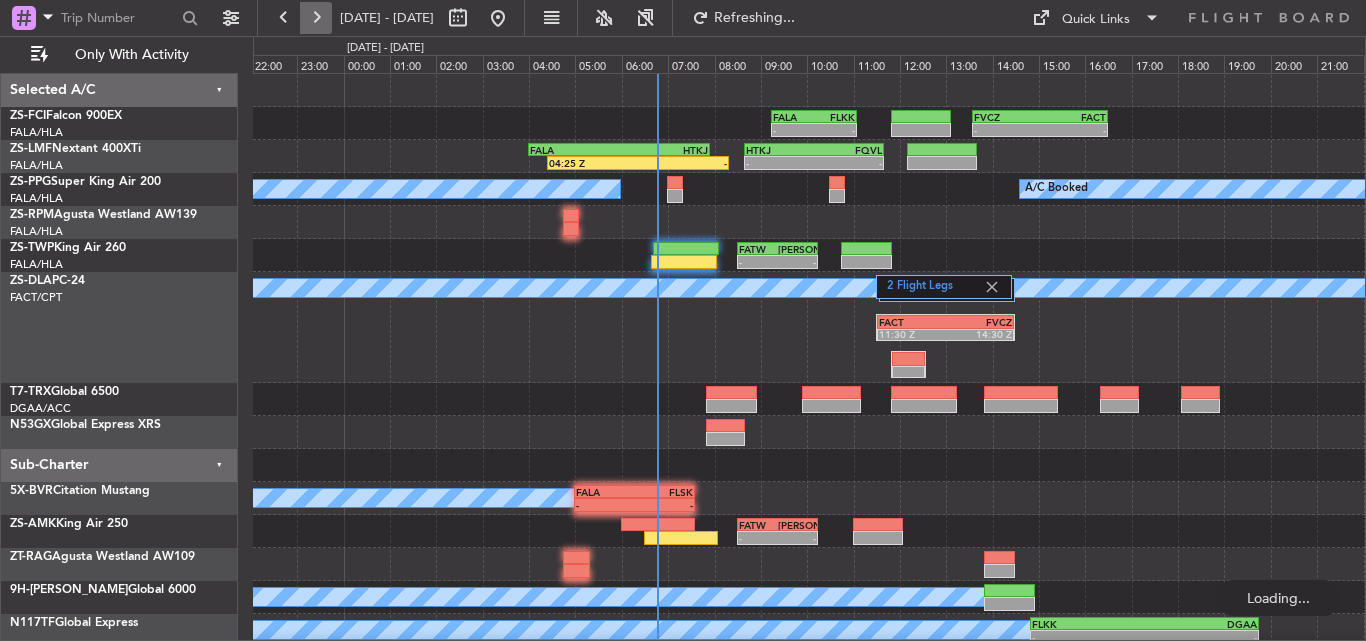 click at bounding box center (316, 18) 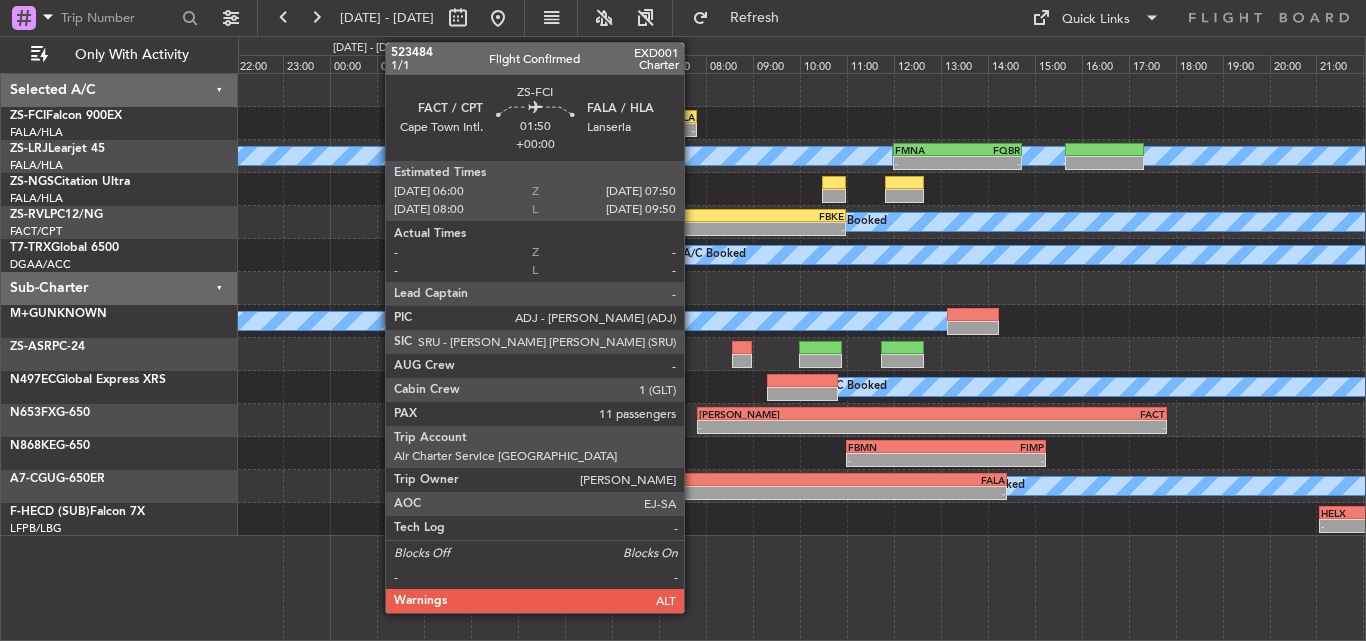 click on "-" 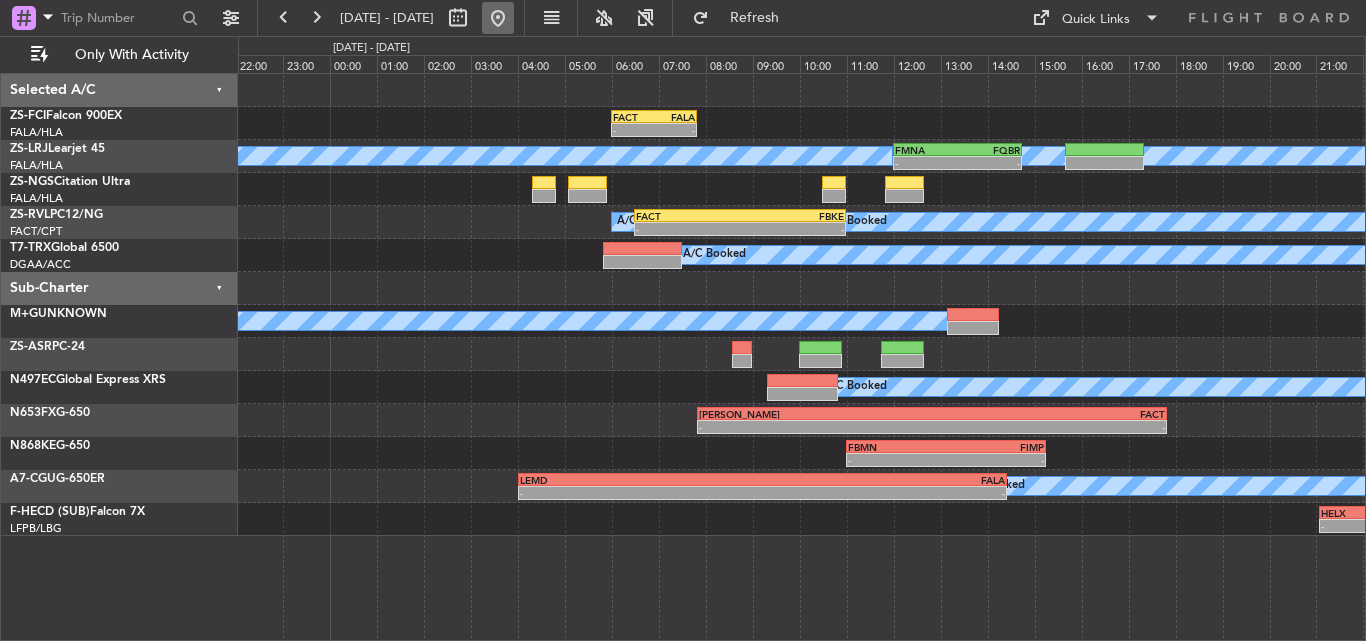 click at bounding box center [498, 18] 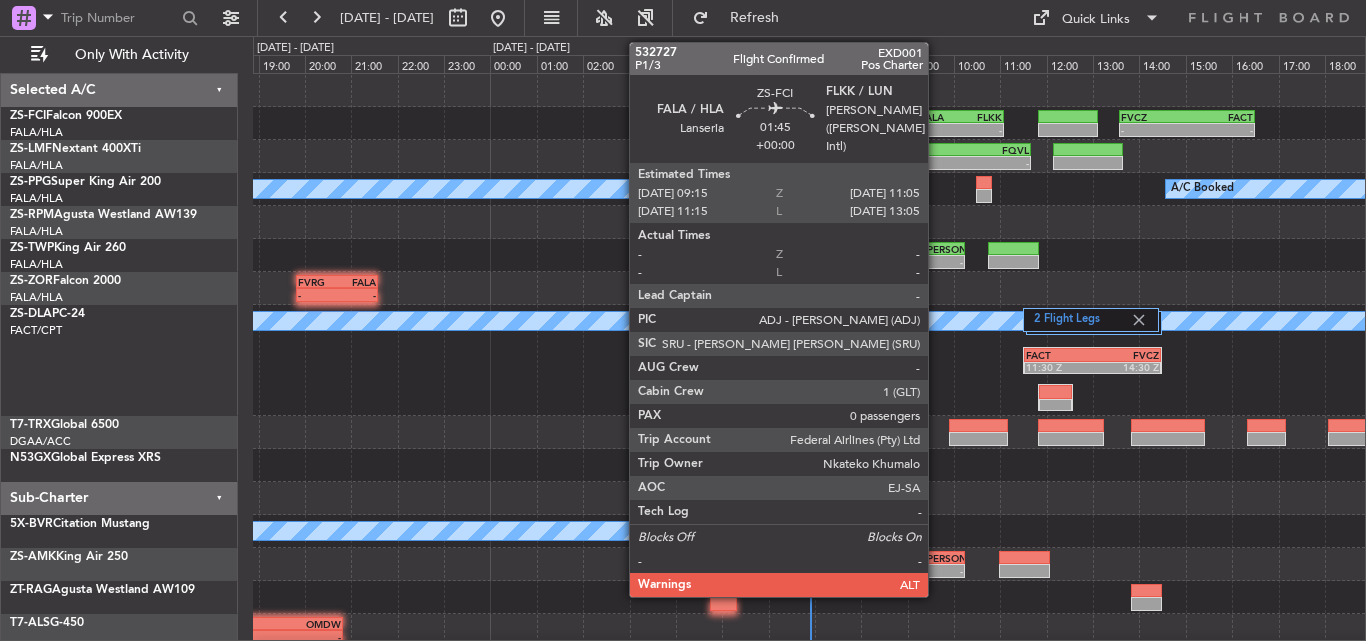 click on "FALA" 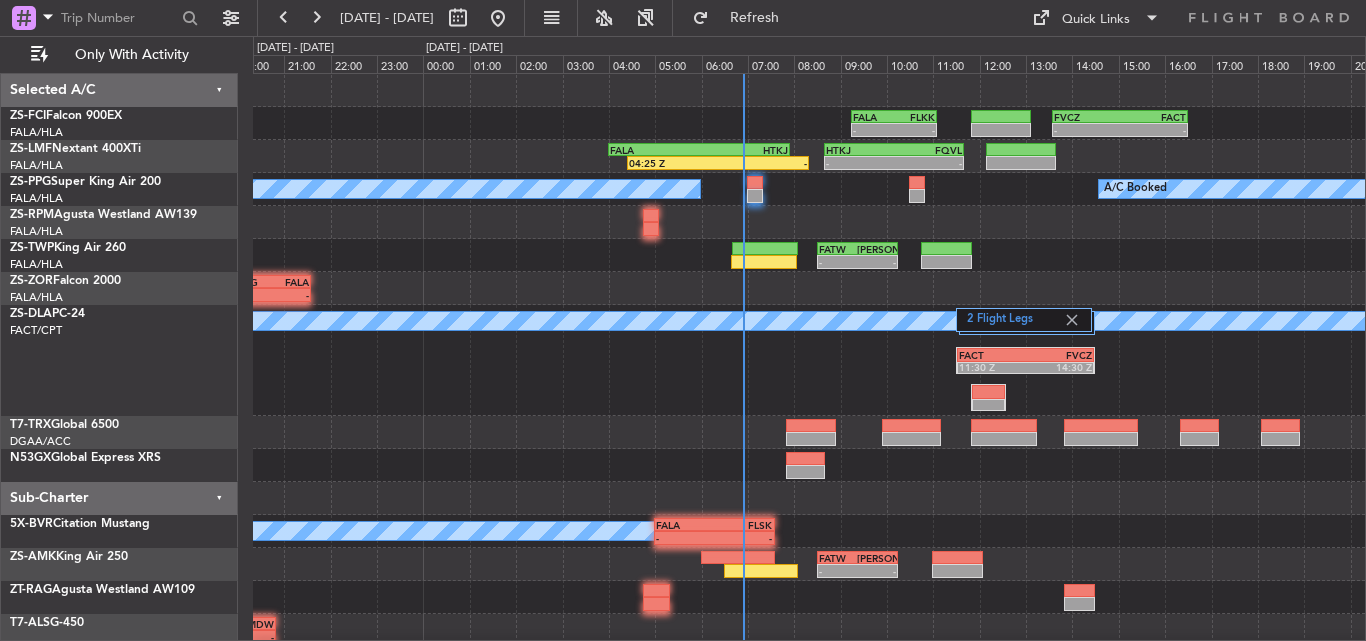 click on "FVCZ
13:35 Z
FACT
16:30 Z
-
-
FALA
09:15 Z
FLKK
11:05 Z
-
-
HTKJ
08:40 Z
FQVL
11:40 Z
-
-
04:25 Z
-
FALA
04:00 Z
HTKJ
07:55 Z
A/C Booked
A/C Booked
-
-
FATW
08:30 Z
[PERSON_NAME]
10:15 Z
-
-
FVRG
19:50 Z
FALA
21:35 Z
A/C Unavailable" 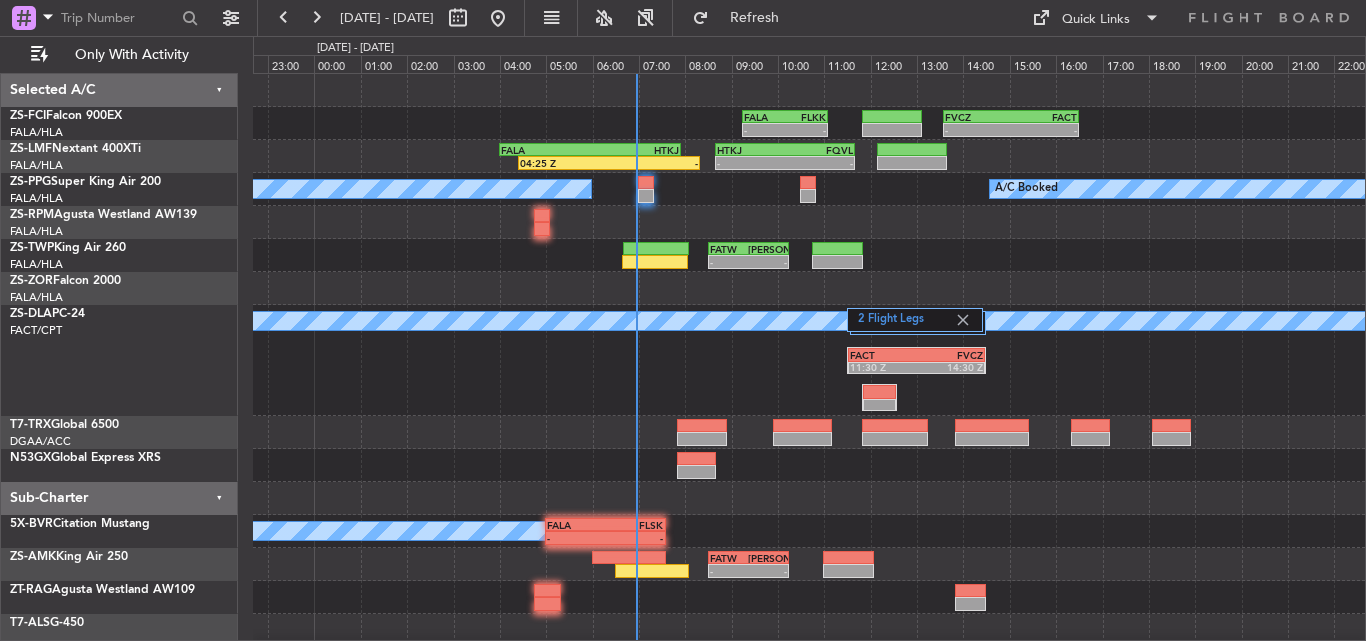 click on "A/C Unavailable
2 Flight Legs
FACT
11:30 Z
FVCZ
14:30 Z" 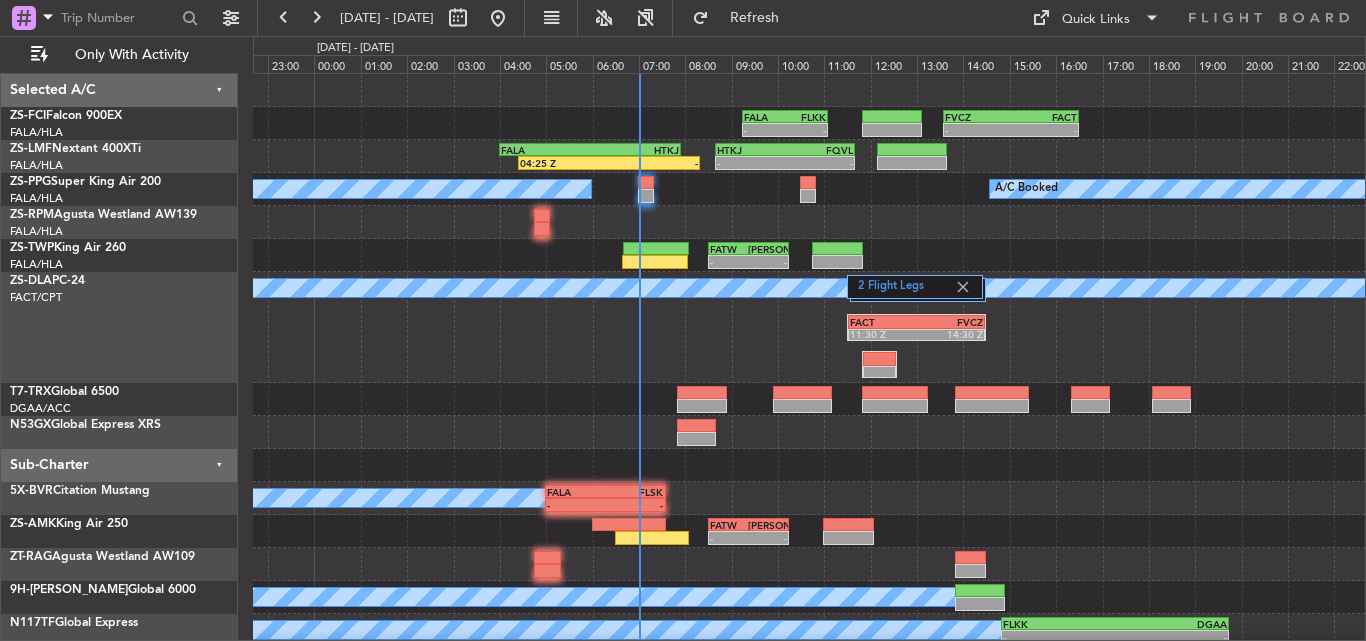 type 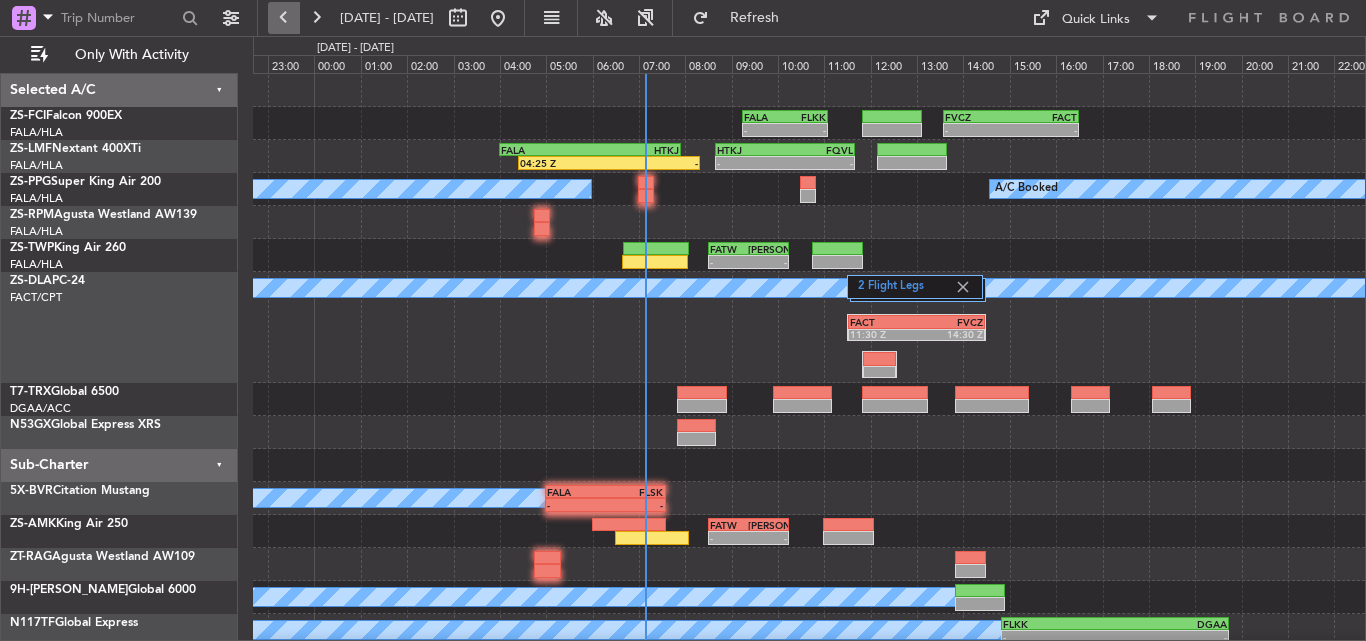 click at bounding box center [284, 18] 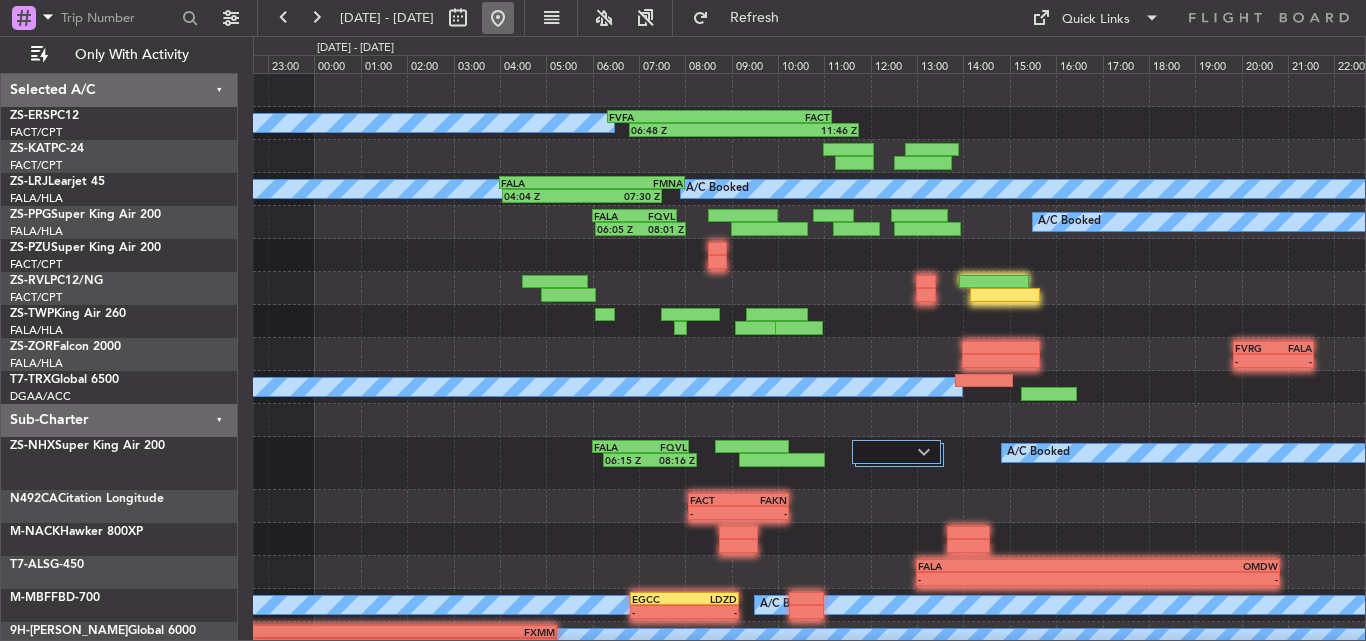click at bounding box center [498, 18] 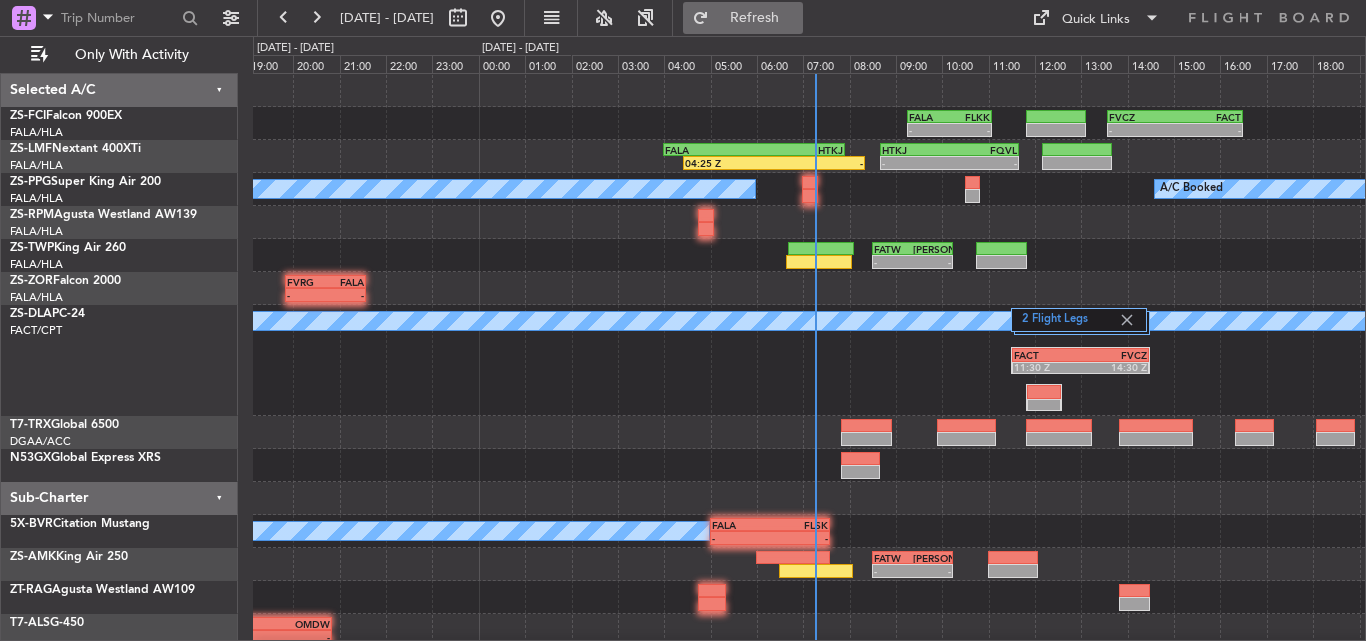 click on "Refresh" 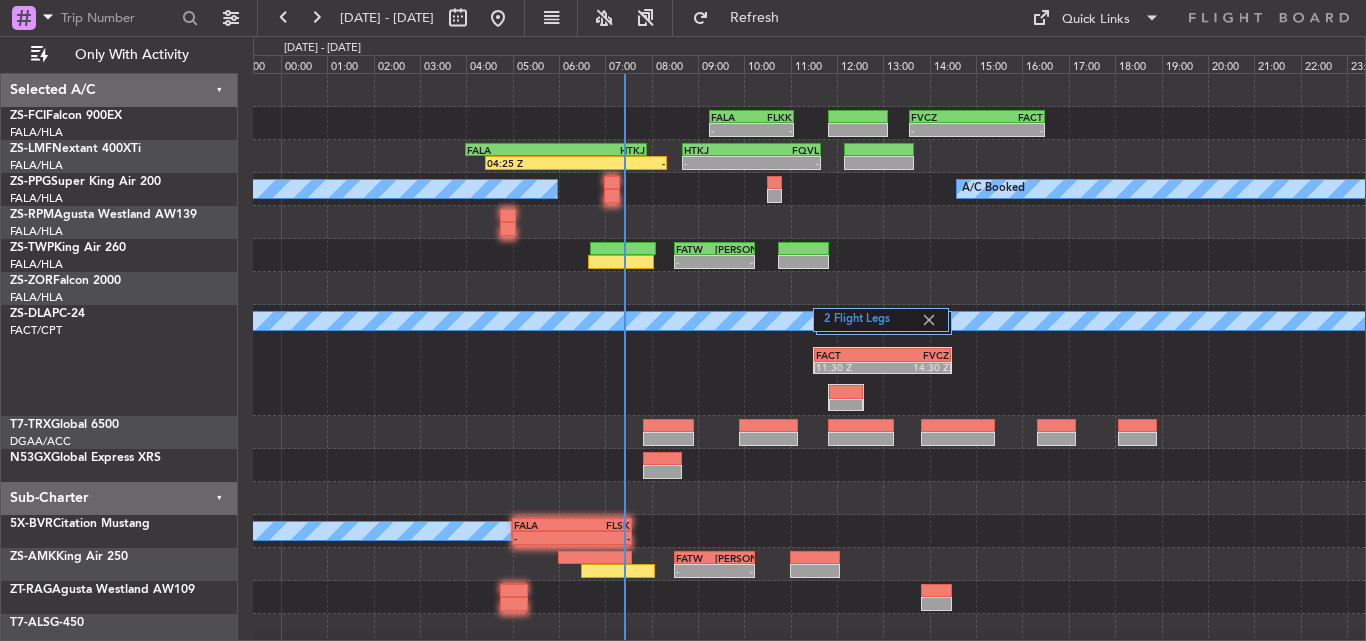 click on "-
-
FALA
09:15 Z
FLKK
11:05 Z
-
-
FVCZ
13:35 Z
FACT
16:30 Z
04:25 Z
-
FALA
04:00 Z
HTKJ
07:55 Z
-
-
HTKJ
08:40 Z
FQVL
11:40 Z
A/C Booked
A/C Booked
-
-
FATW
08:30 Z
[PERSON_NAME]
10:15 Z
-
-
FVRG
19:50 Z
FALA
21:35 Z
2 Flight Legs" 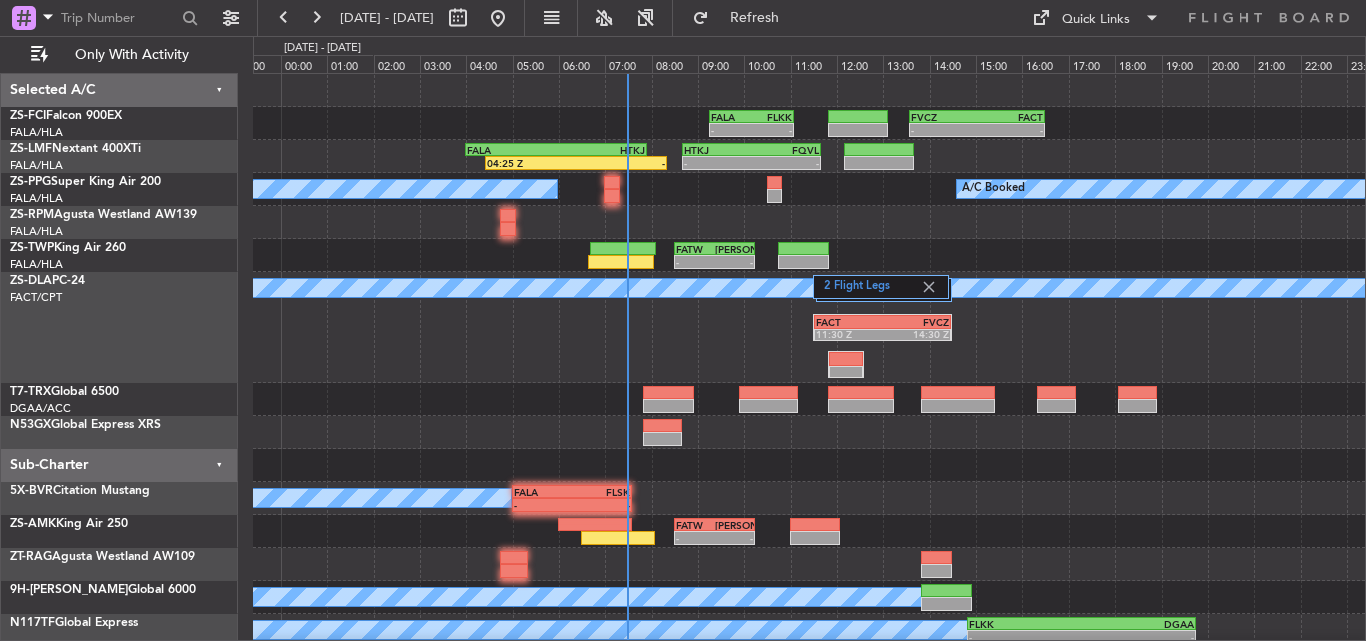 type 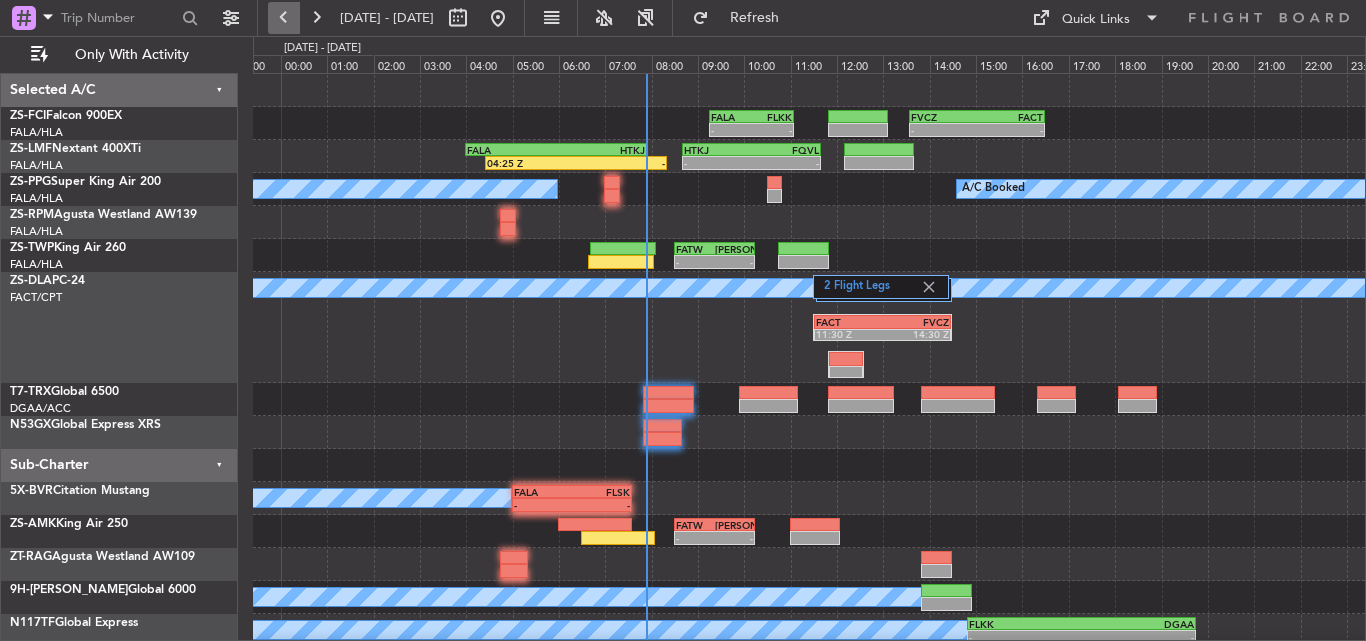 click at bounding box center (284, 18) 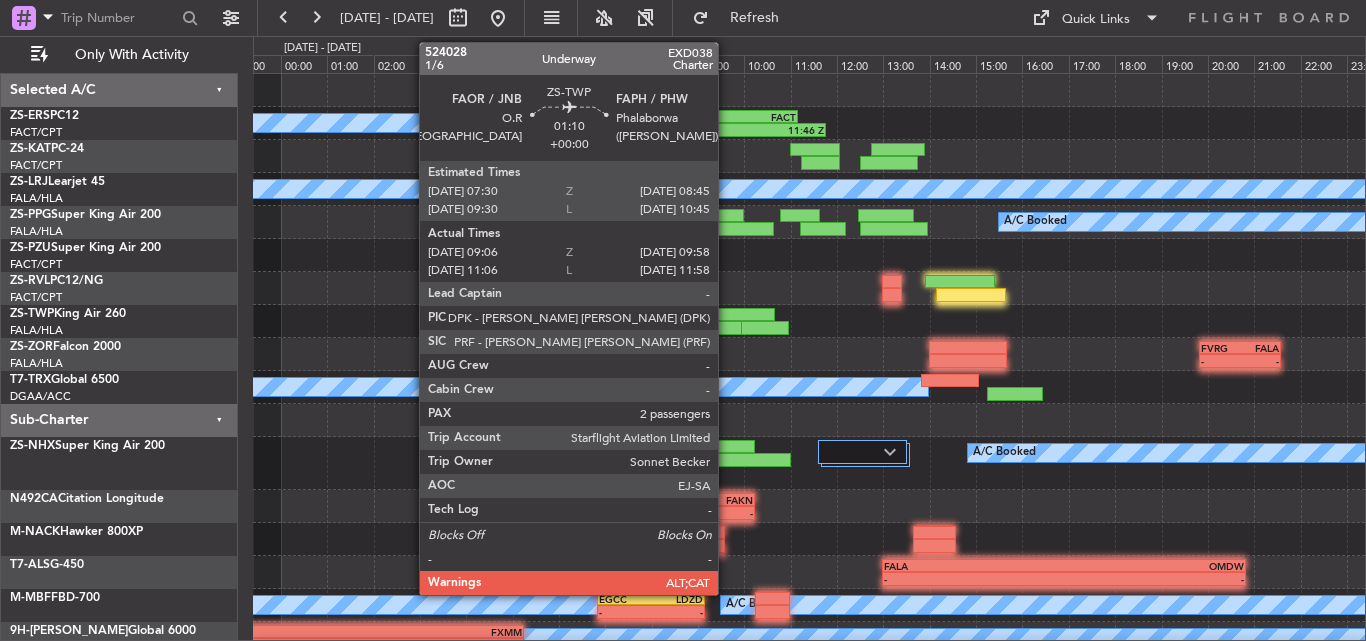 click 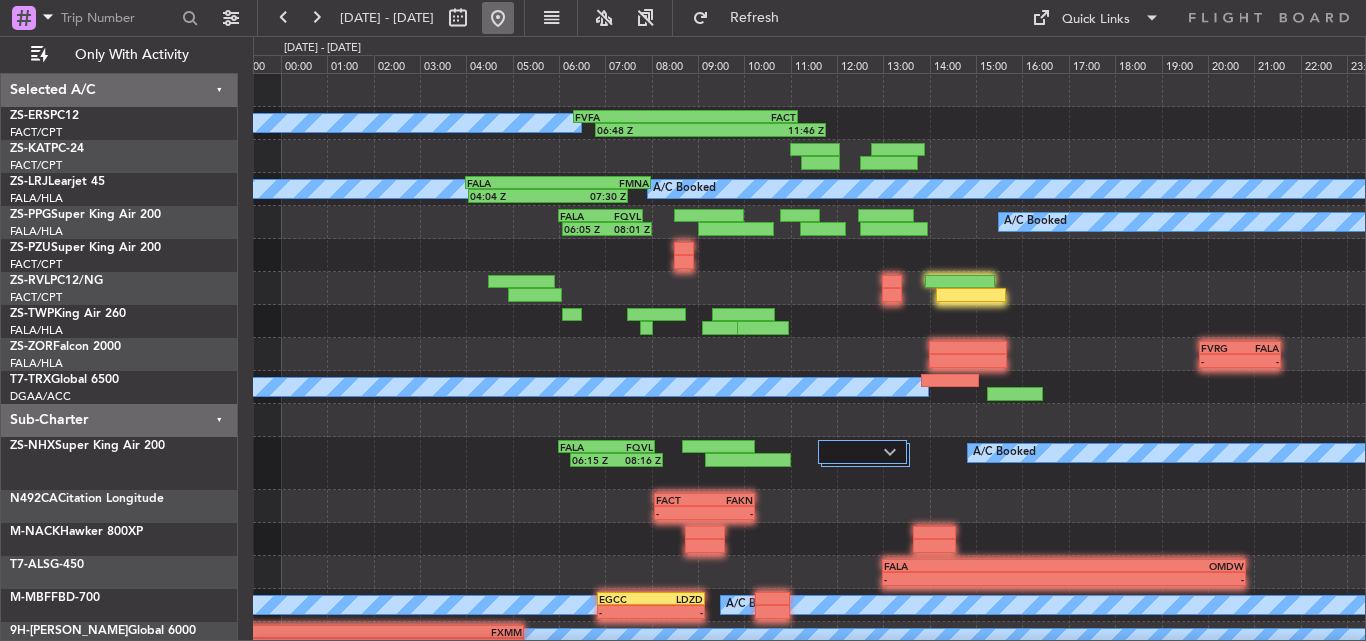 click at bounding box center (498, 18) 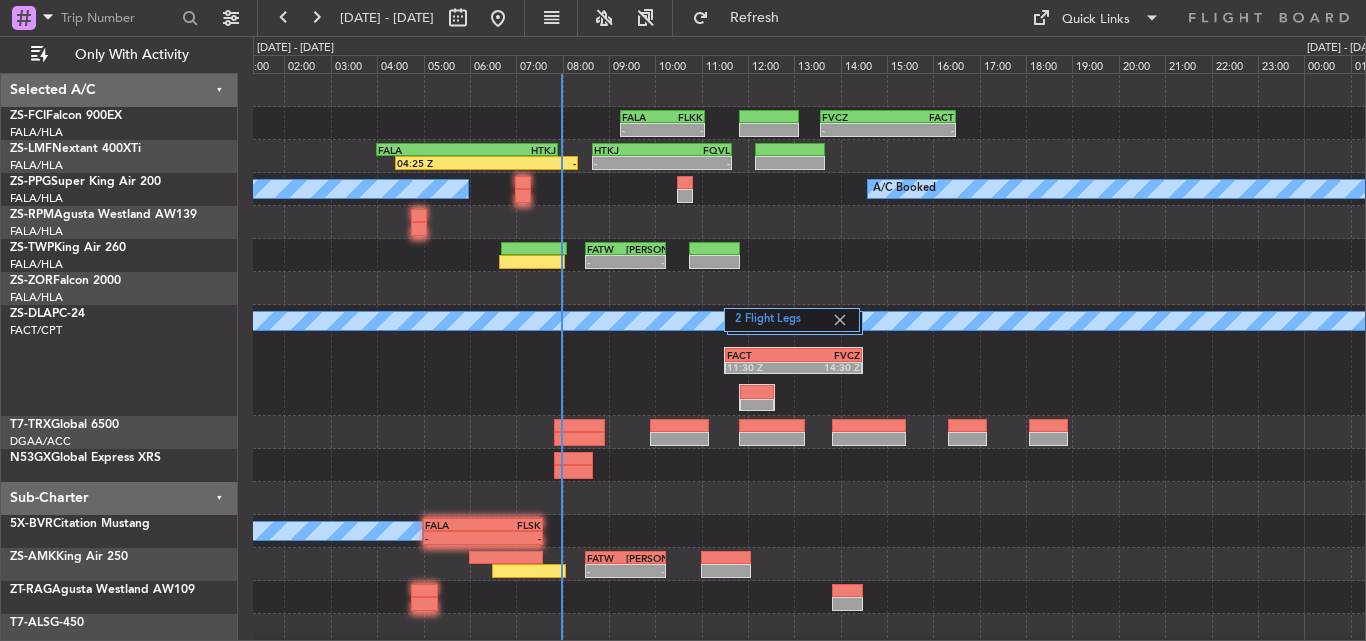 scroll, scrollTop: 0, scrollLeft: 0, axis: both 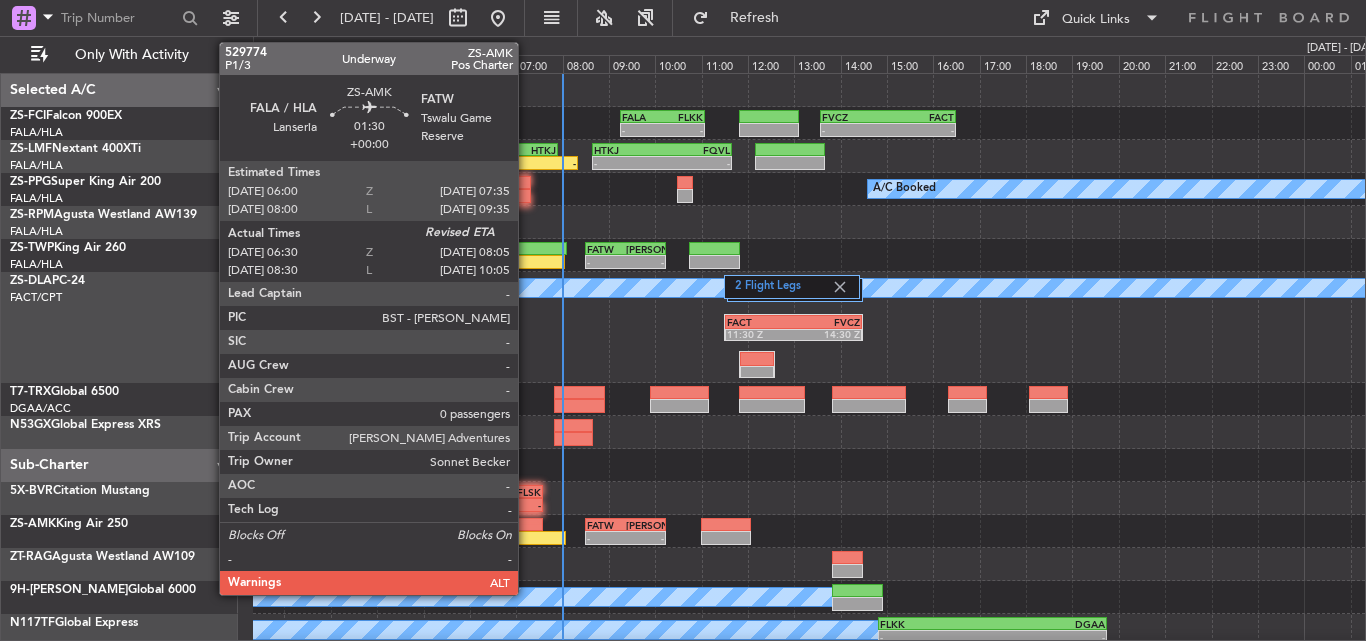 click 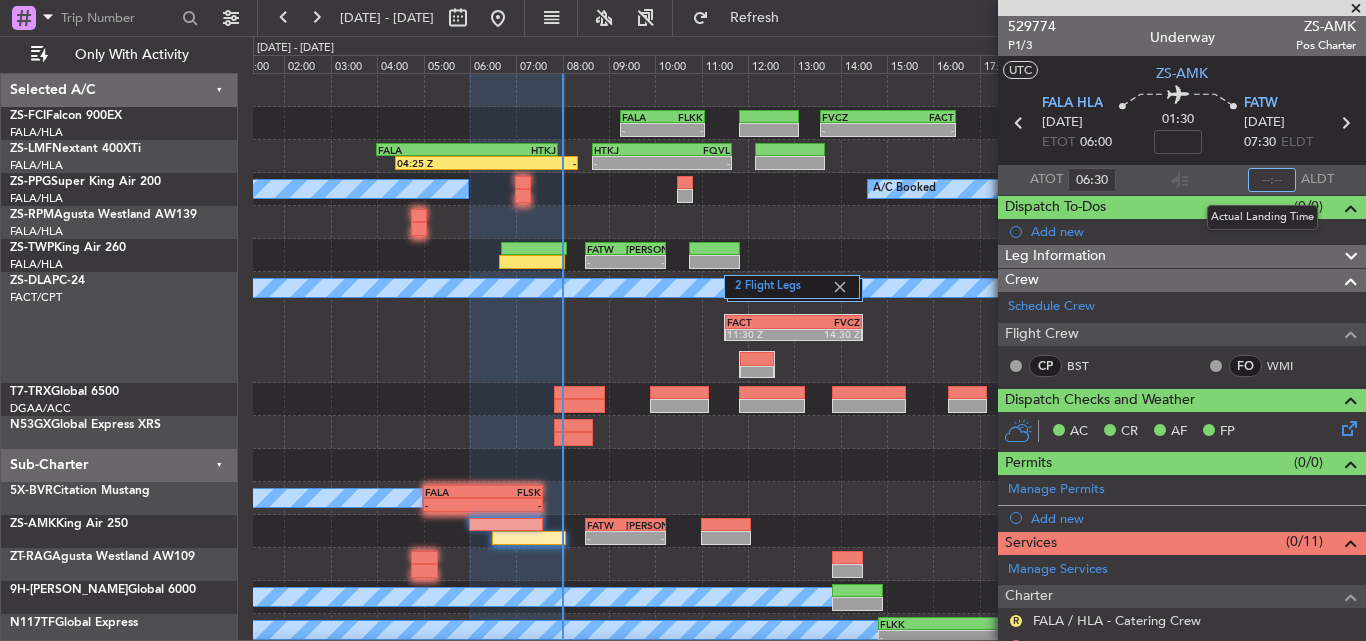 click at bounding box center [1272, 180] 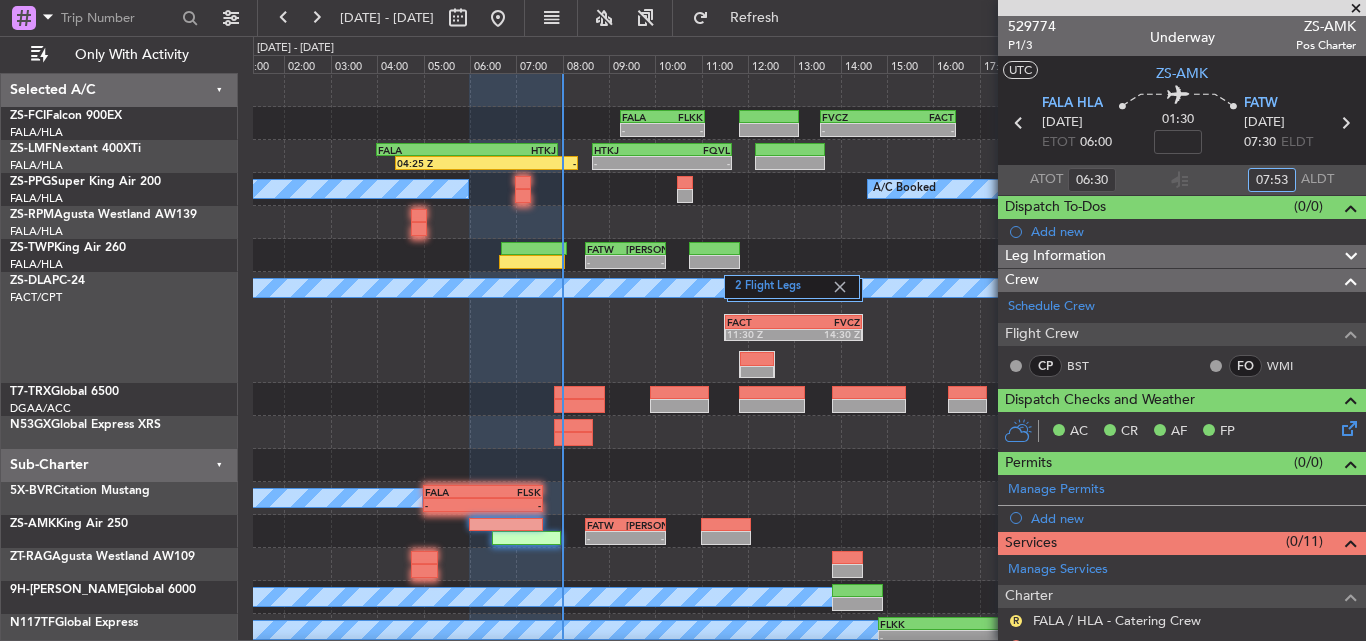 type on "07:53" 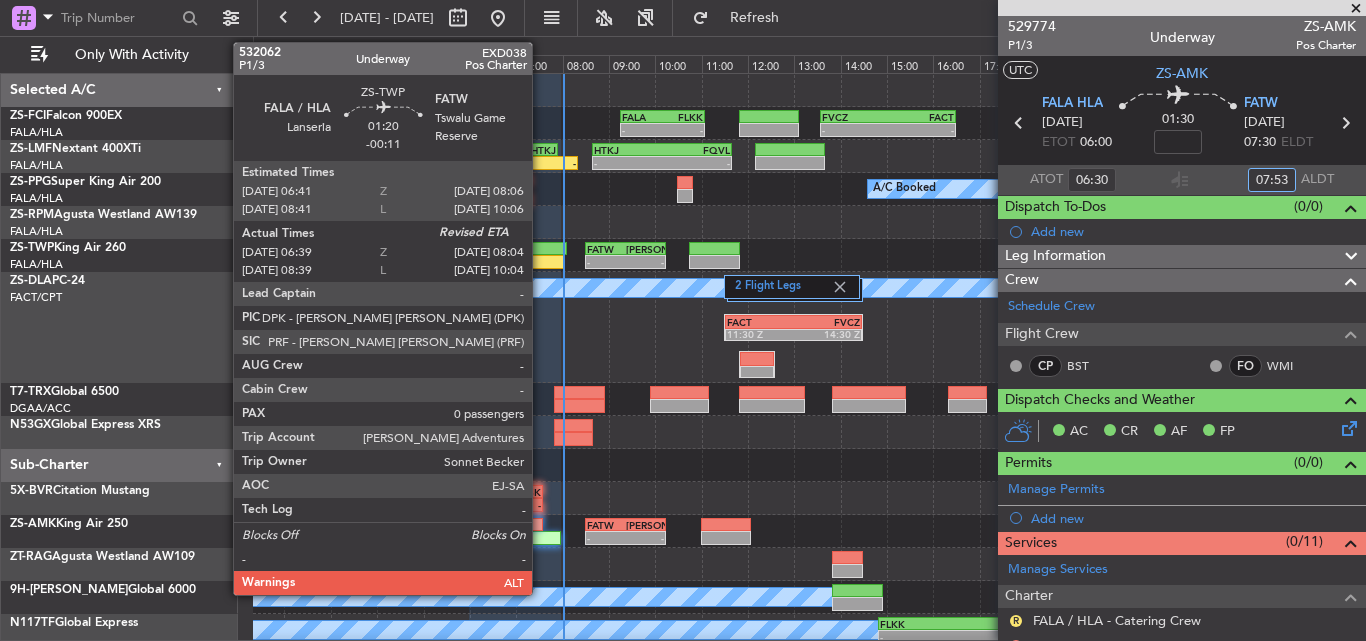click 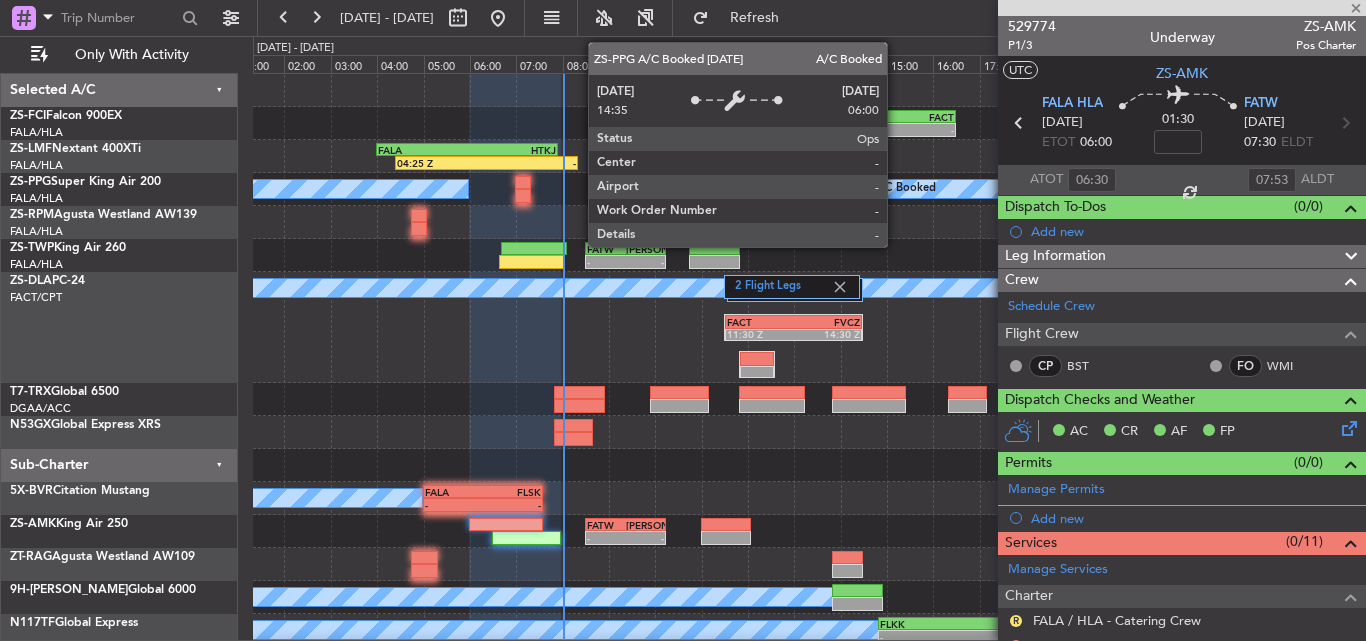 type on "-00:11" 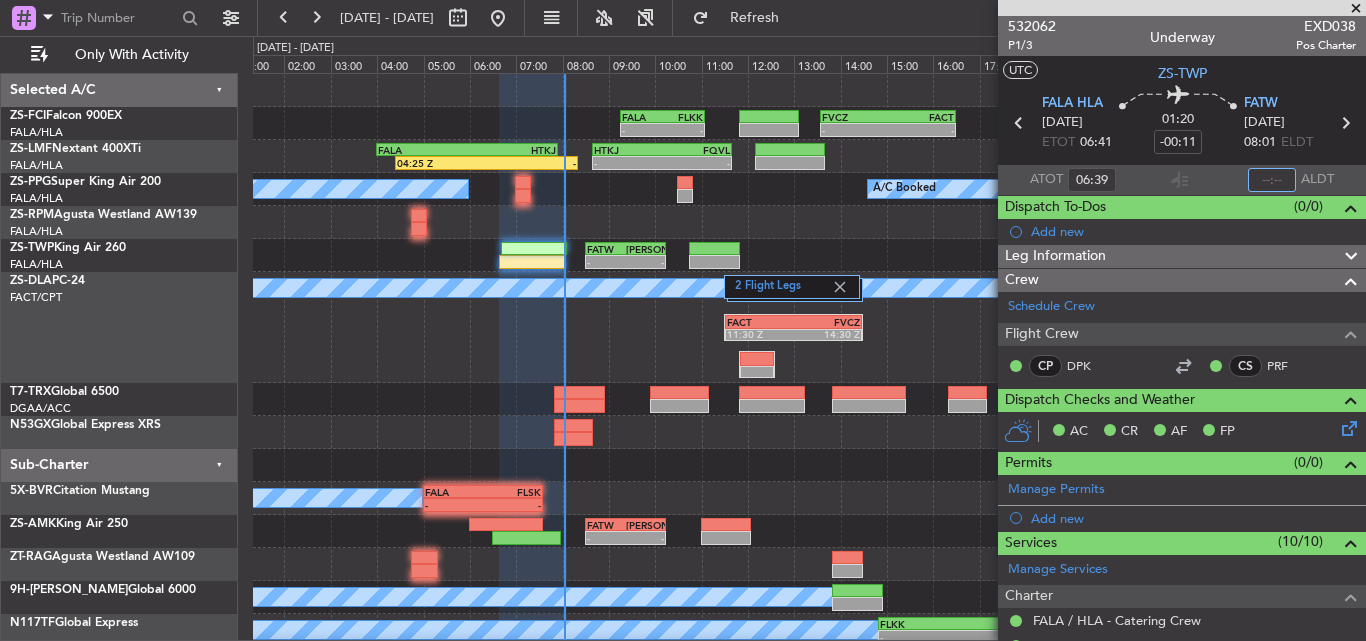 click at bounding box center [1272, 180] 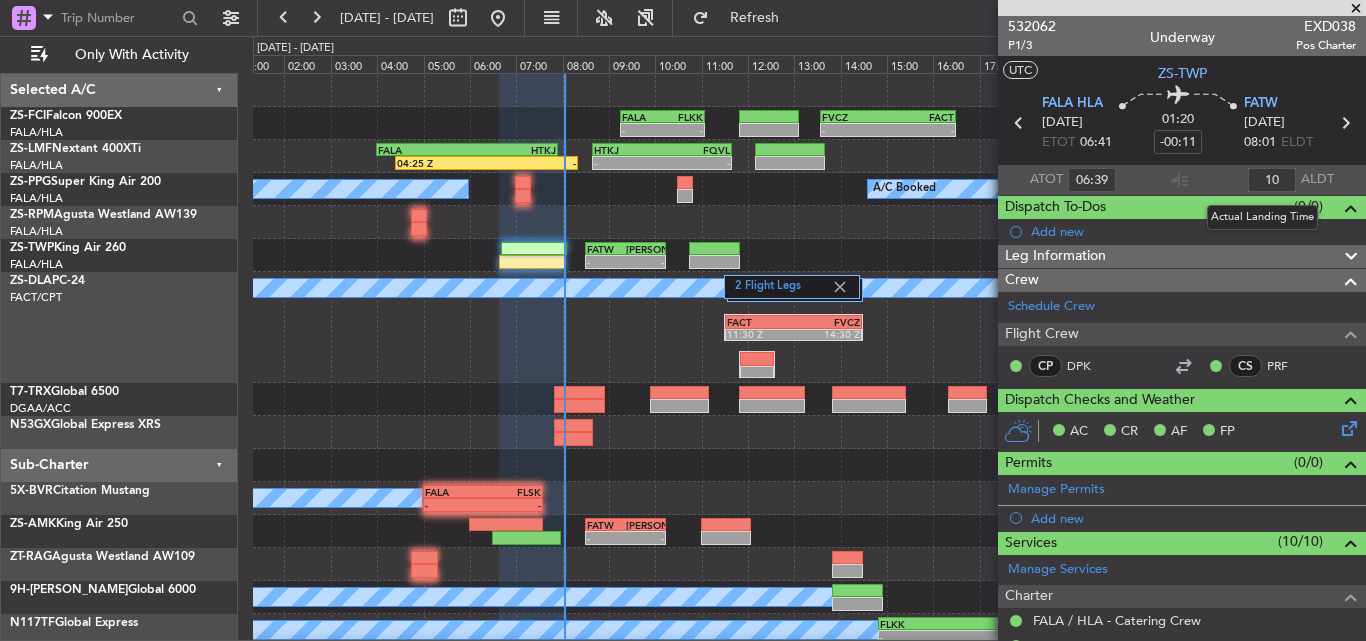 type on "1" 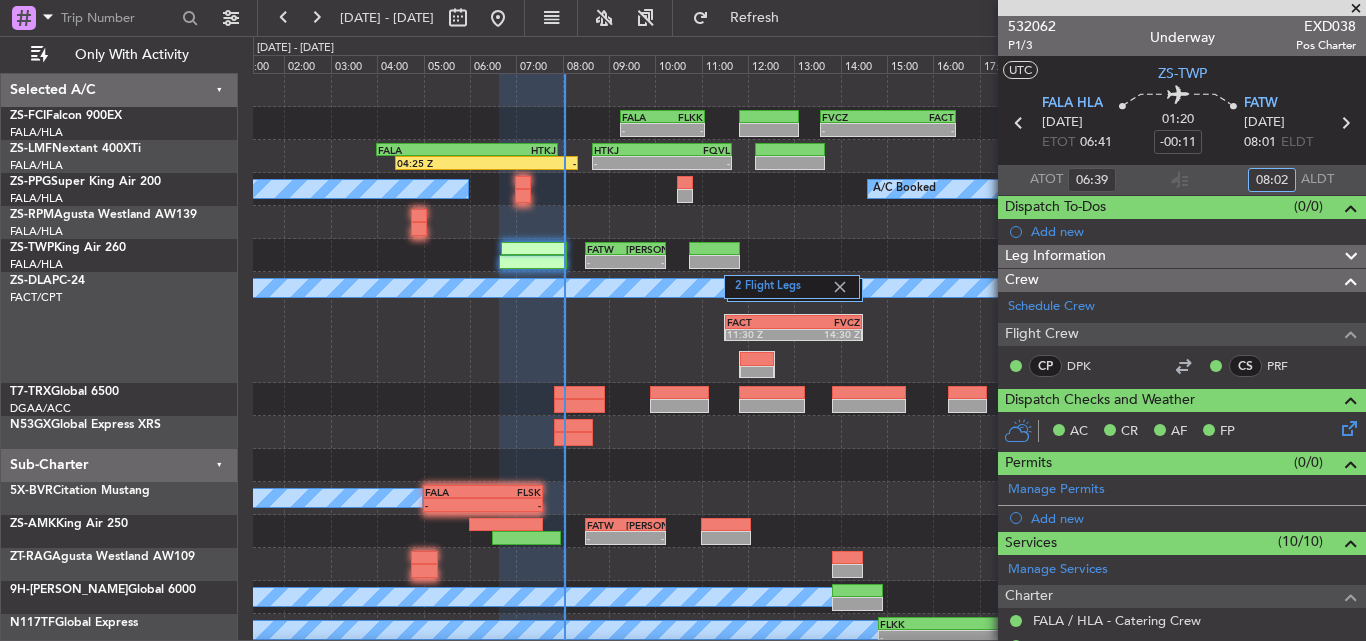 type on "08:02" 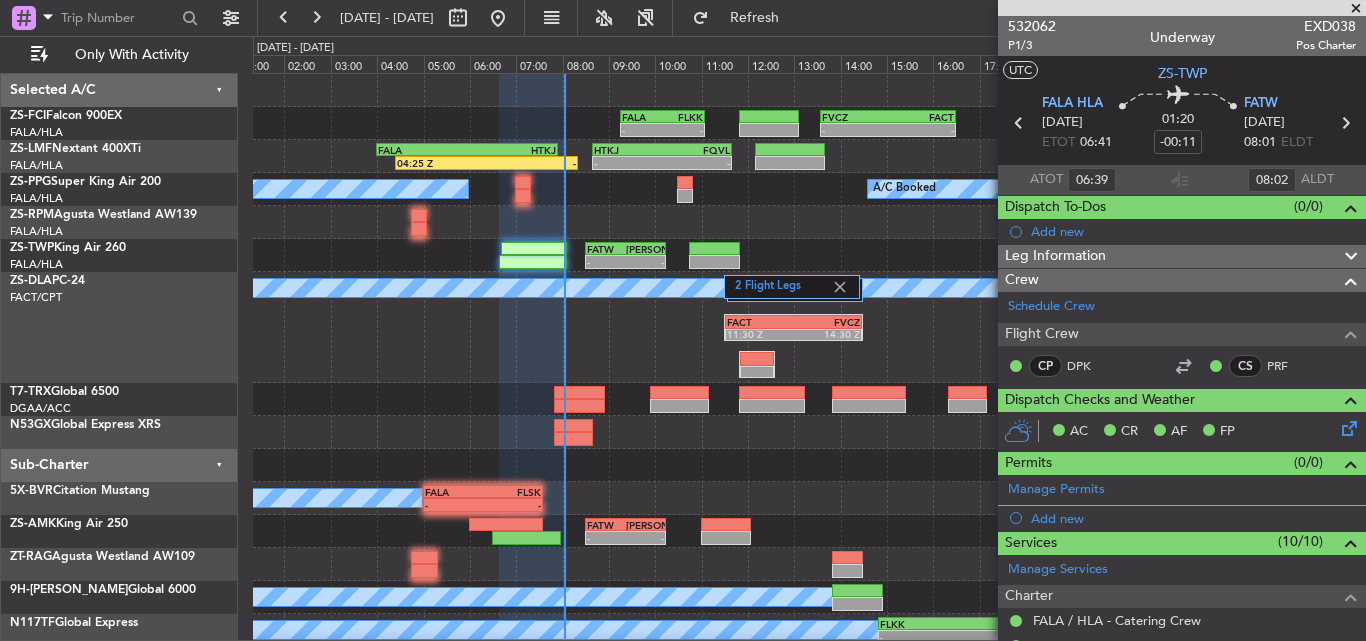 click at bounding box center [1356, 9] 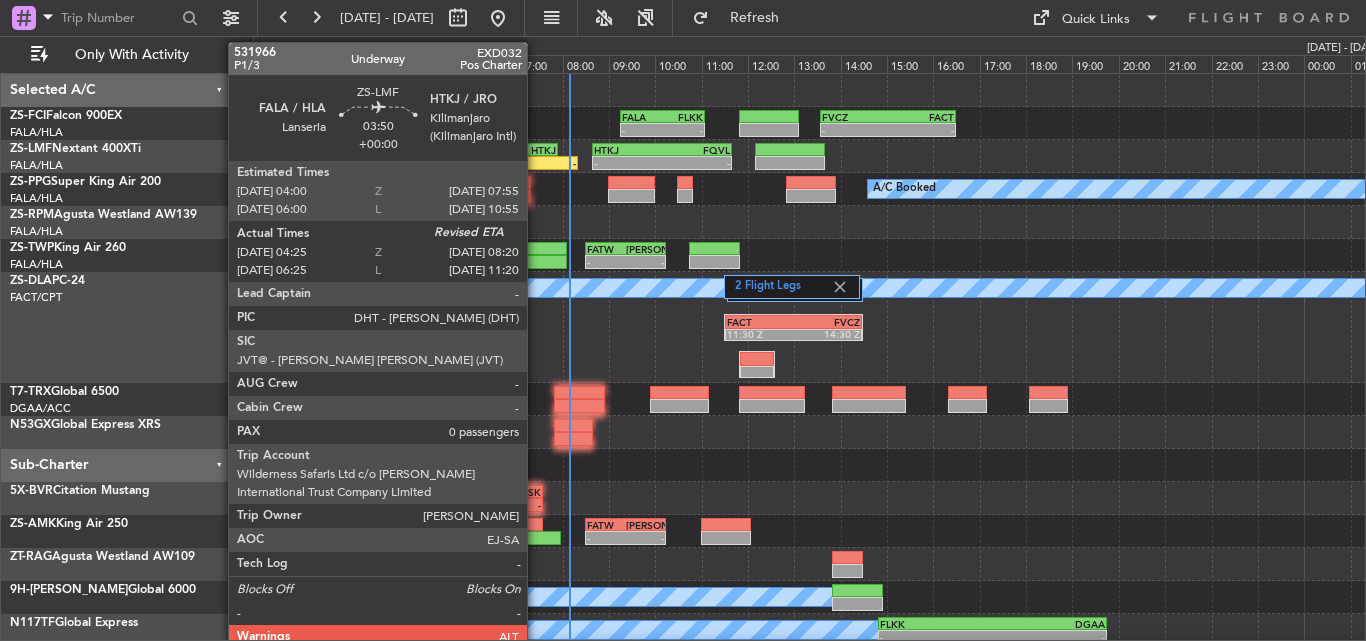 click on "-" 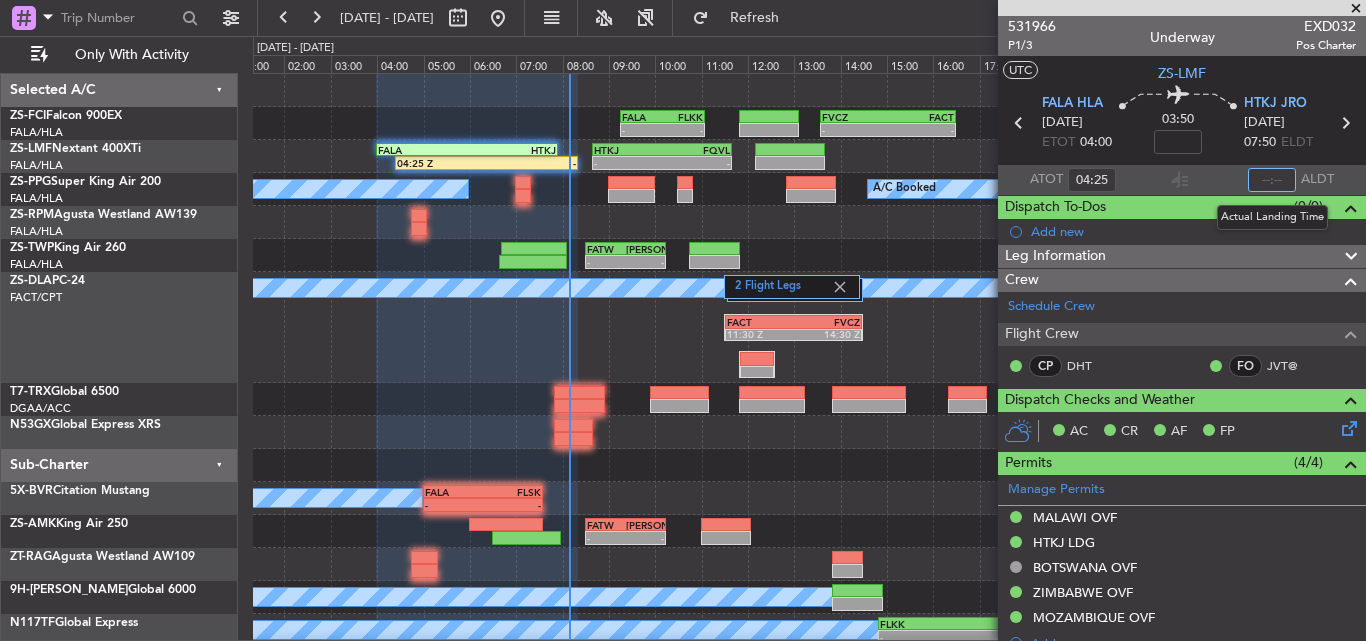 click at bounding box center (1272, 180) 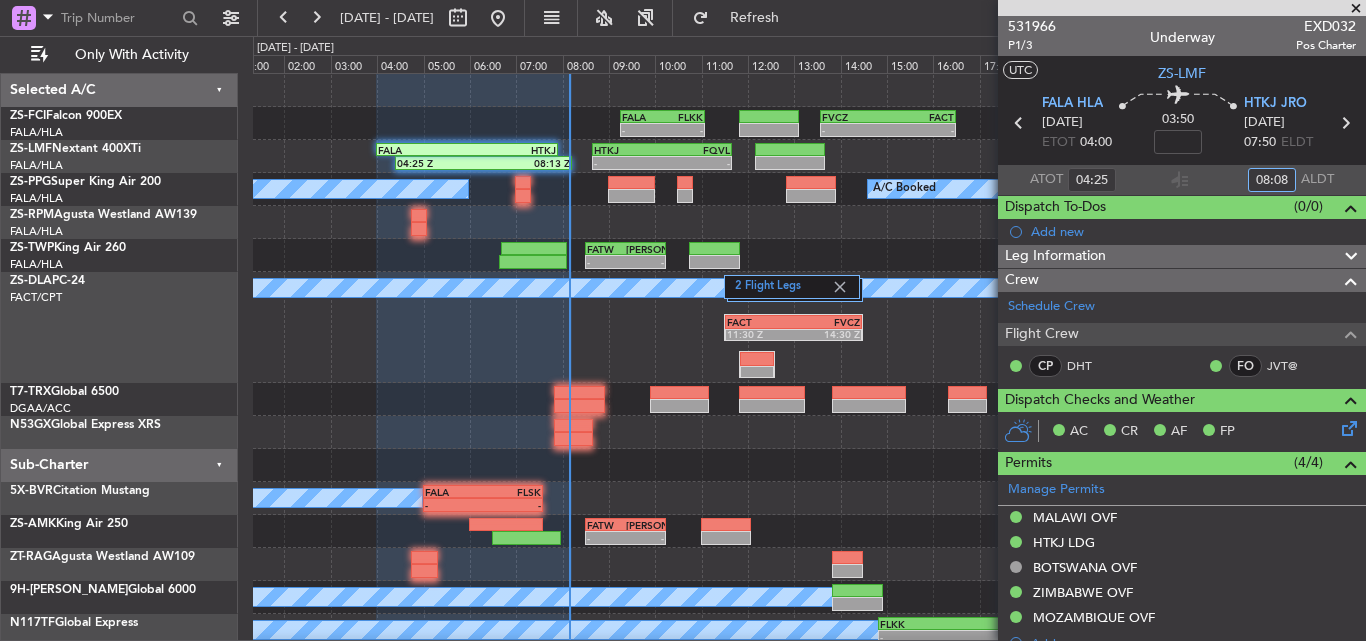 type on "08:08" 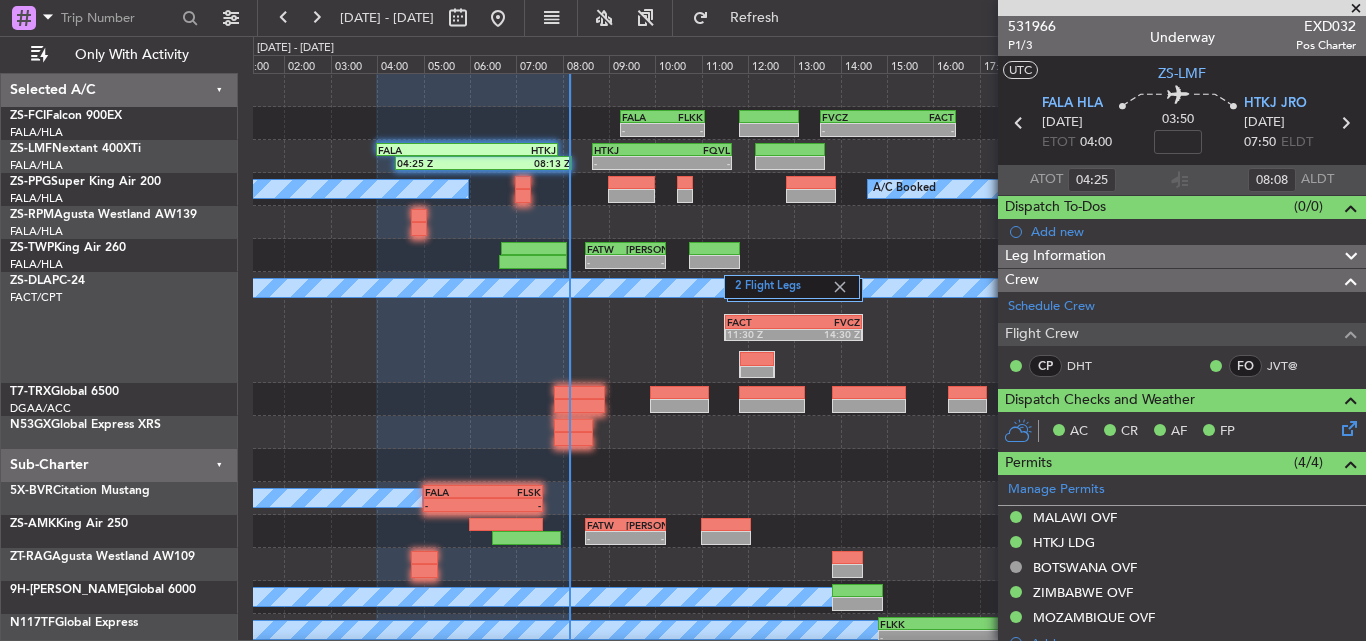 click at bounding box center (1356, 9) 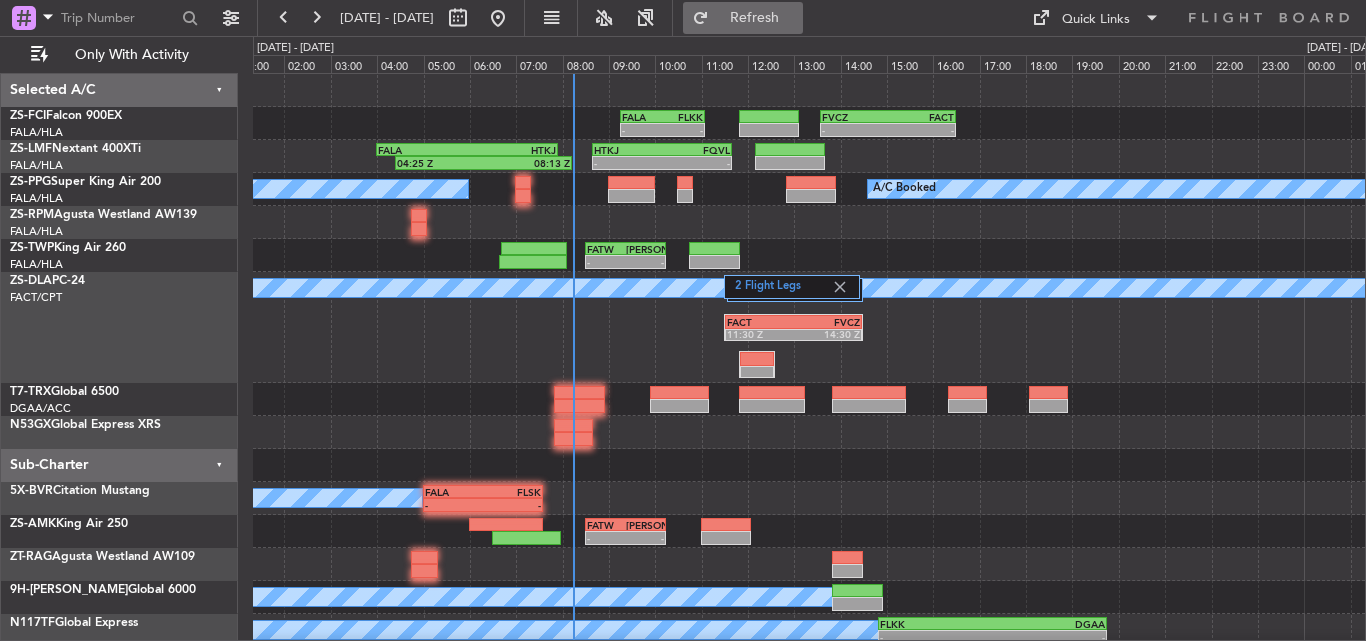 click on "Refresh" 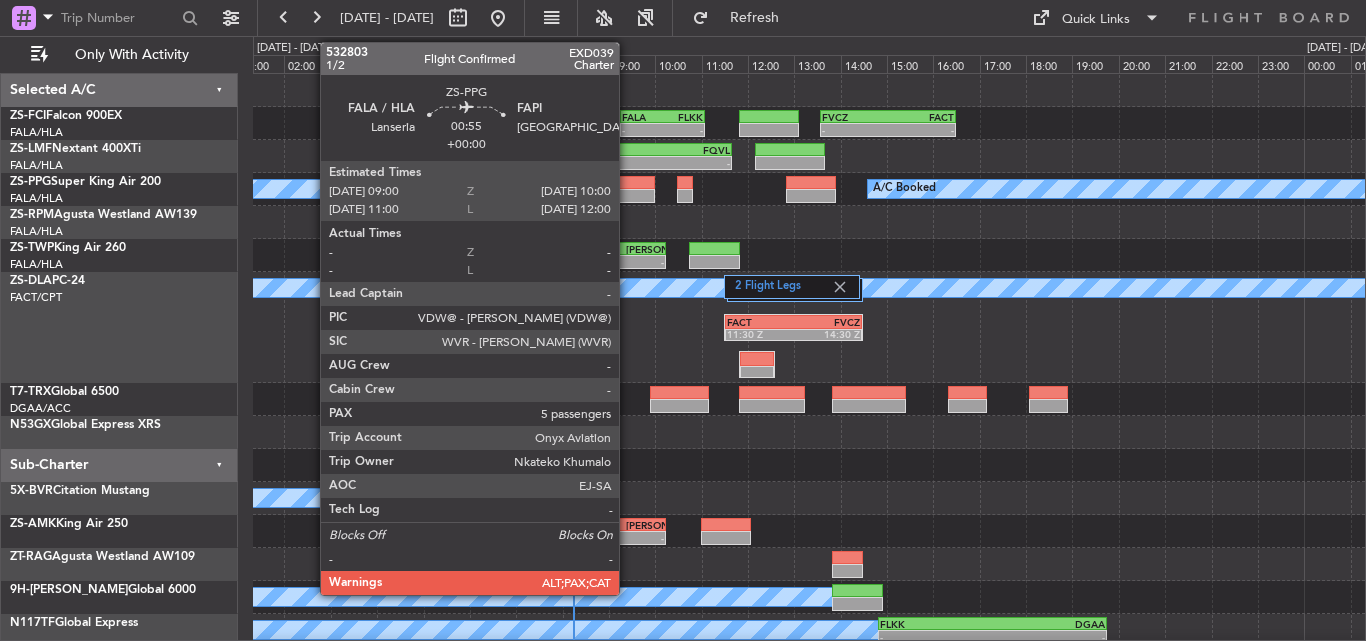 click 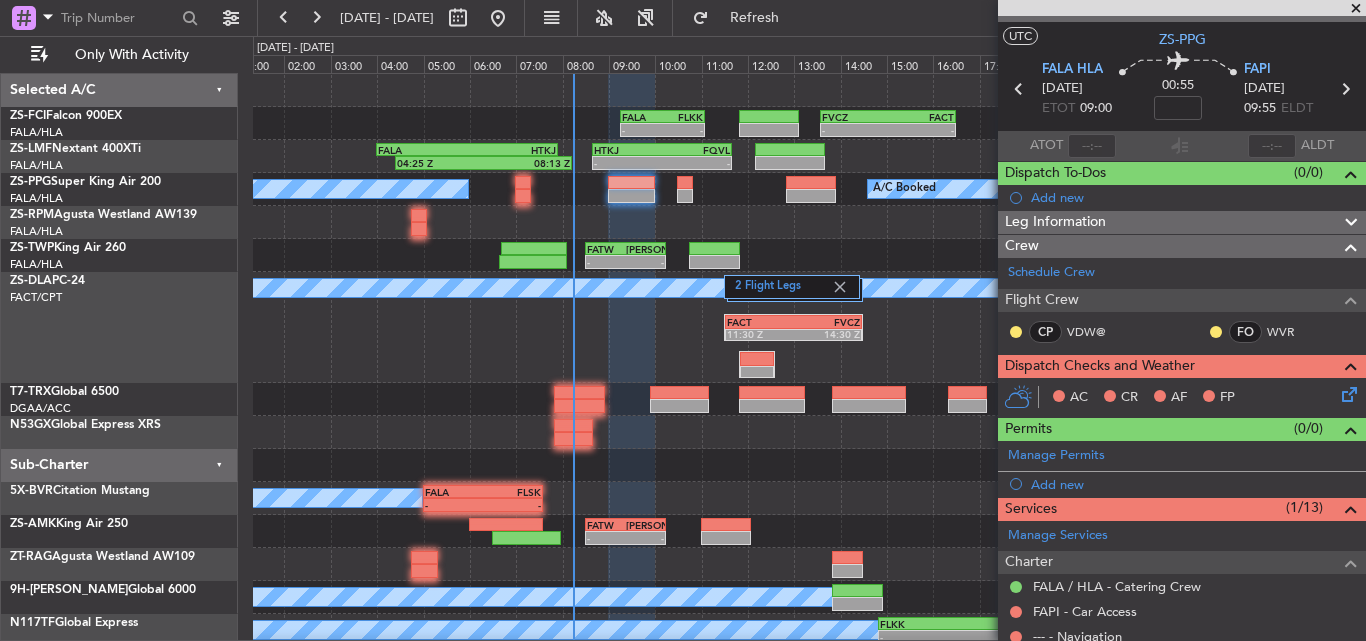 scroll, scrollTop: 0, scrollLeft: 0, axis: both 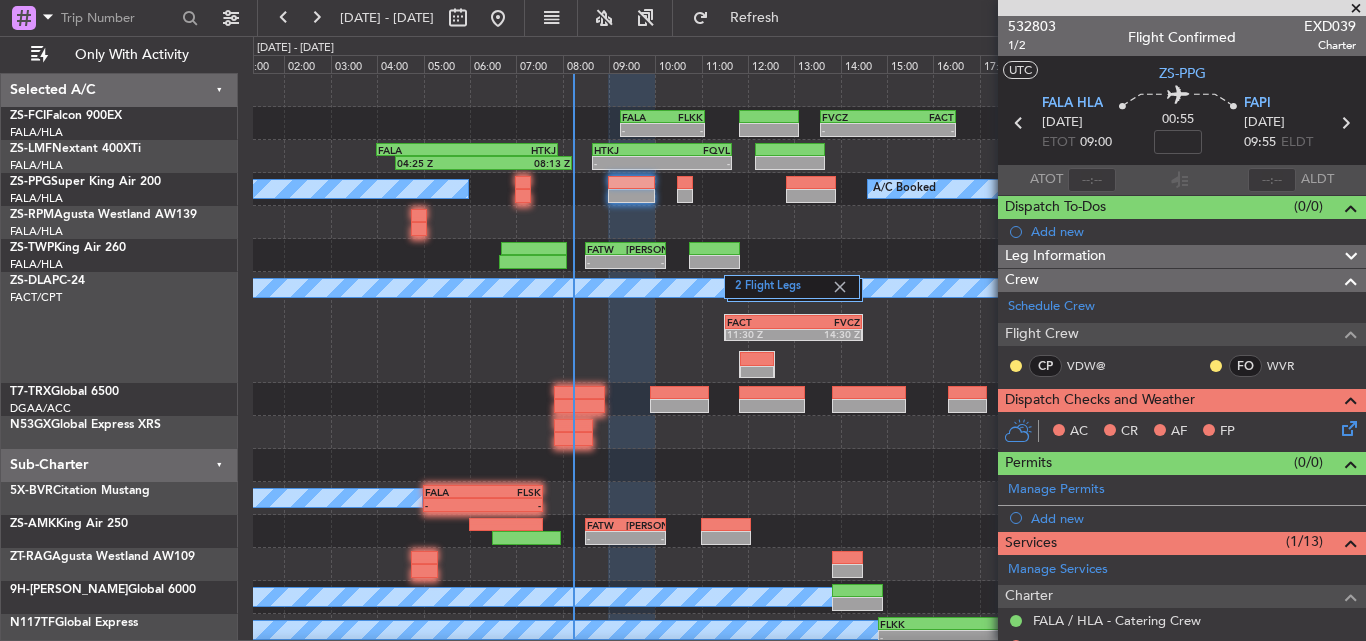 click at bounding box center [1356, 9] 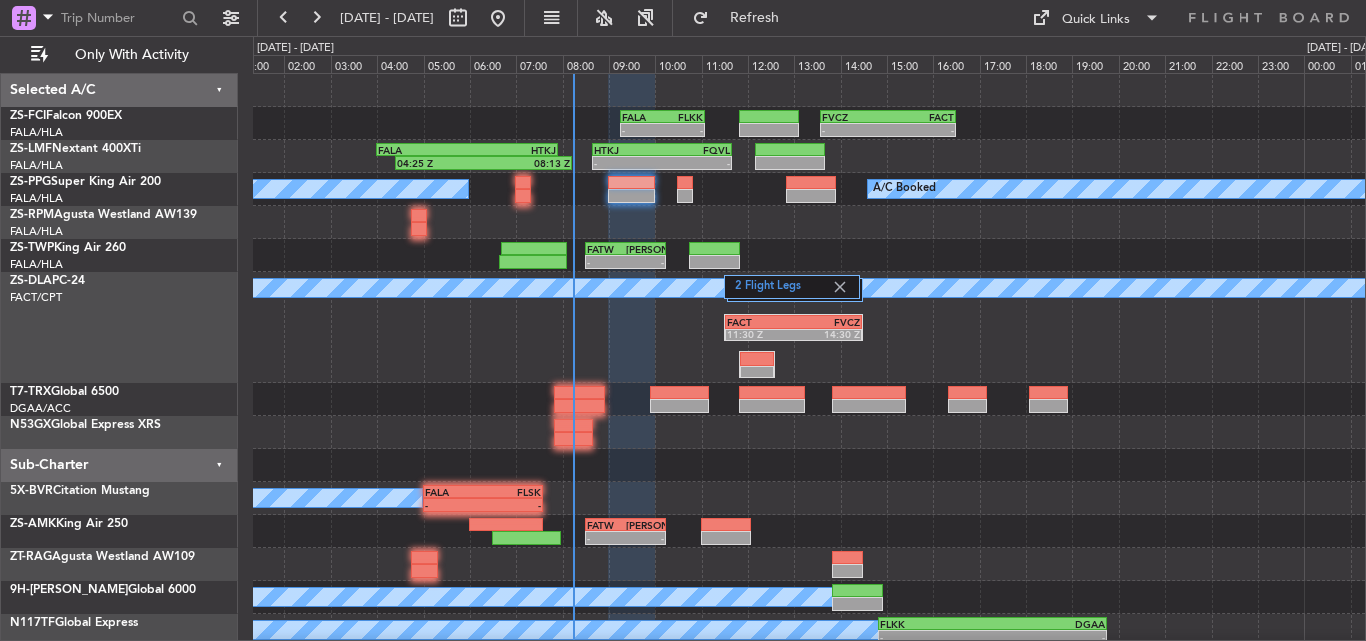 type on "0" 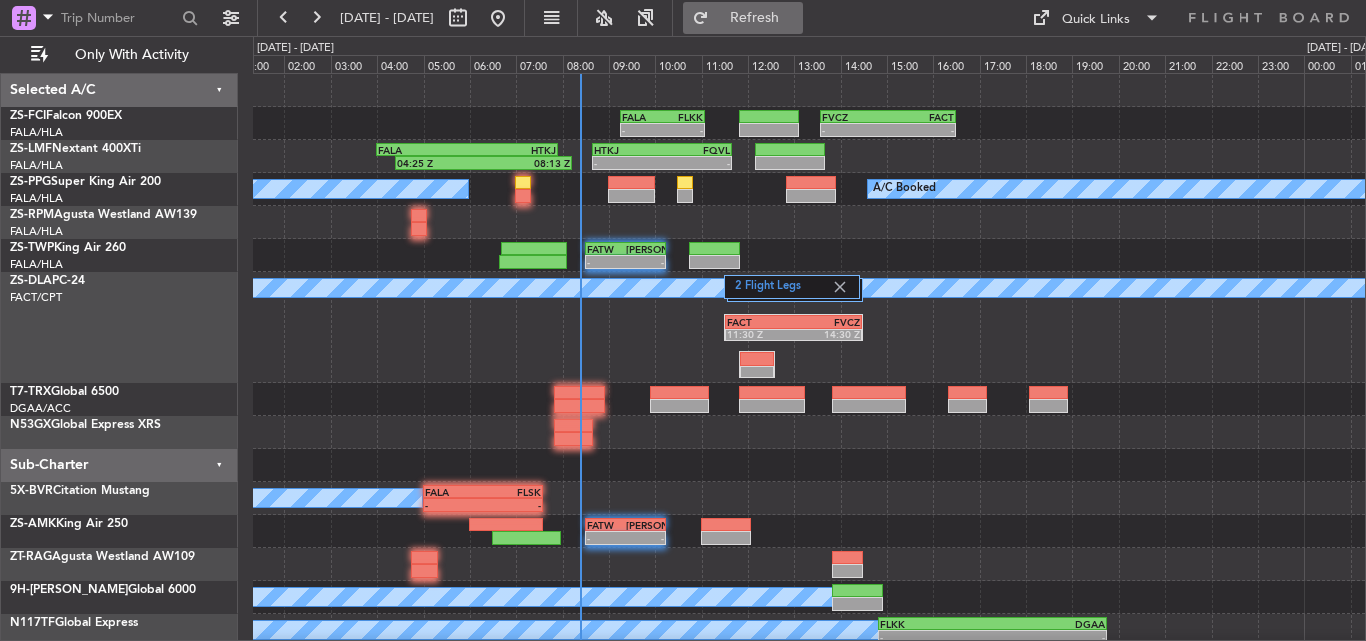 click on "Refresh" 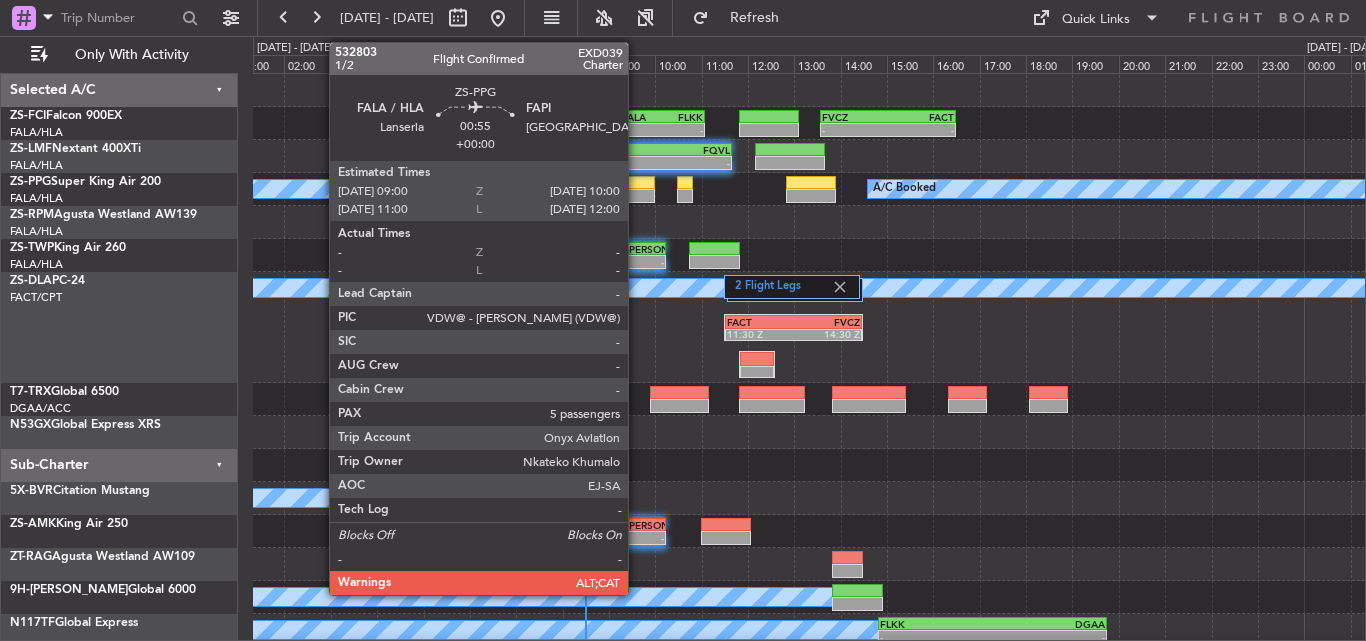 click 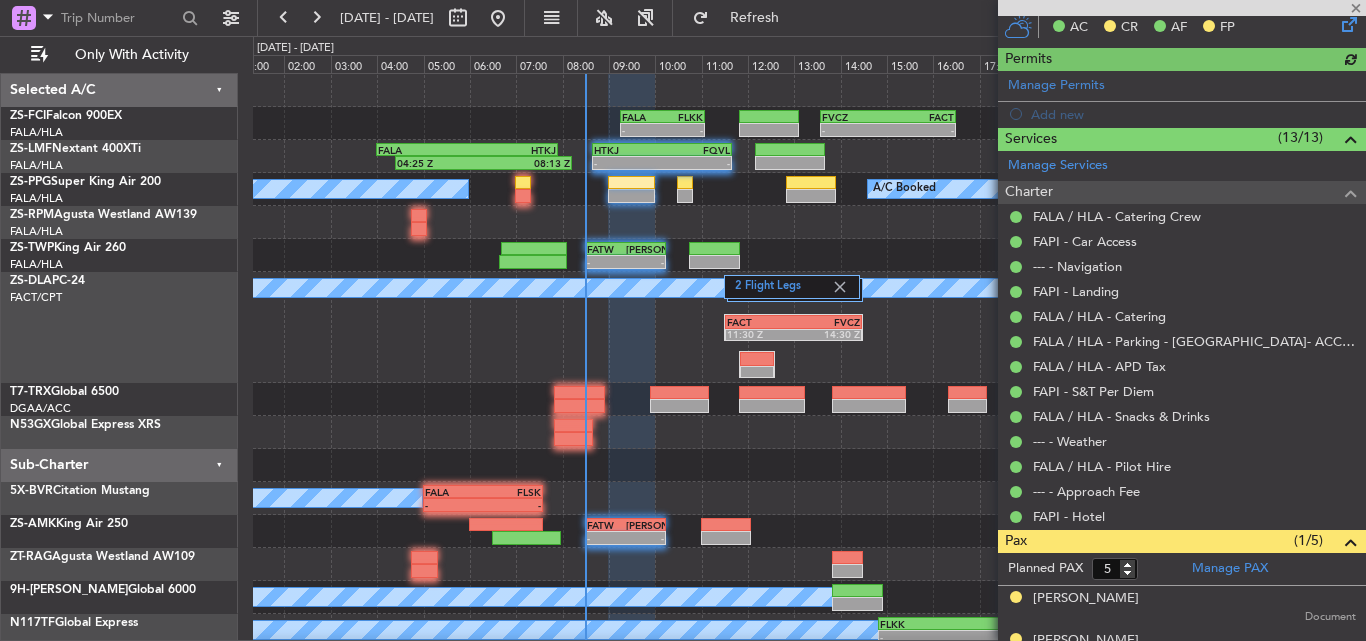scroll, scrollTop: 558, scrollLeft: 0, axis: vertical 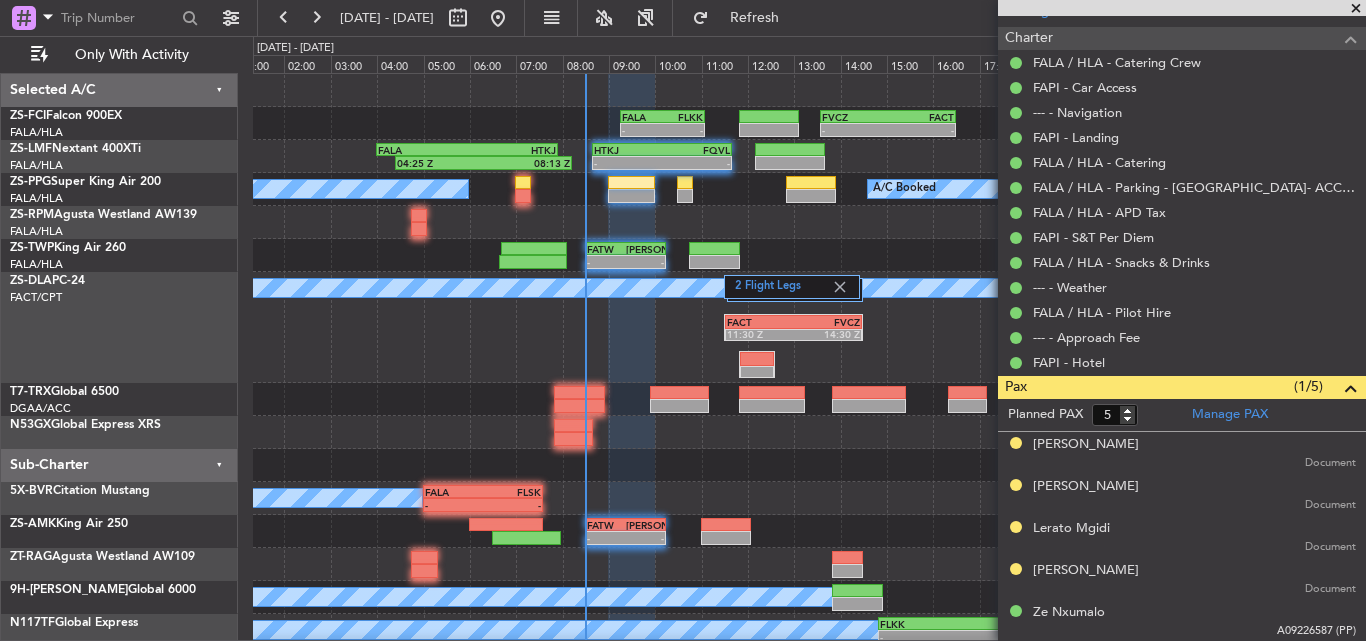click at bounding box center [1356, 9] 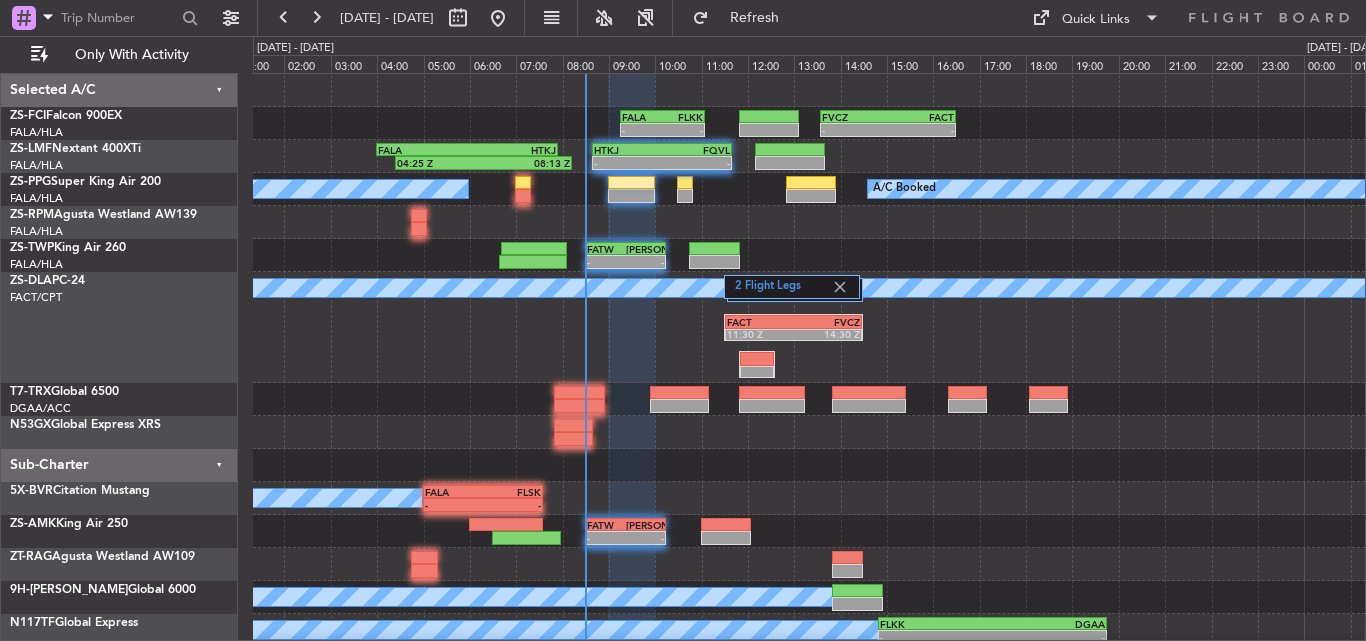 type on "0" 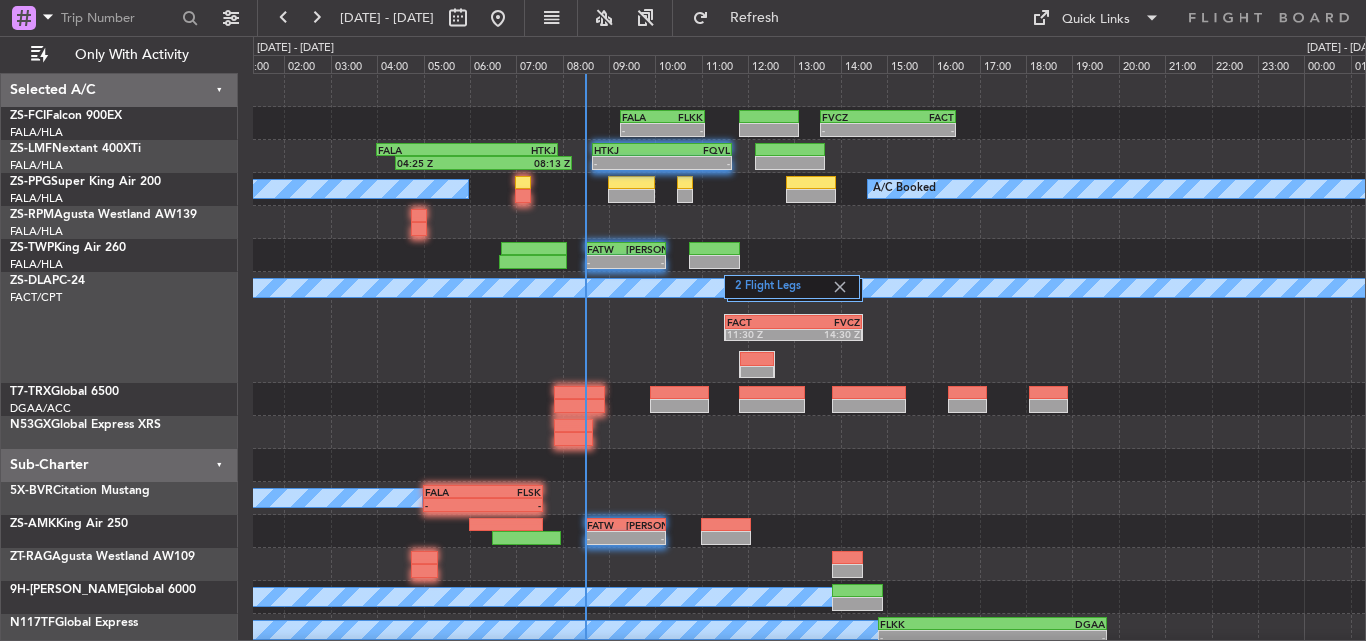 scroll, scrollTop: 0, scrollLeft: 0, axis: both 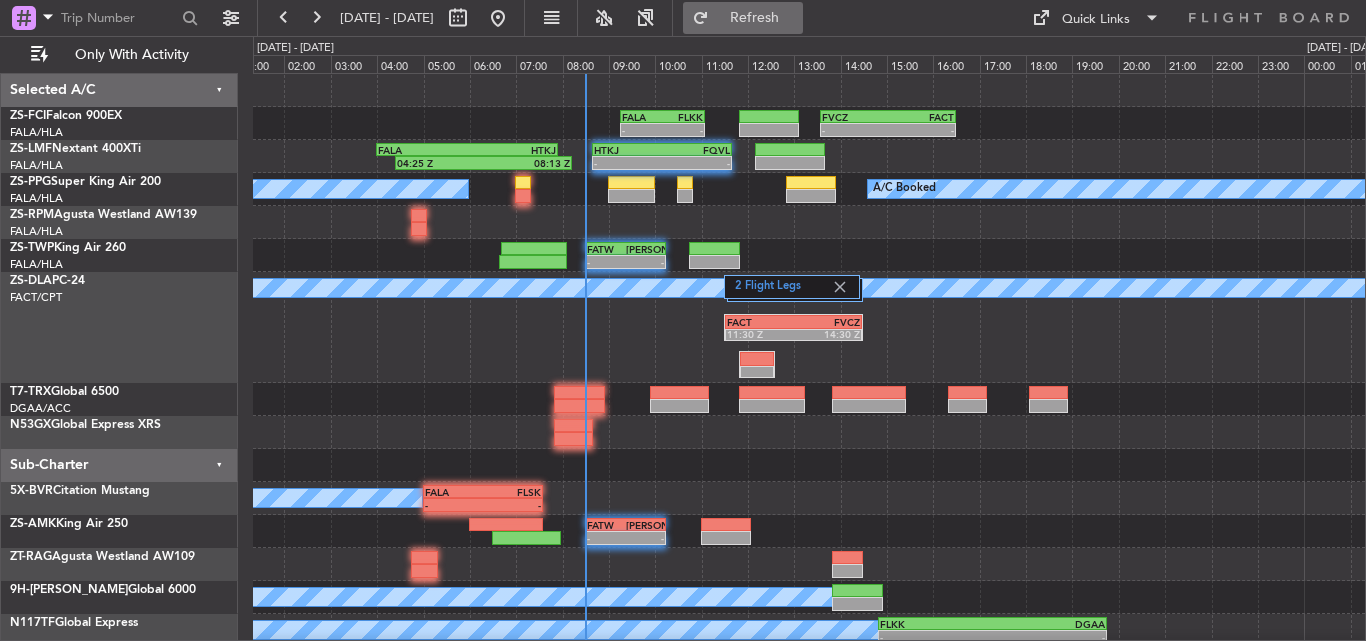 click on "Refresh" 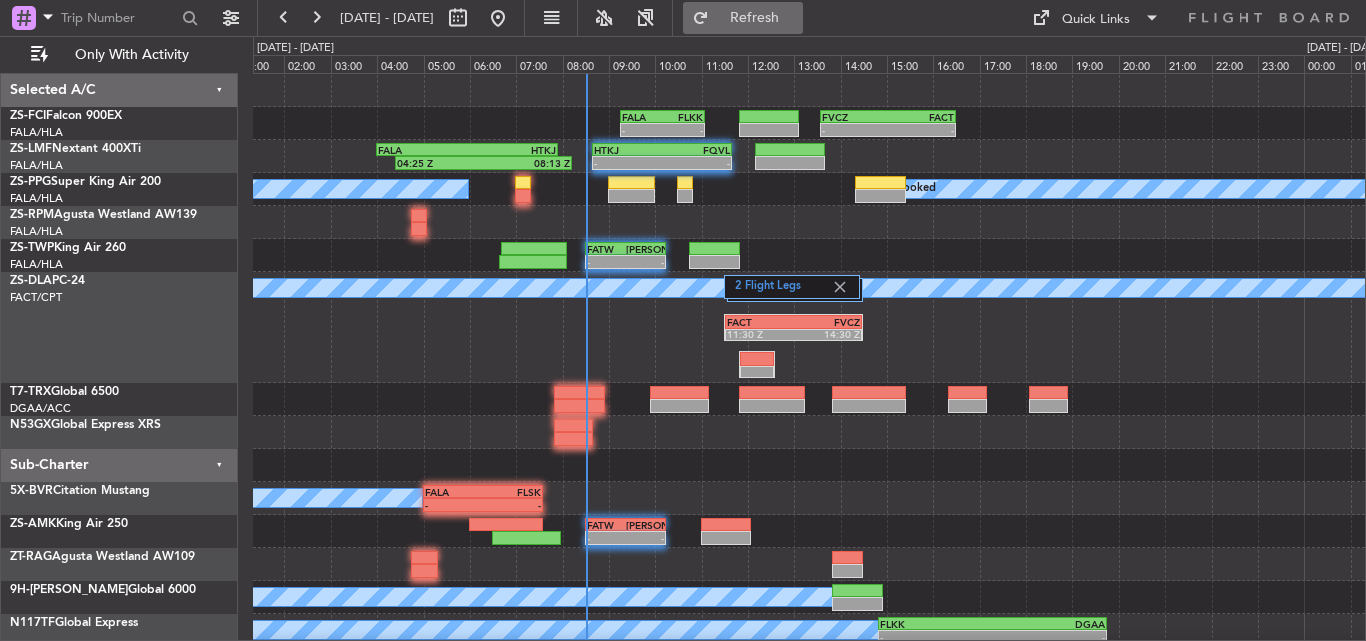 click on "Refresh" 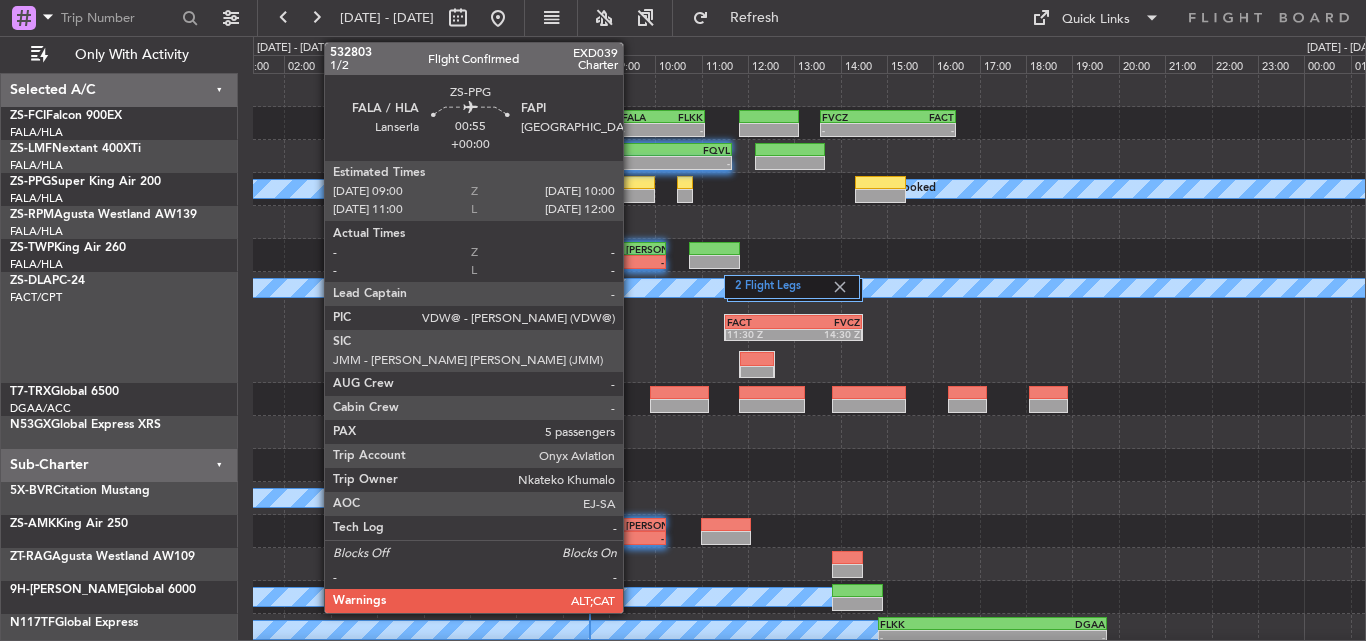 click 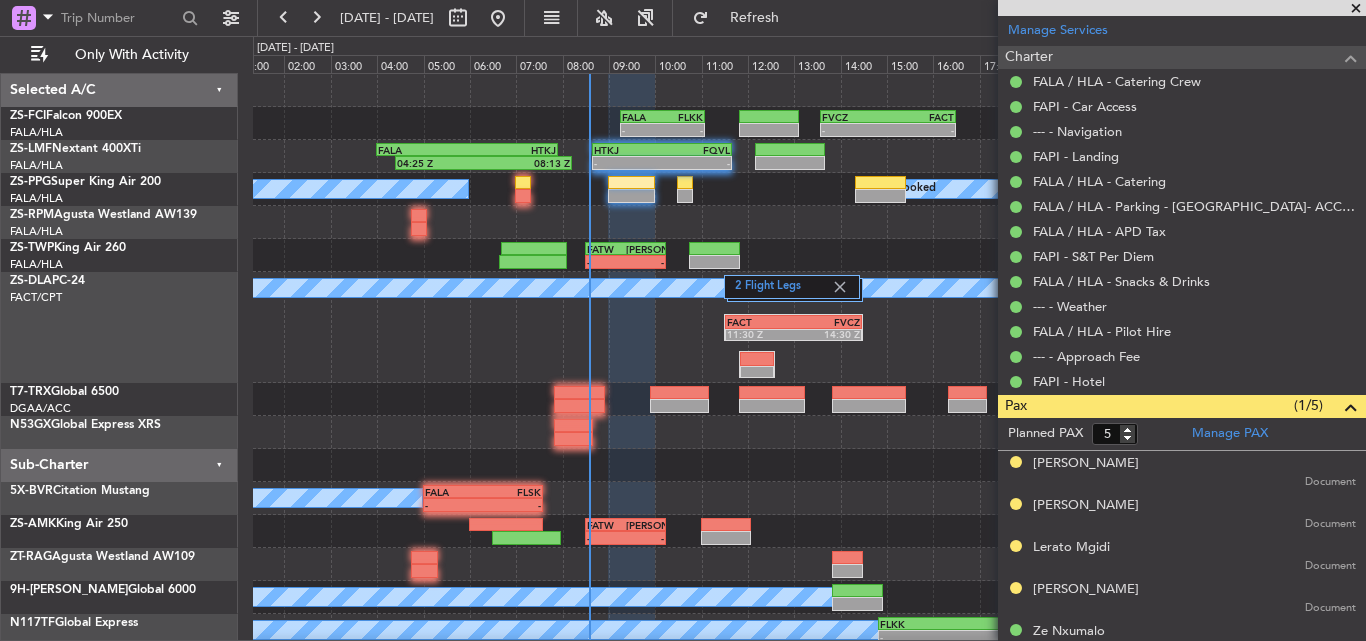 scroll, scrollTop: 558, scrollLeft: 0, axis: vertical 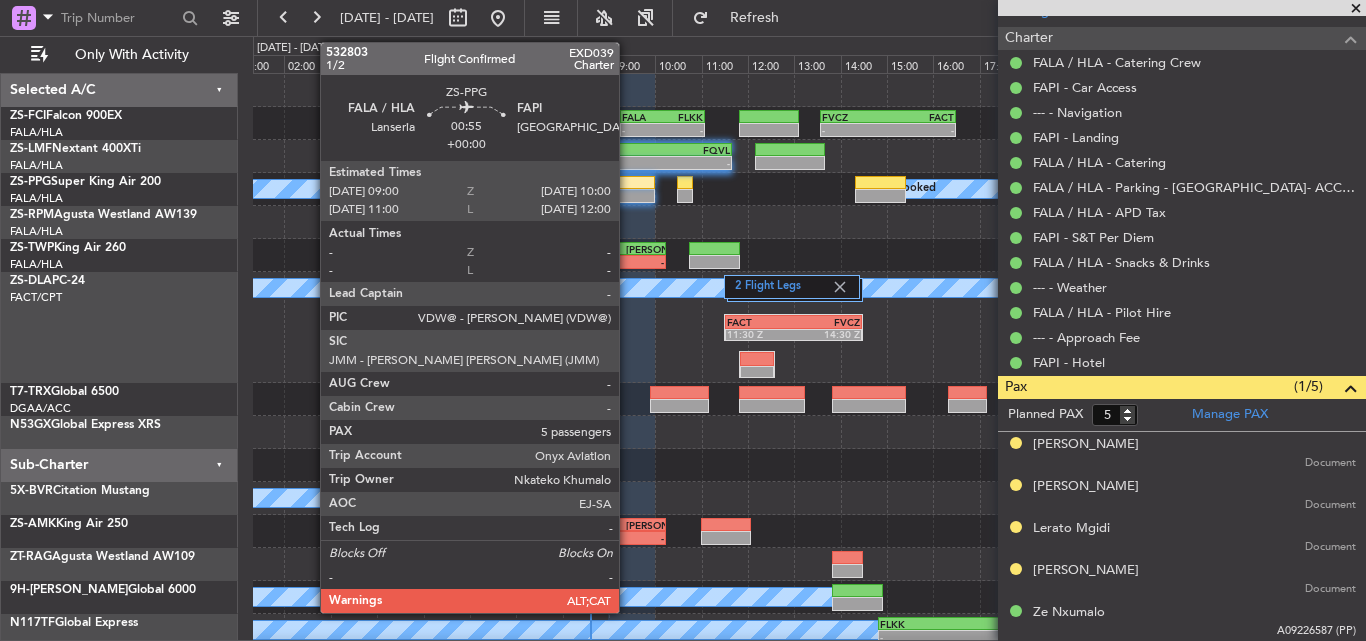 click 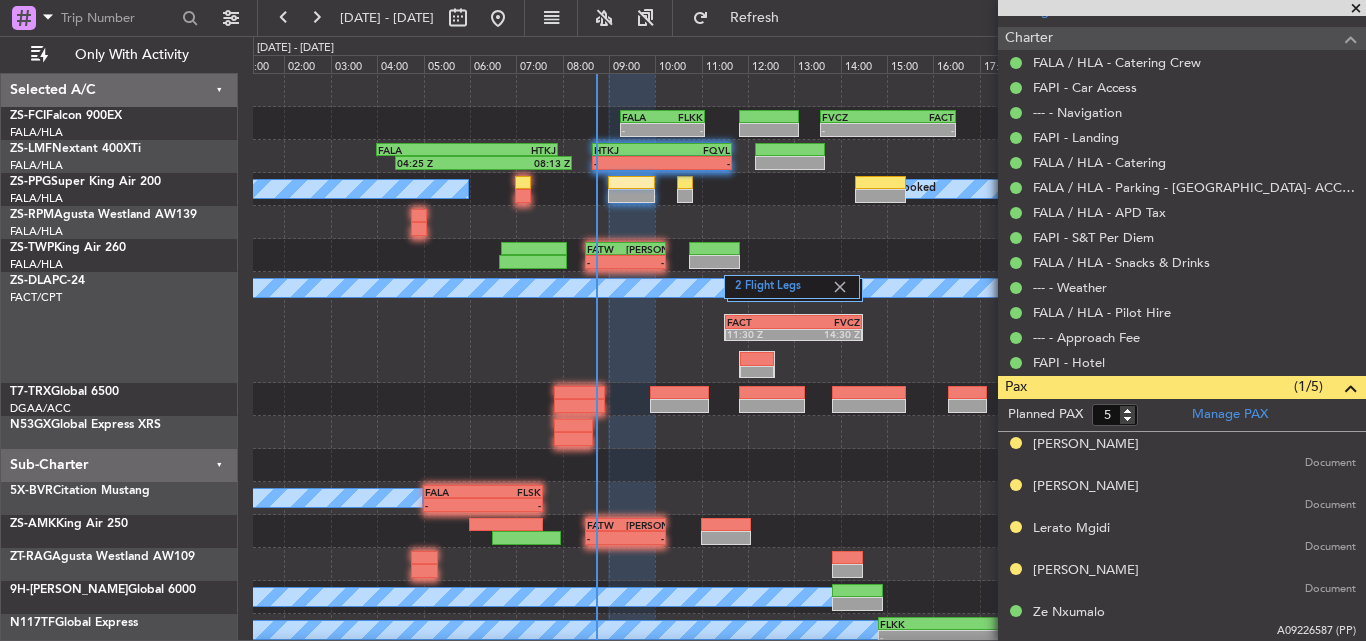 click at bounding box center (1356, 9) 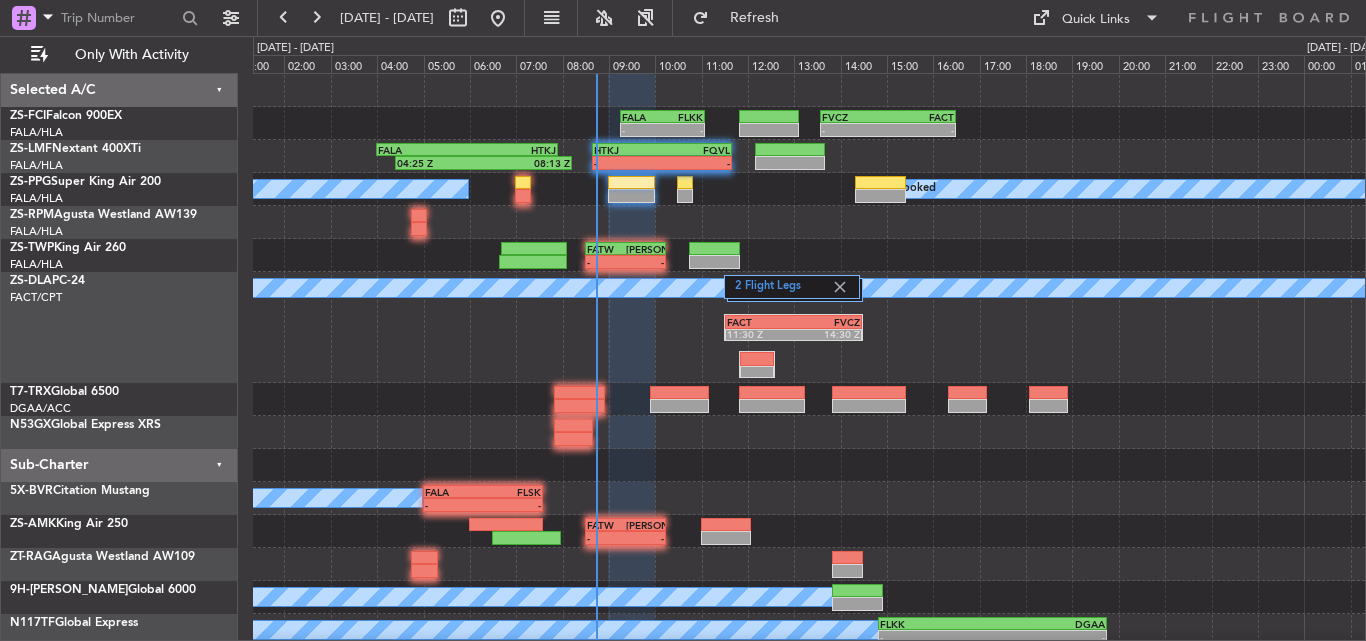 type on "0" 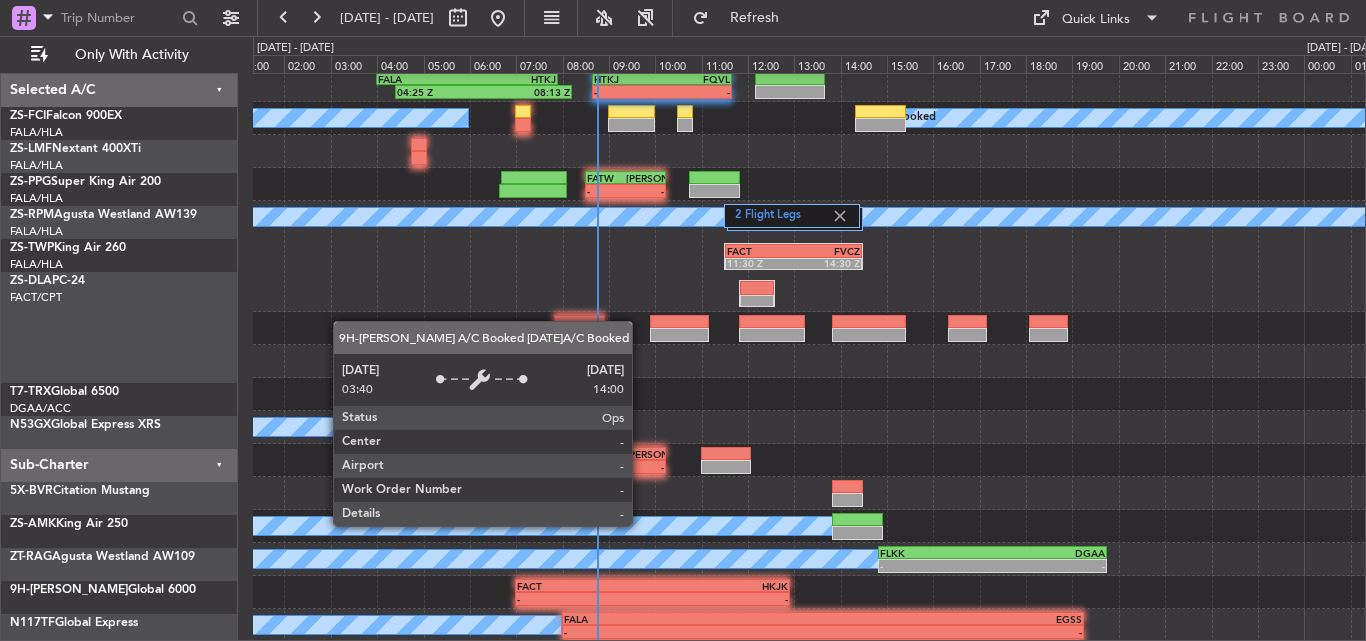 scroll, scrollTop: 71, scrollLeft: 0, axis: vertical 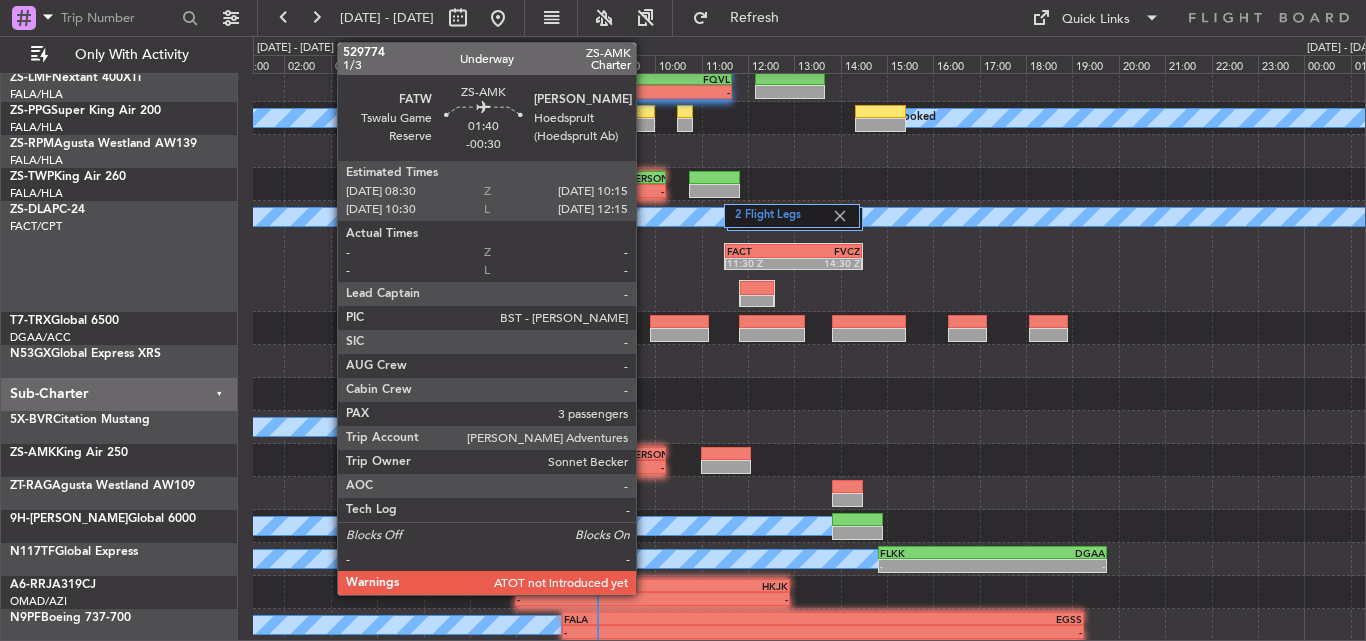 click on "[PERSON_NAME]" 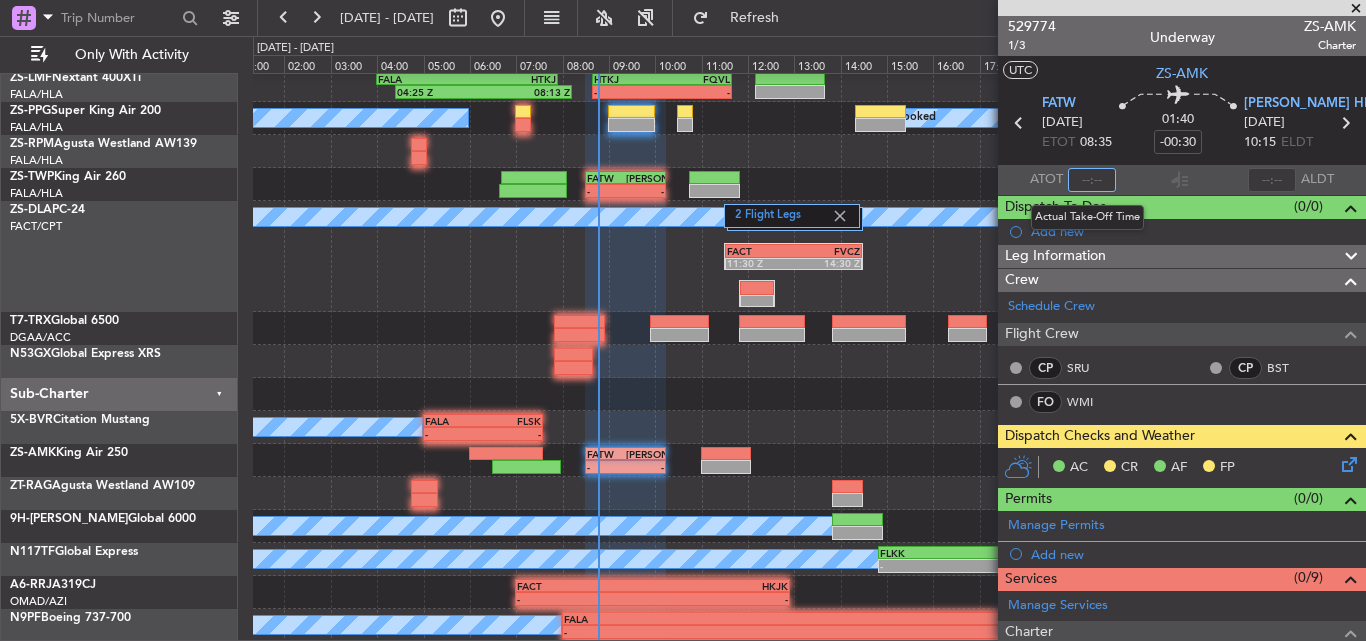 click at bounding box center [1092, 180] 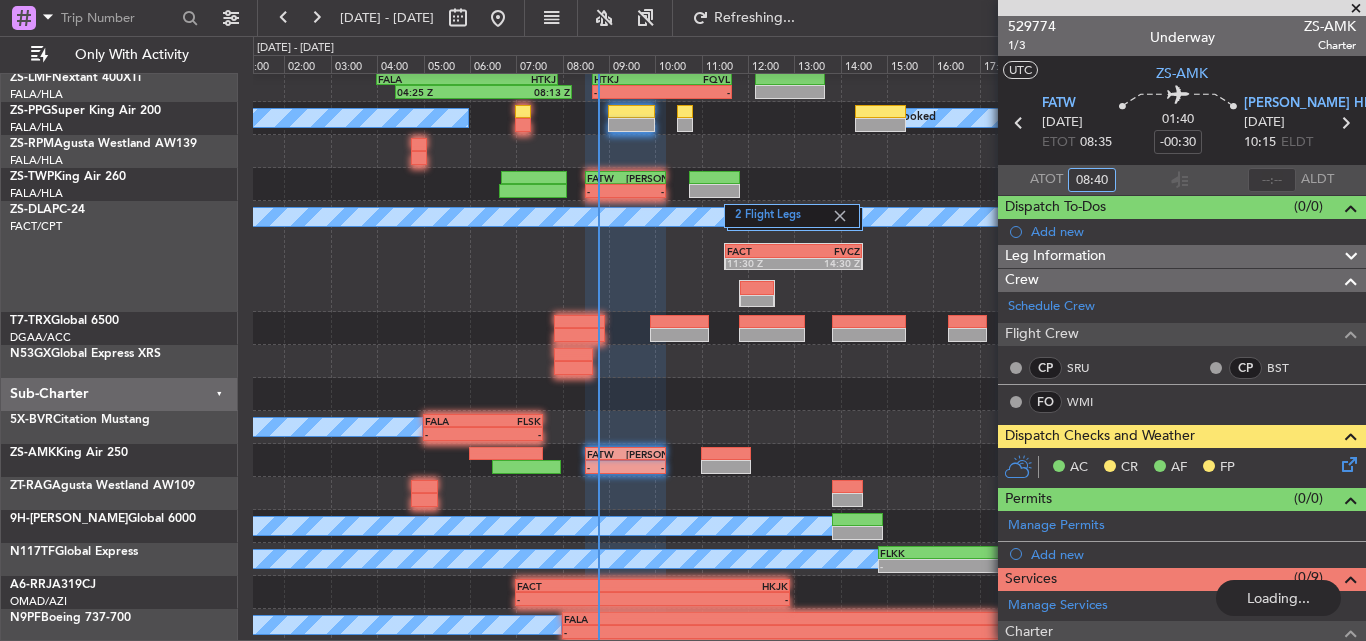 type on "08:40" 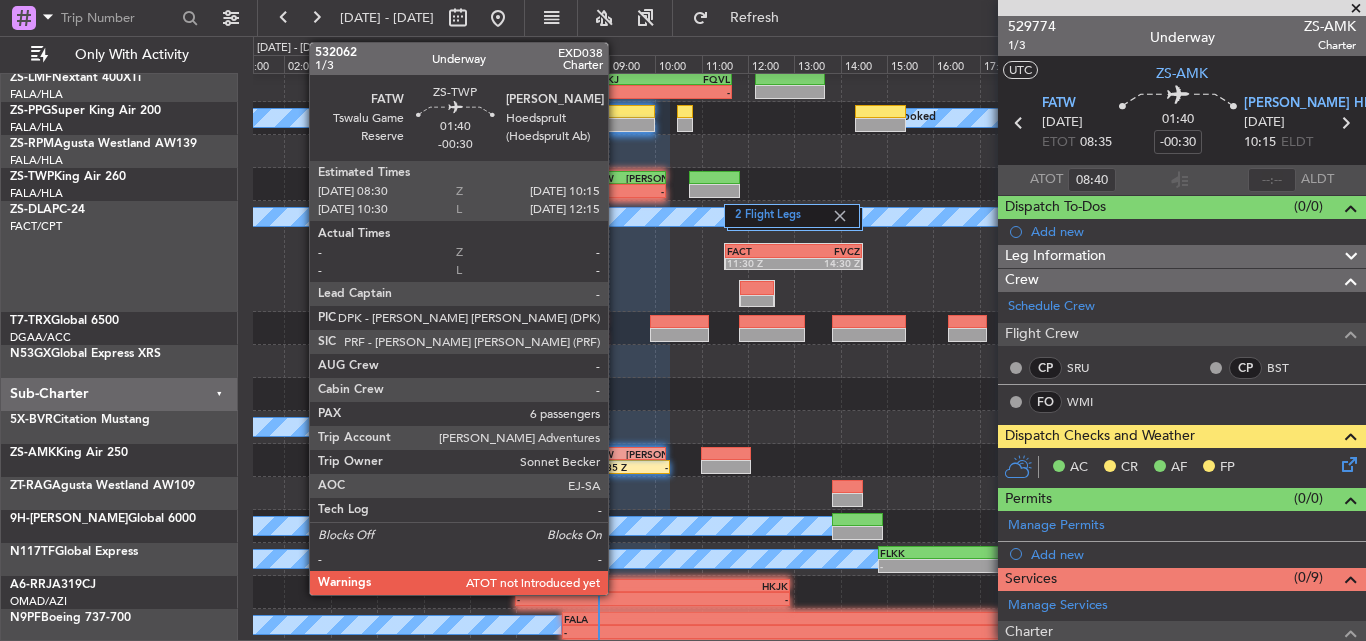 click on "FATW
08:30 Z
FAHS
10:15 Z" 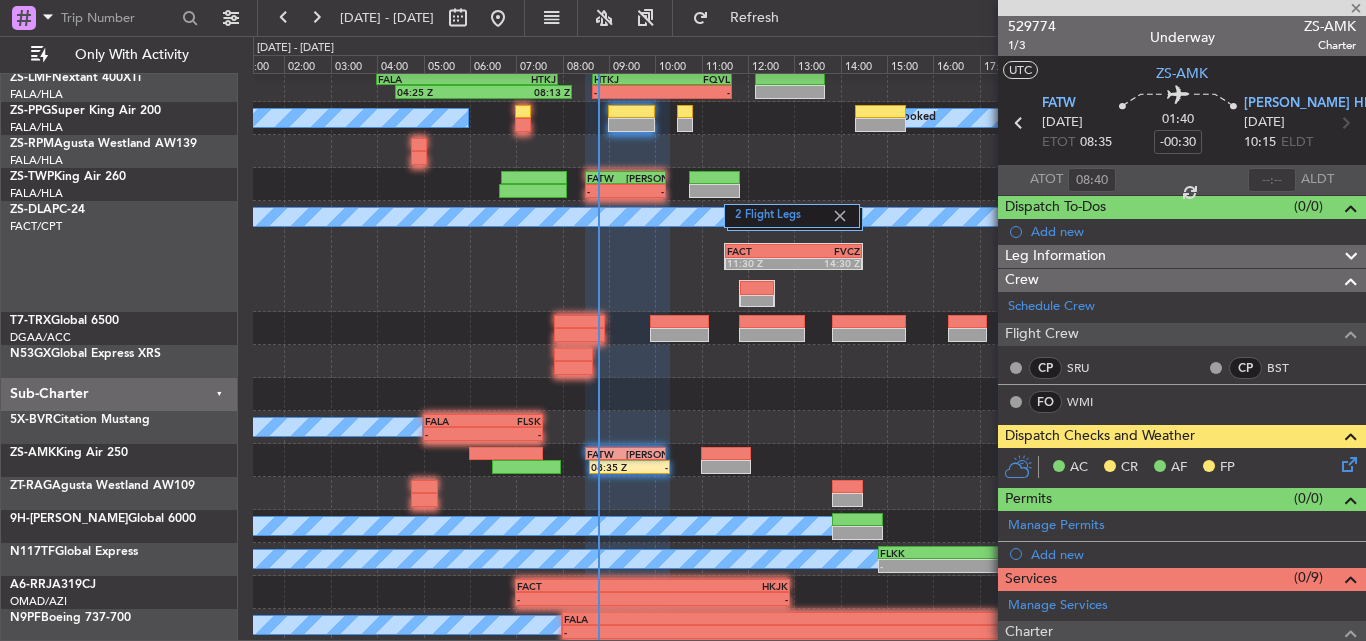 type 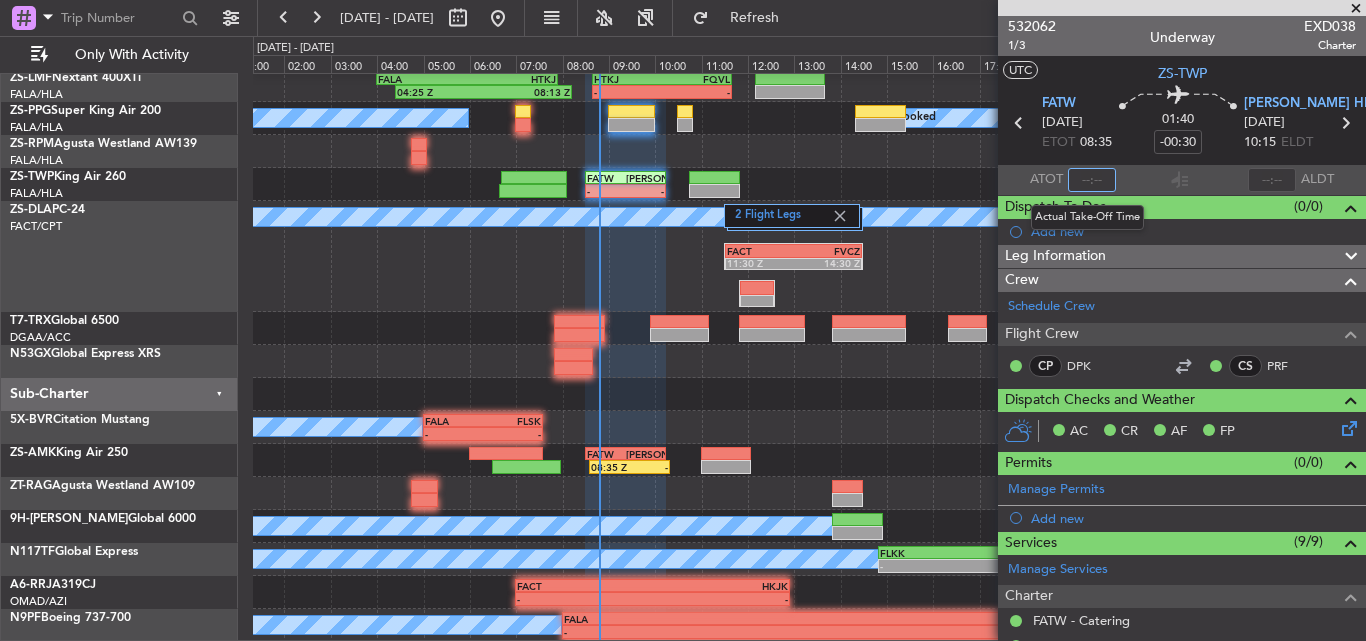 click at bounding box center [1092, 180] 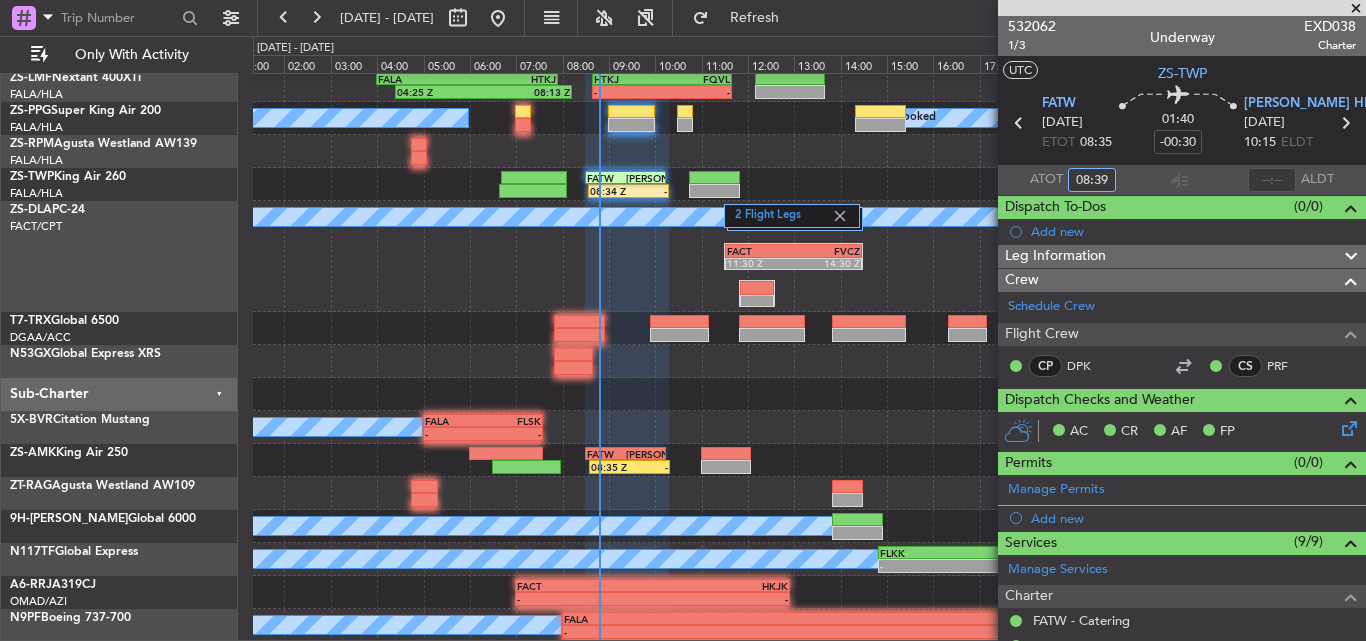 type on "08:39" 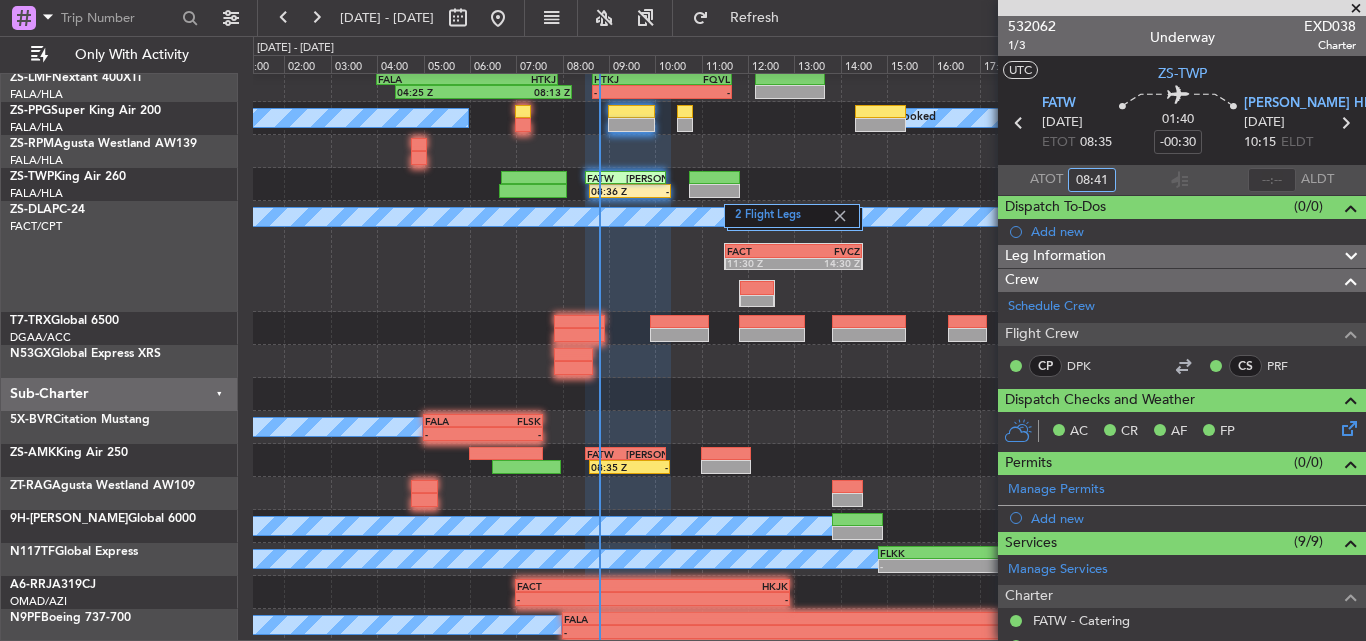 type on "08:41" 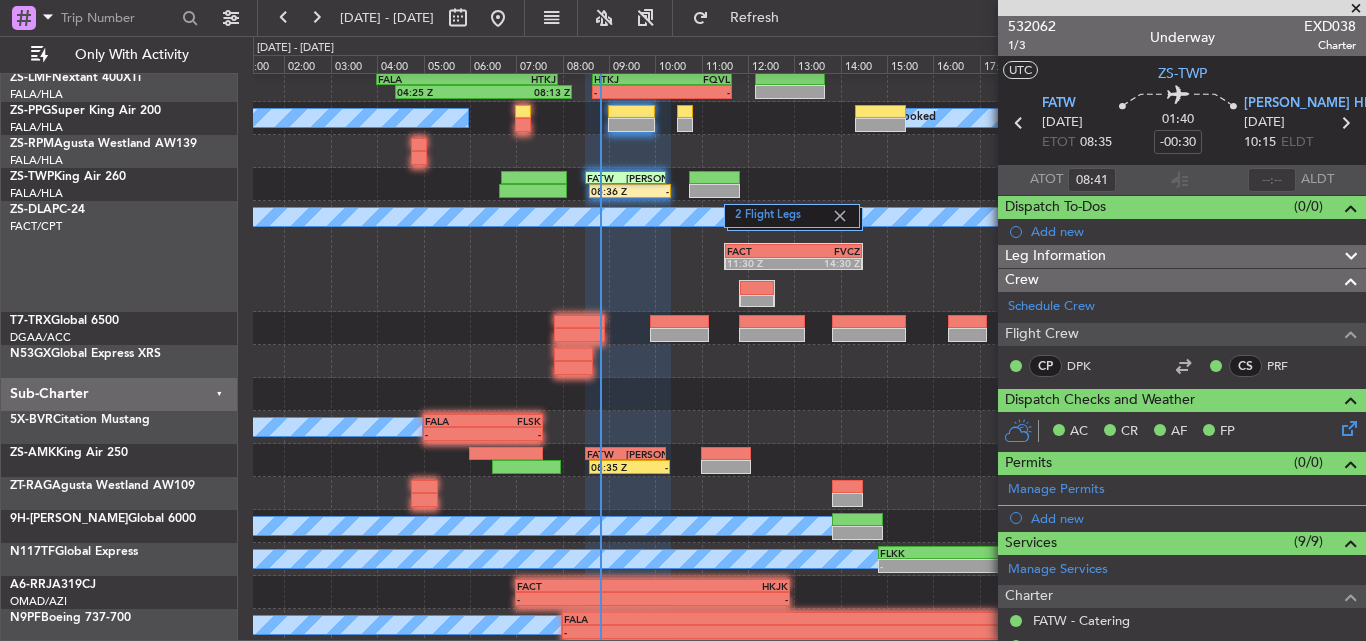 click at bounding box center [1356, 9] 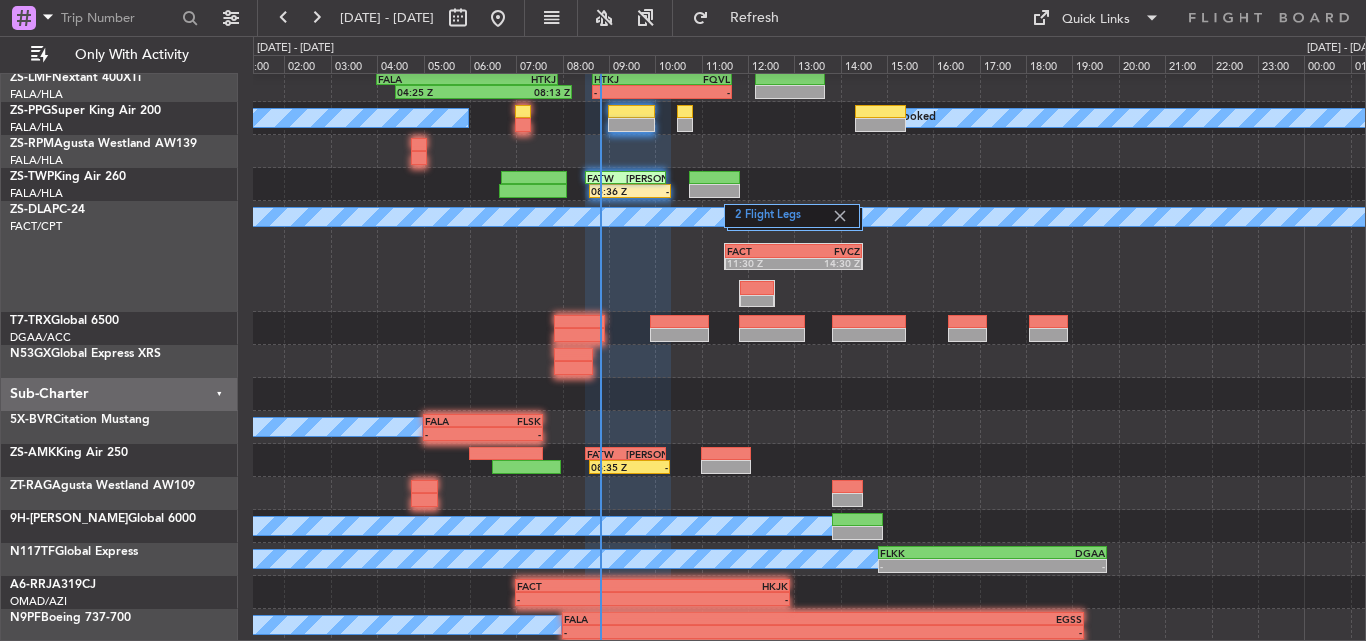 type on "0" 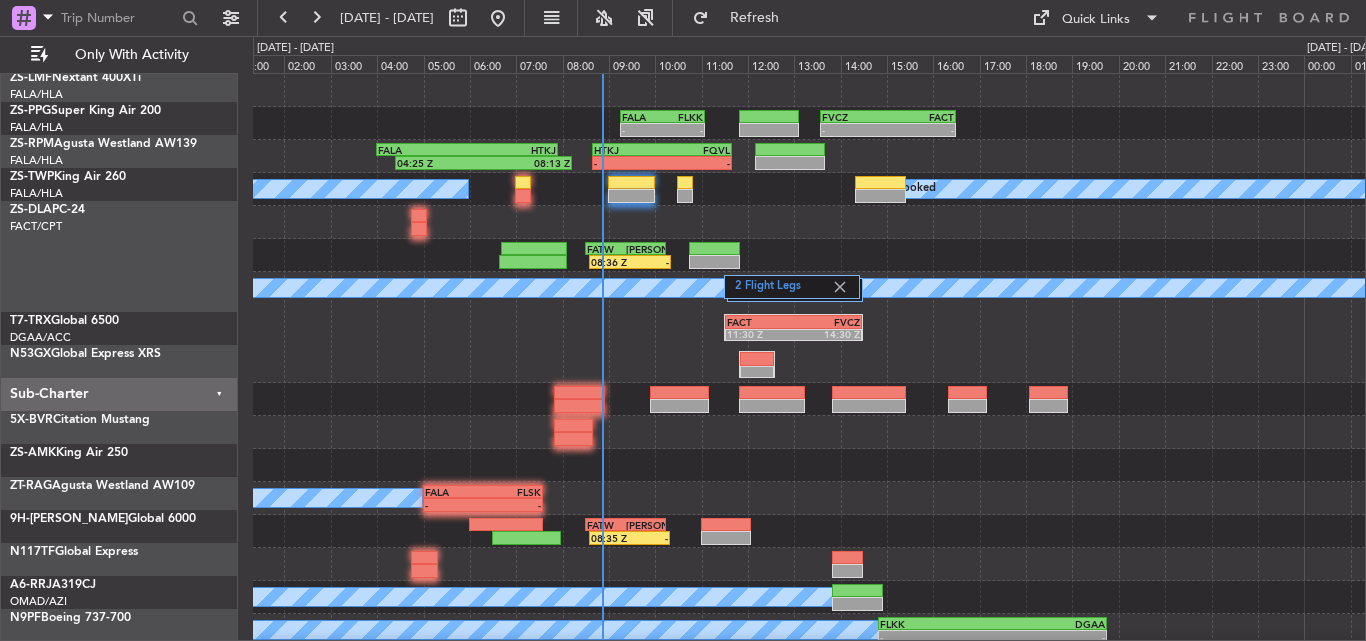 scroll, scrollTop: 0, scrollLeft: 0, axis: both 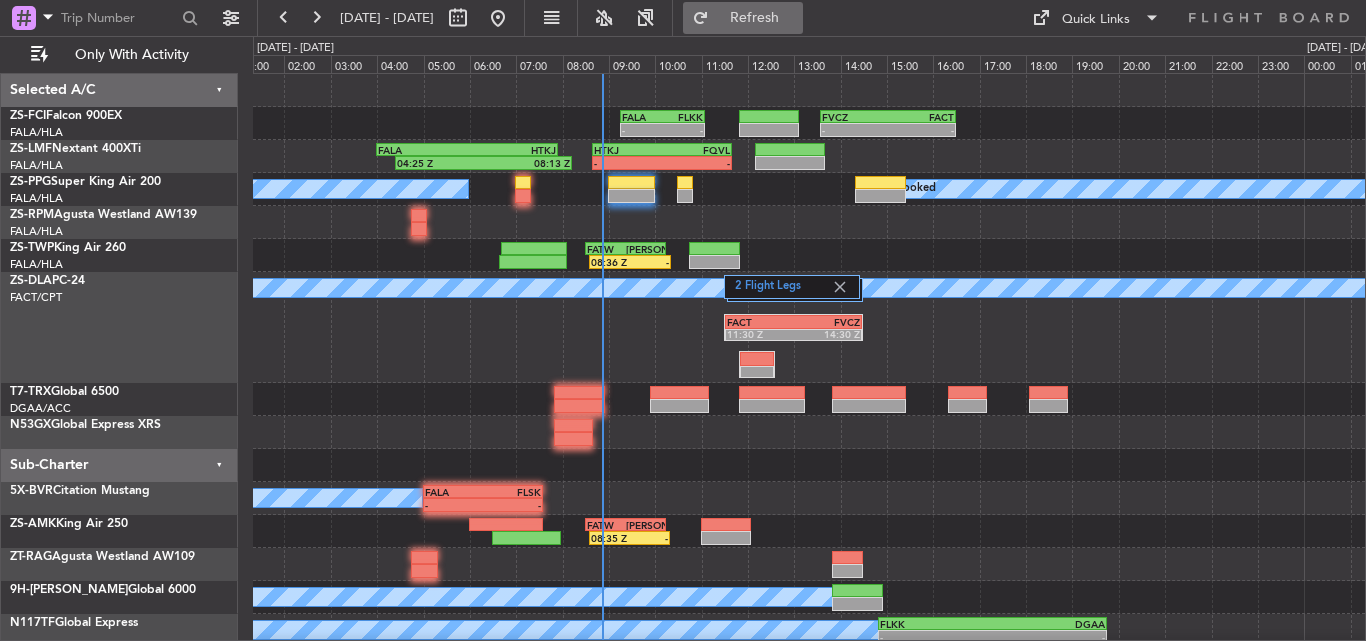click on "Refresh" 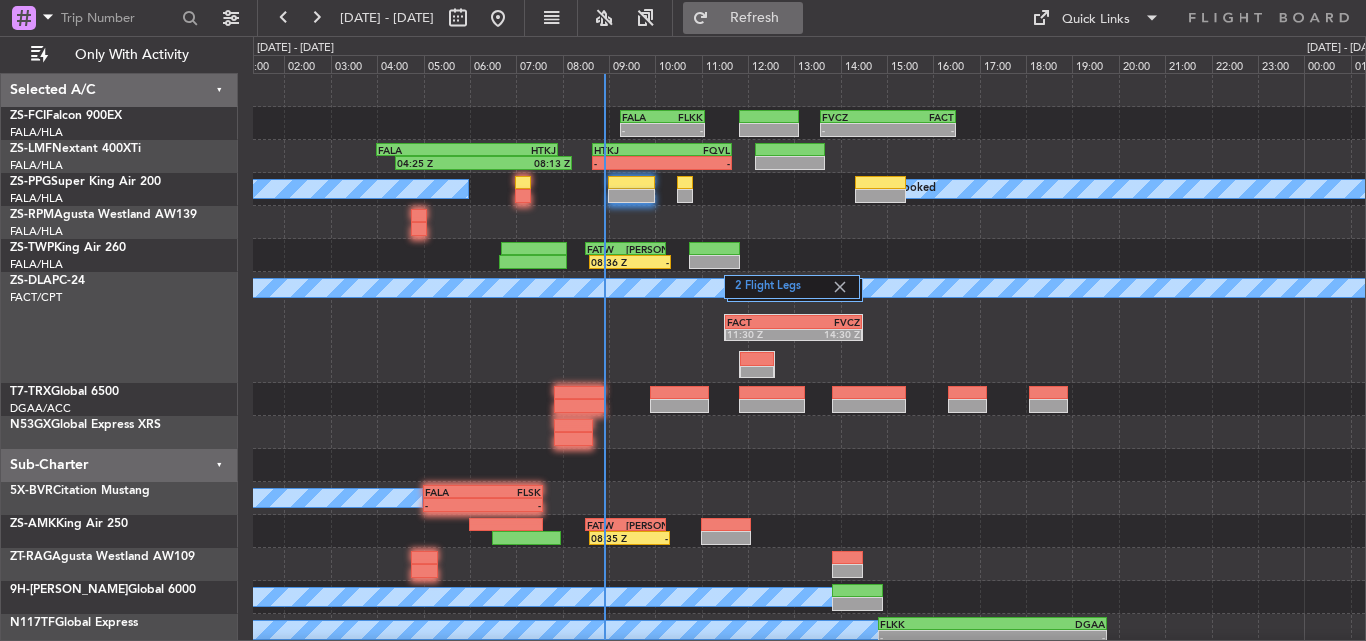 click on "Refresh" 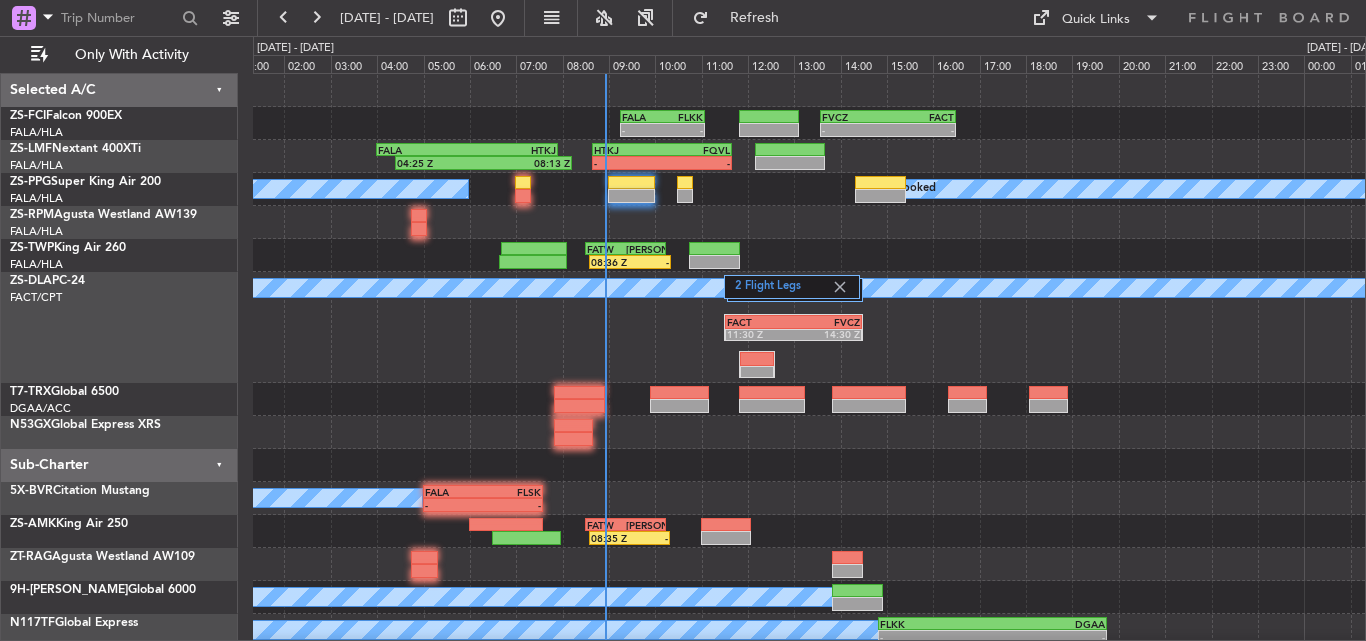 type 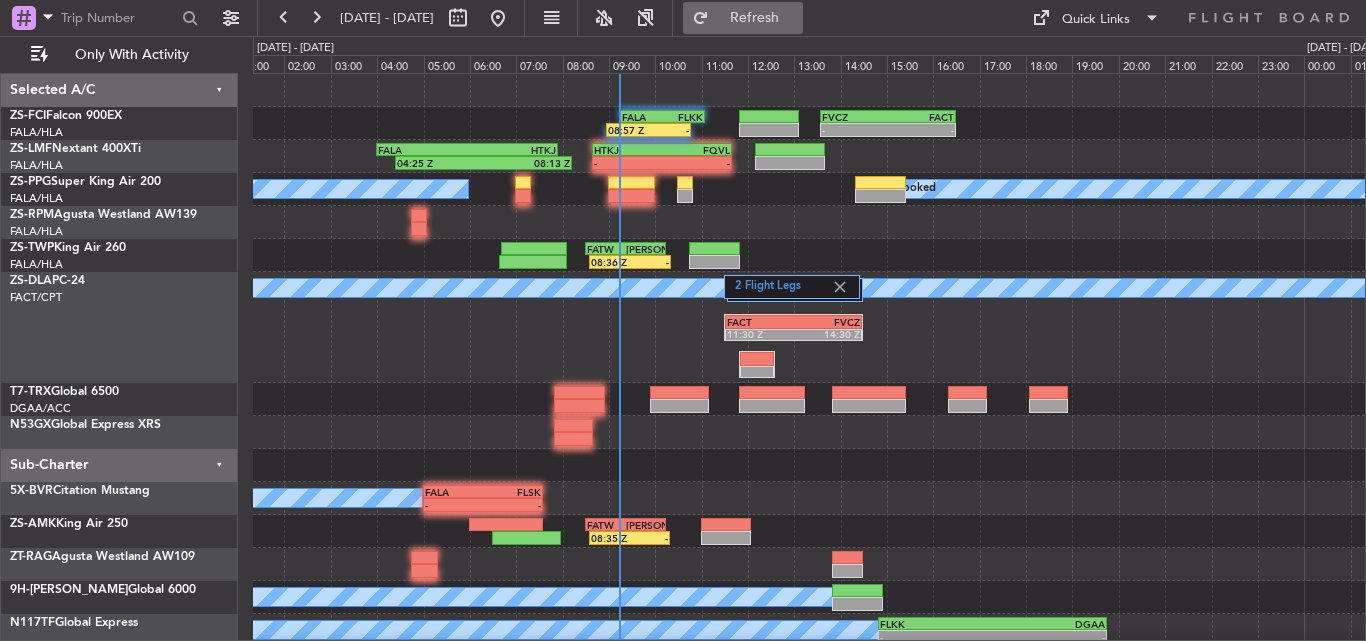 click on "Refresh" 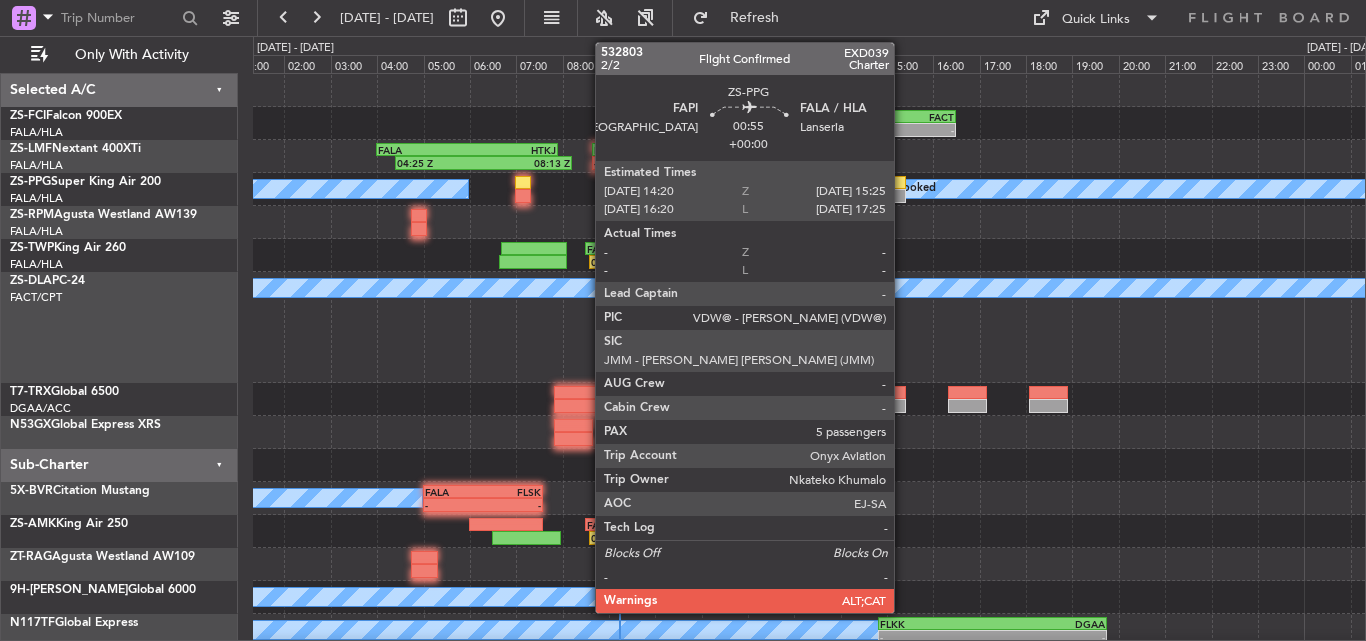 click 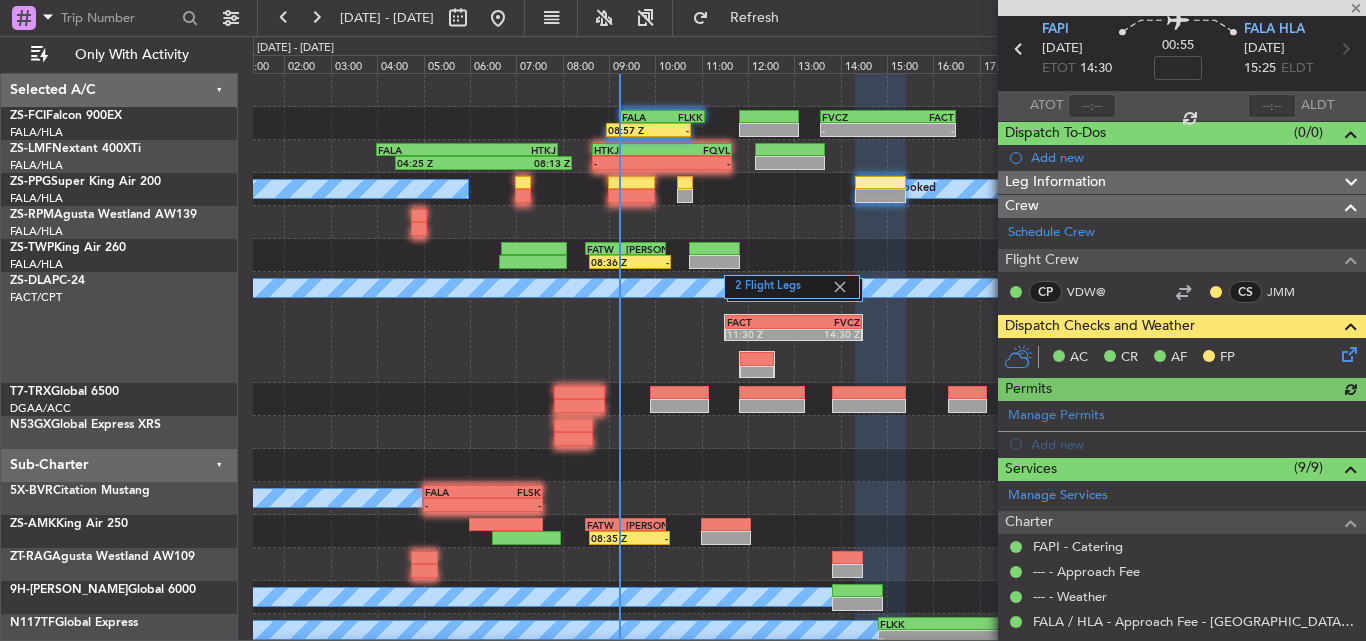 scroll, scrollTop: 100, scrollLeft: 0, axis: vertical 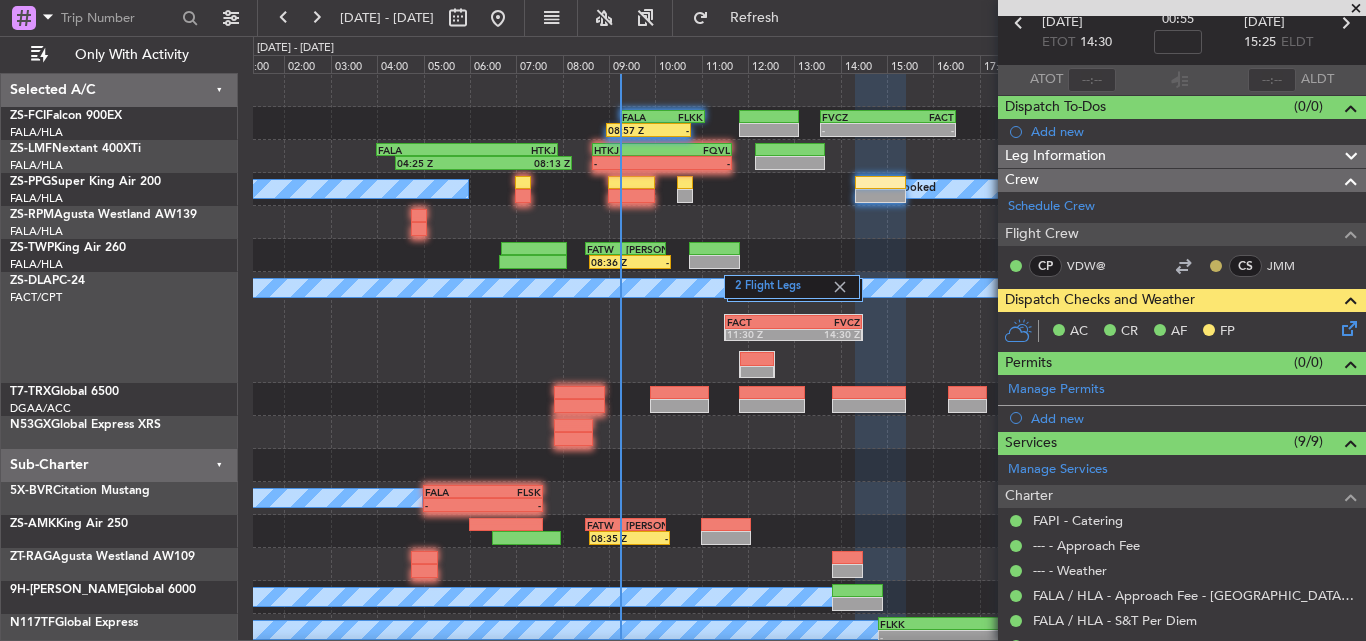 click 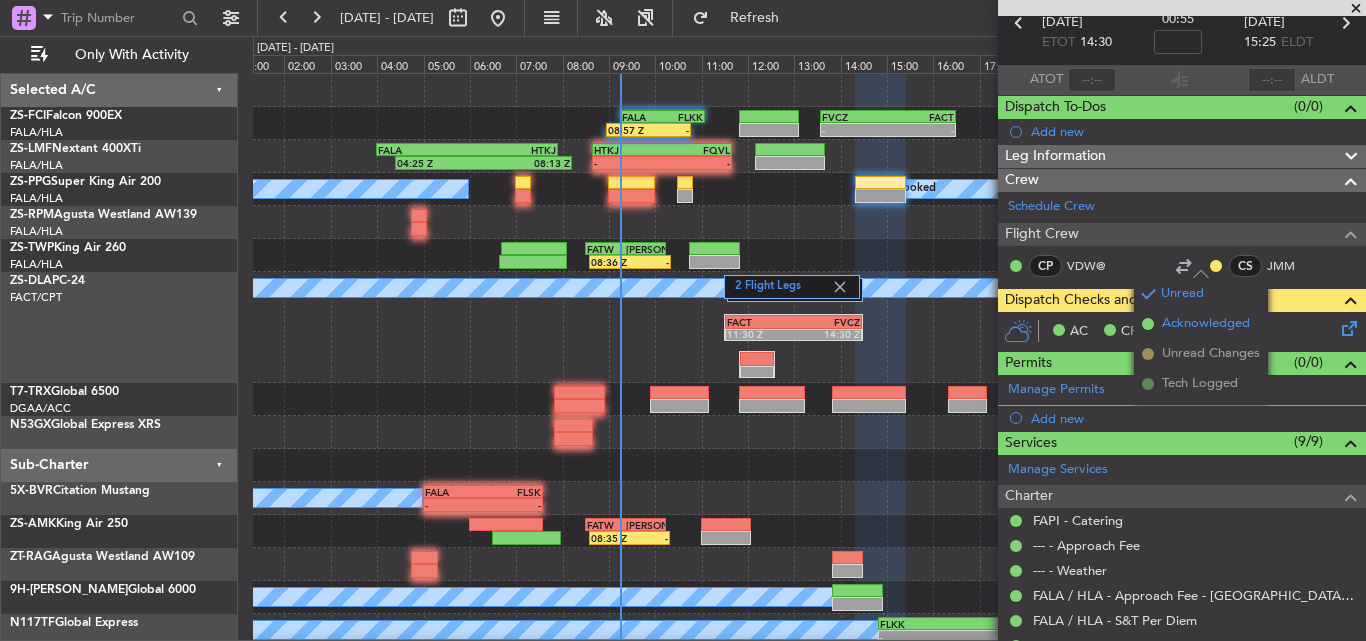 click on "Acknowledged" at bounding box center (1206, 324) 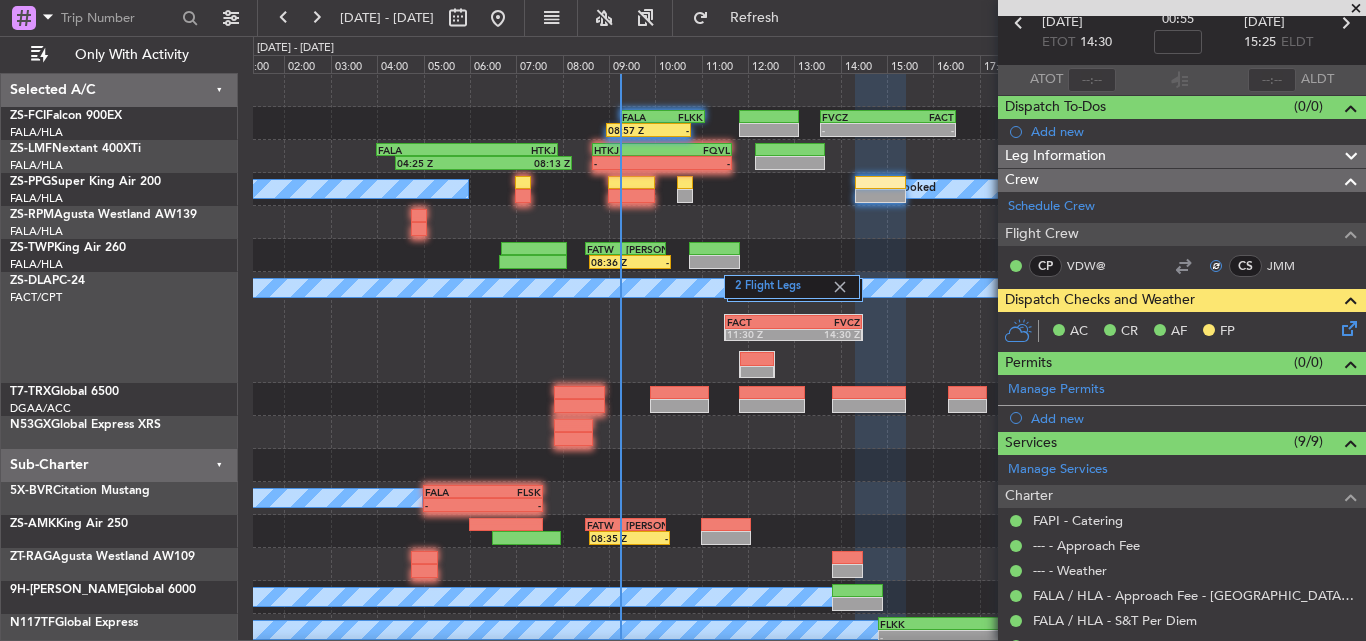 click 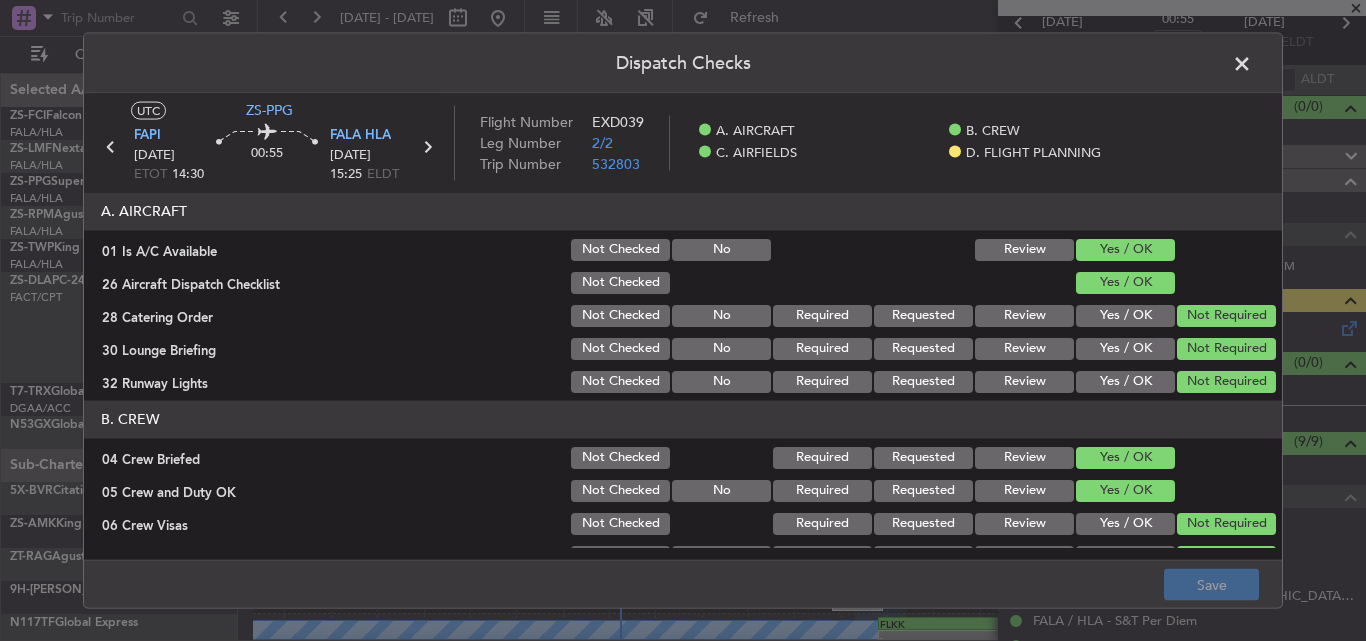 scroll, scrollTop: 500, scrollLeft: 0, axis: vertical 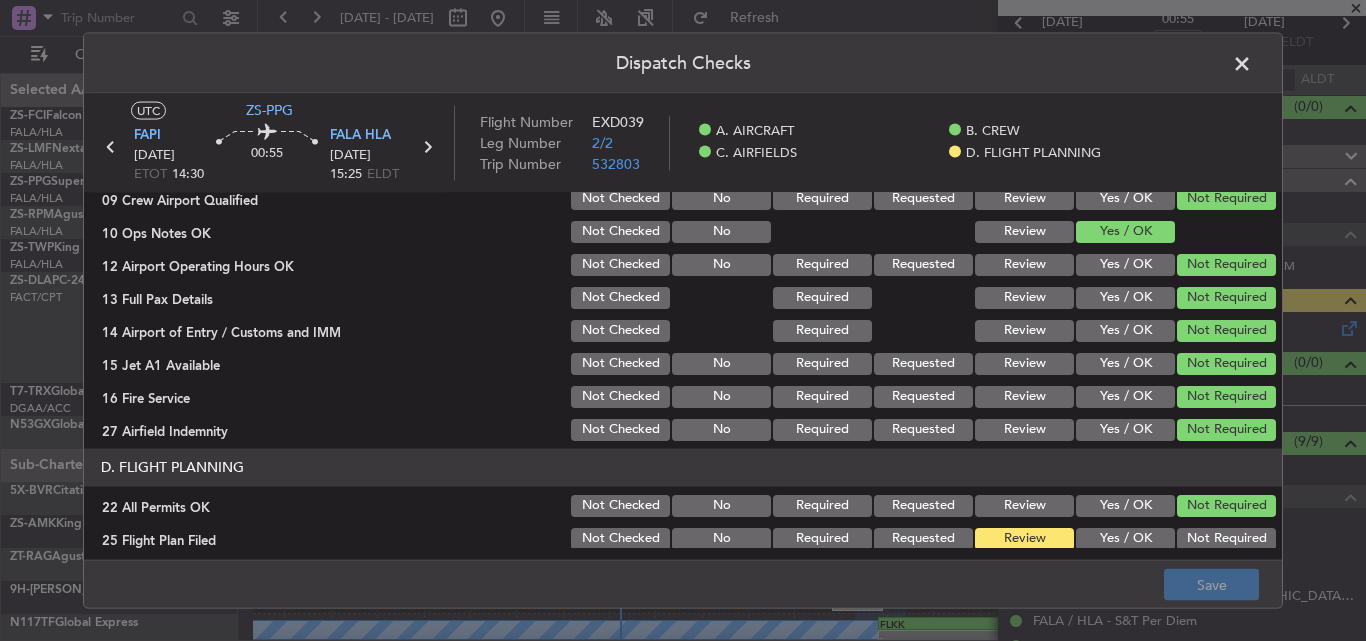 click on "Yes / OK" 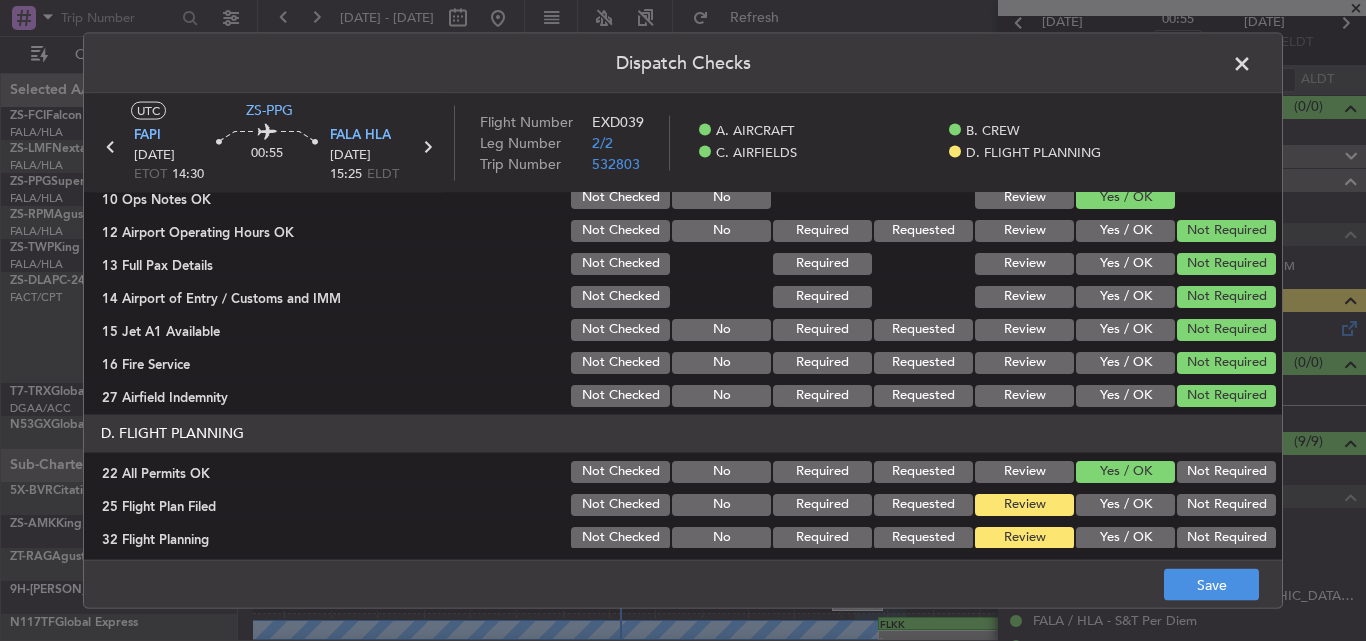 scroll, scrollTop: 543, scrollLeft: 0, axis: vertical 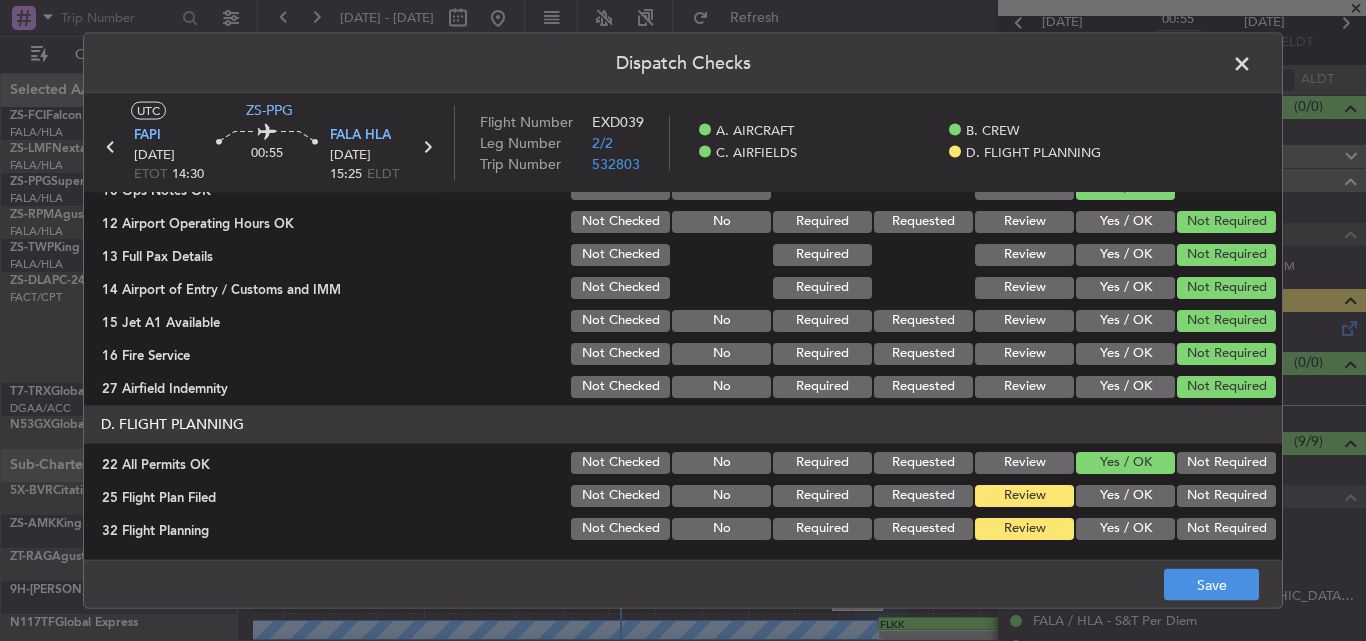 click on "Not Required" 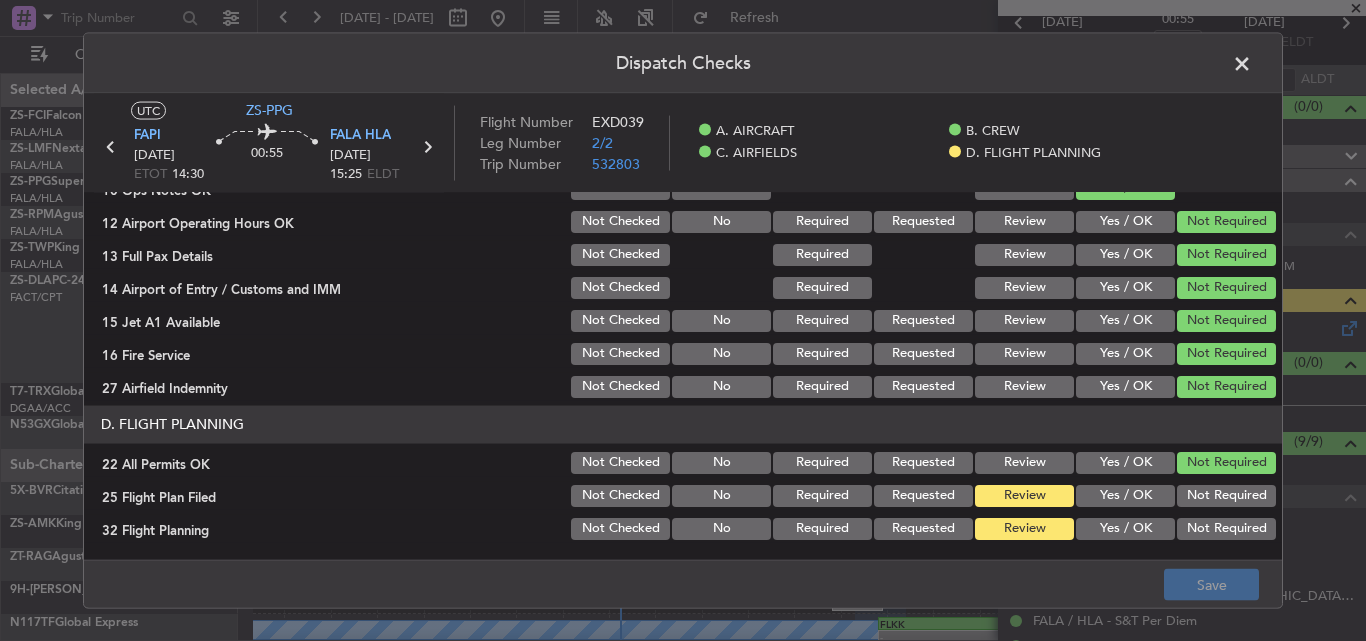 click on "Yes / OK" 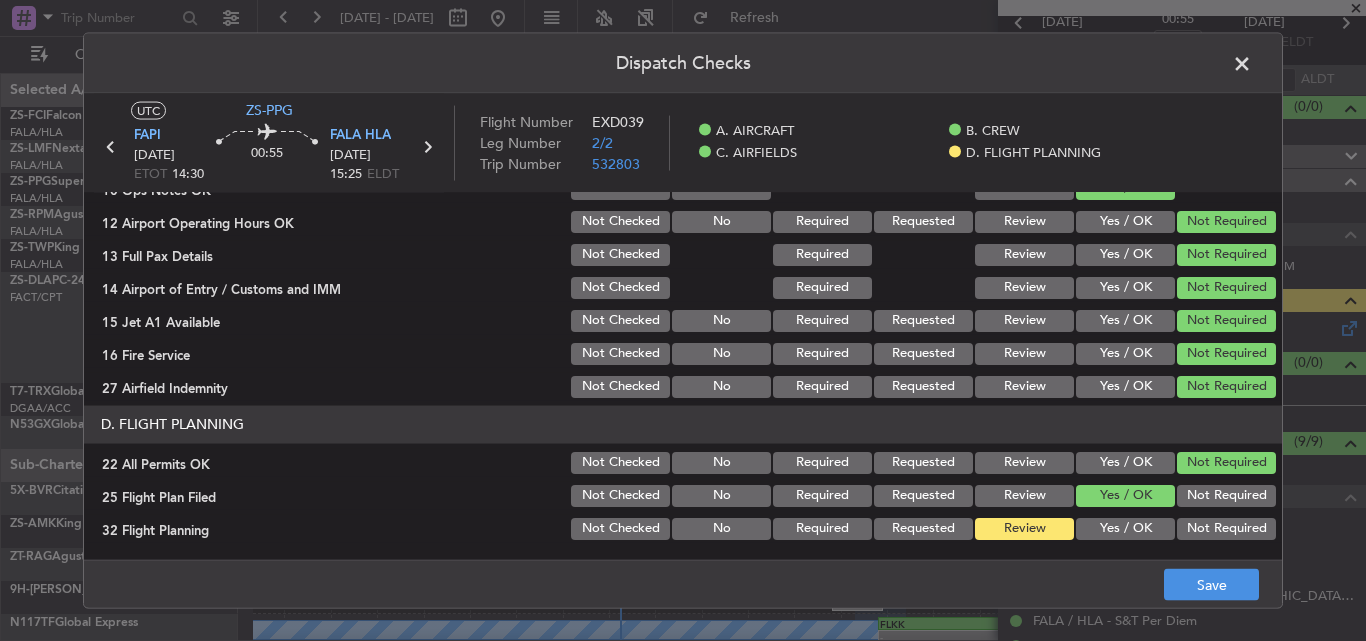 drag, startPoint x: 1117, startPoint y: 527, endPoint x: 1127, endPoint y: 535, distance: 12.806249 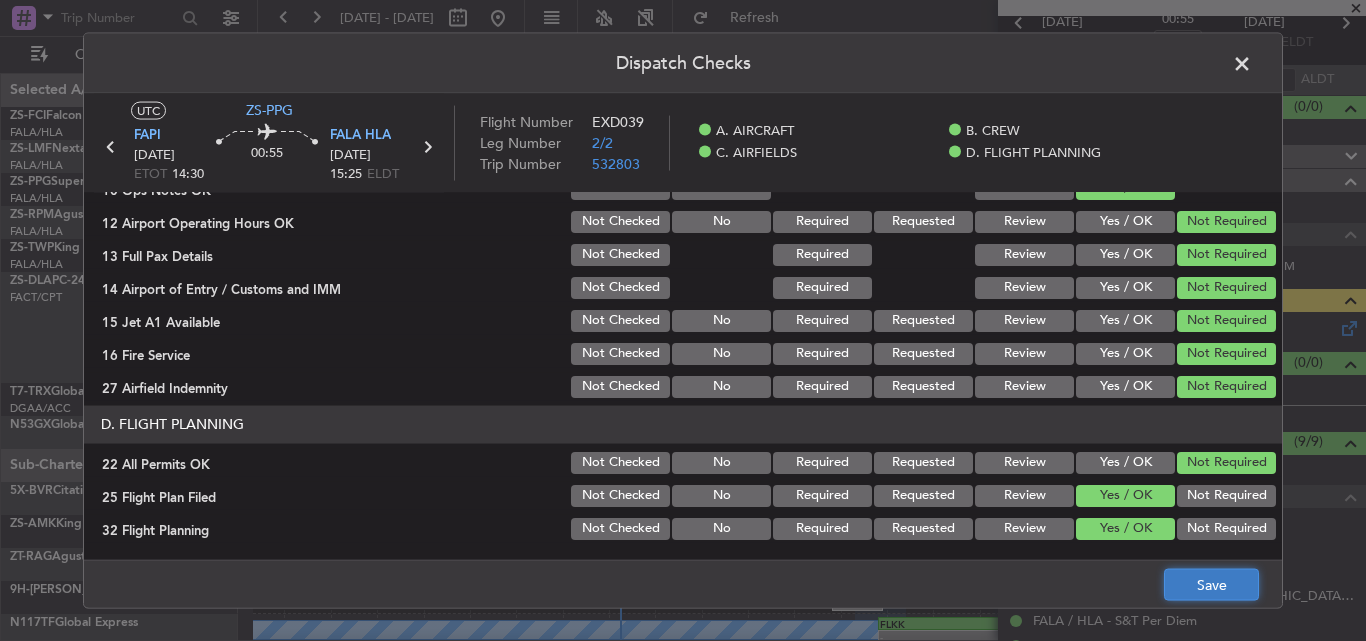 click on "Save" 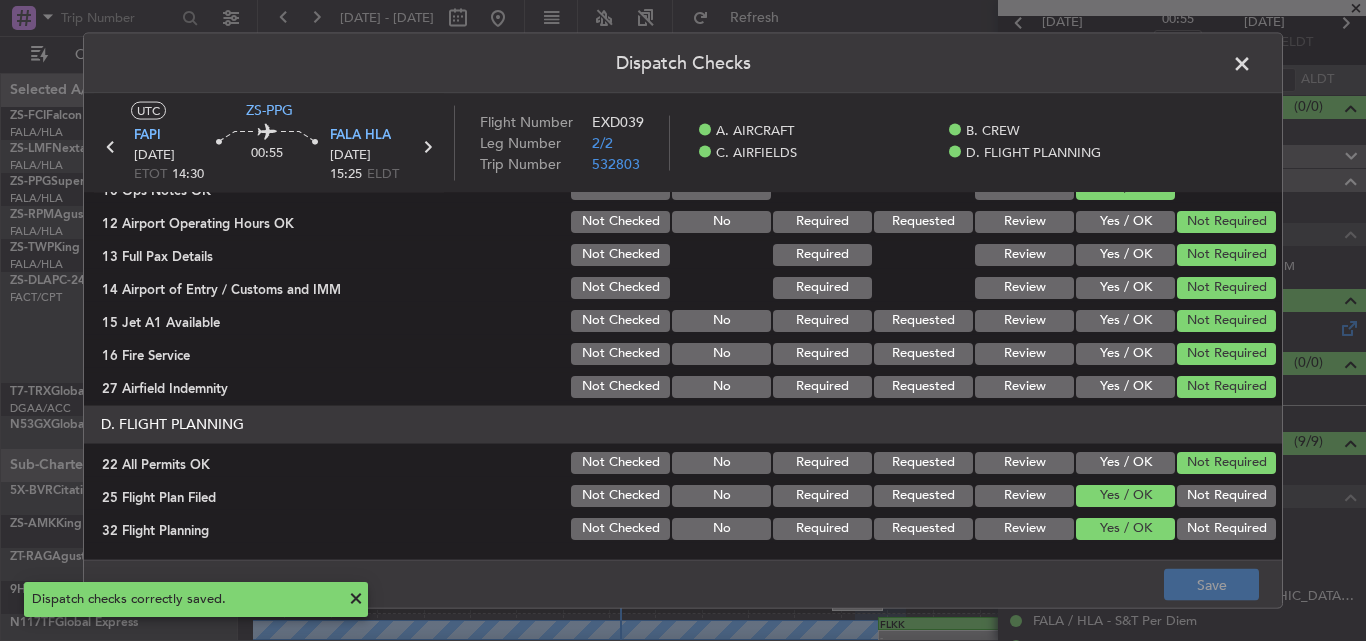 click 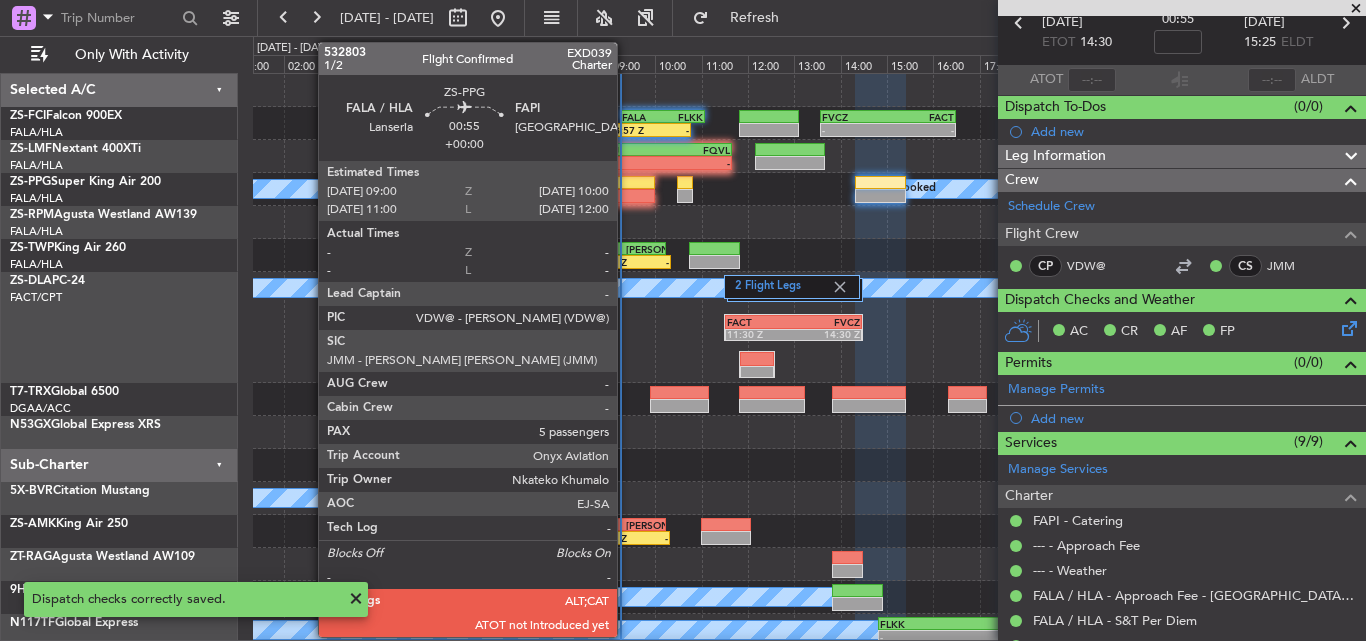 click 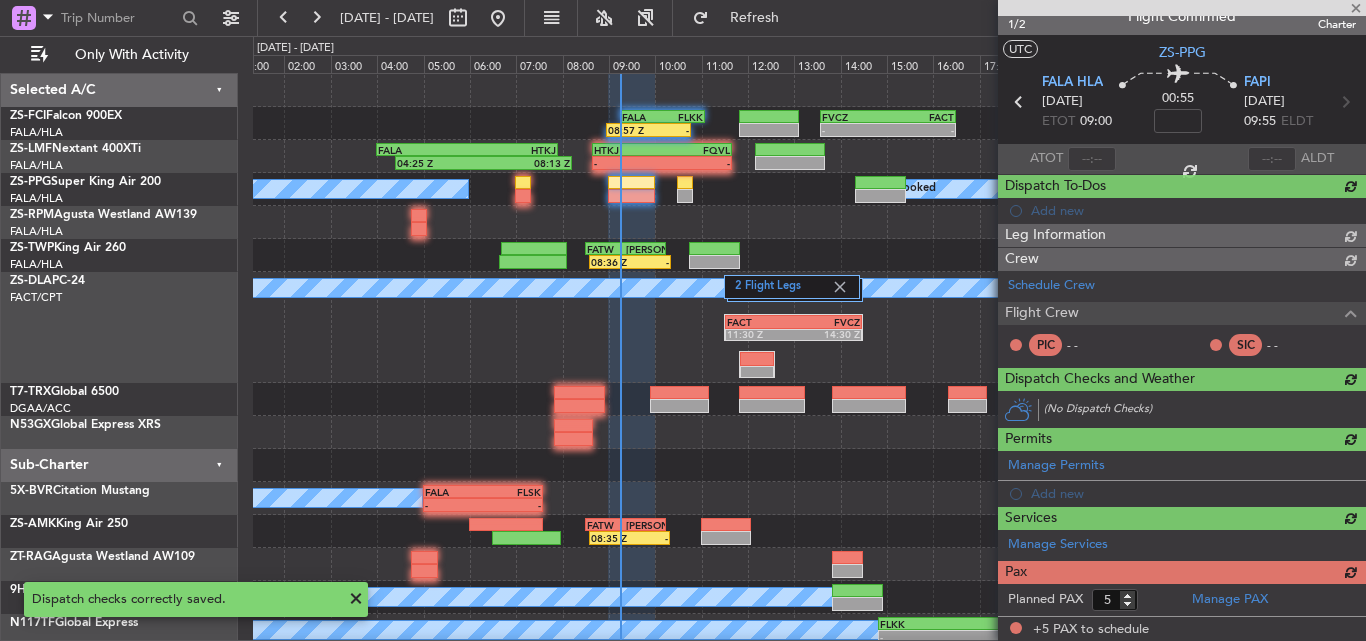 scroll, scrollTop: 100, scrollLeft: 0, axis: vertical 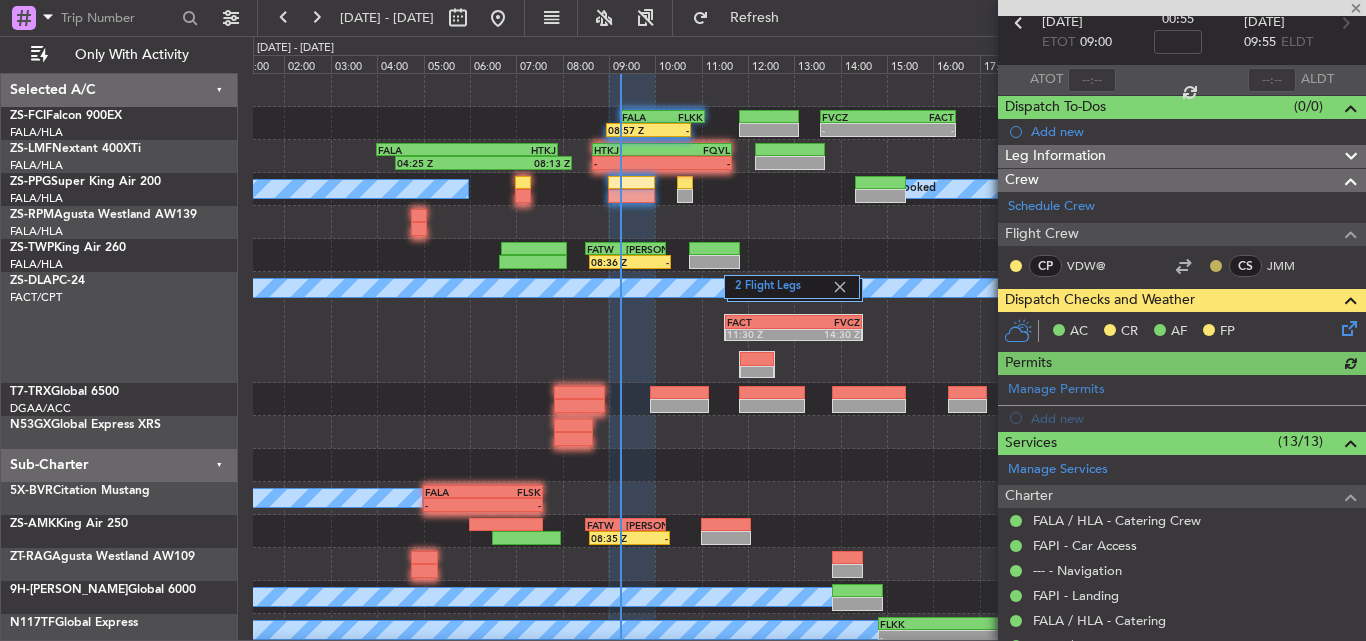 click 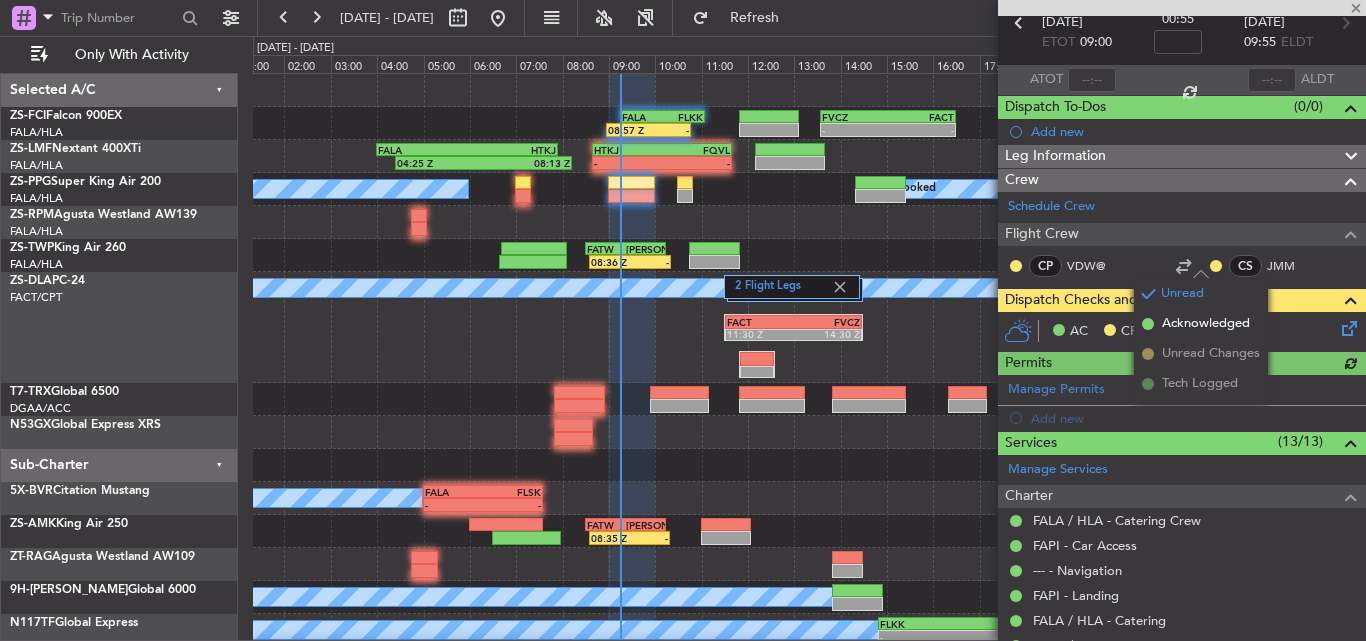 click on "Acknowledged" at bounding box center (1206, 324) 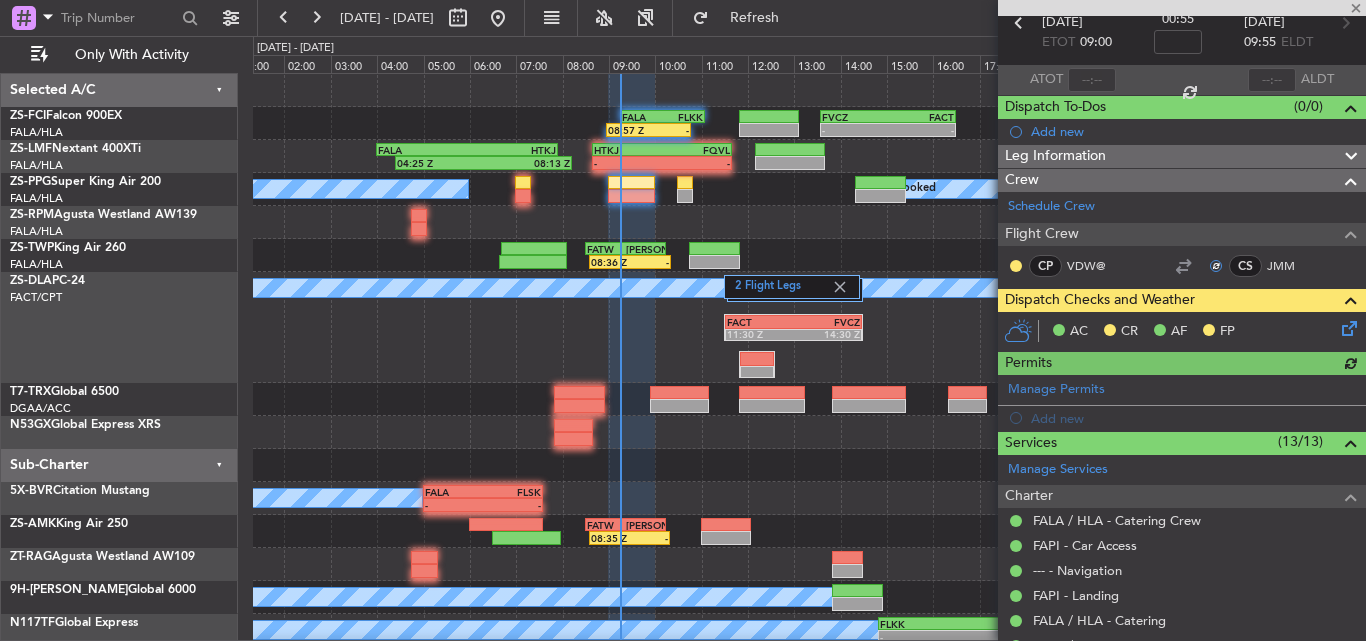 click 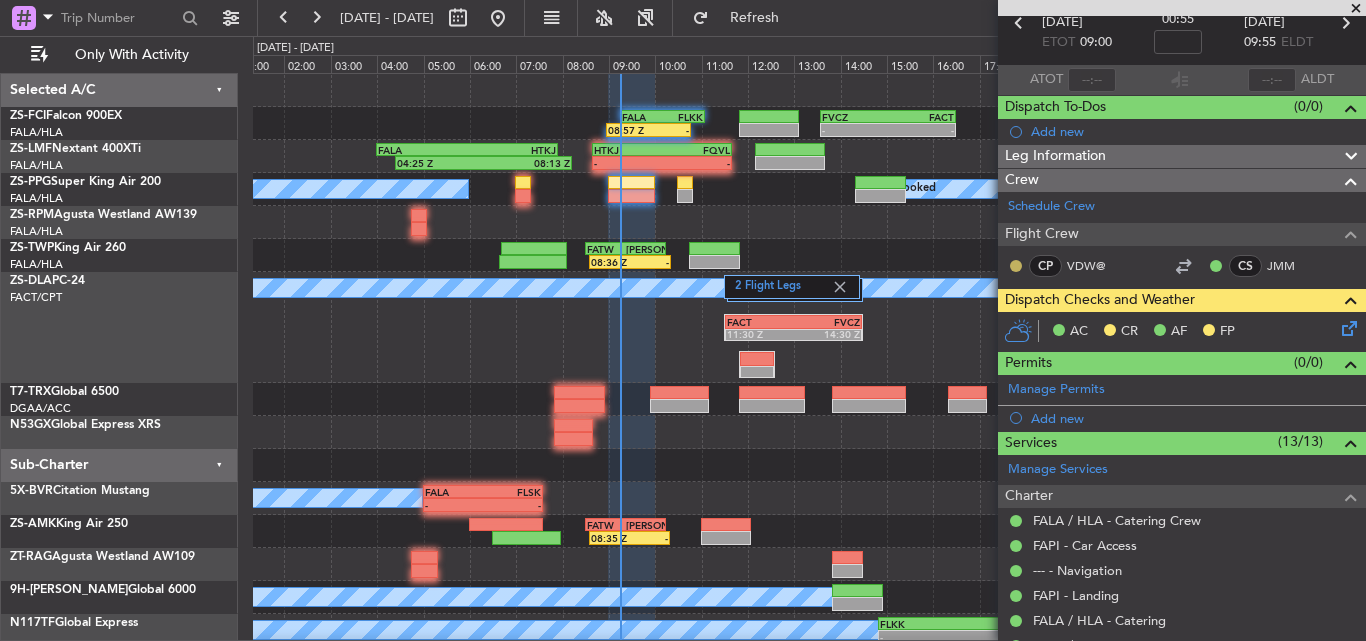 click 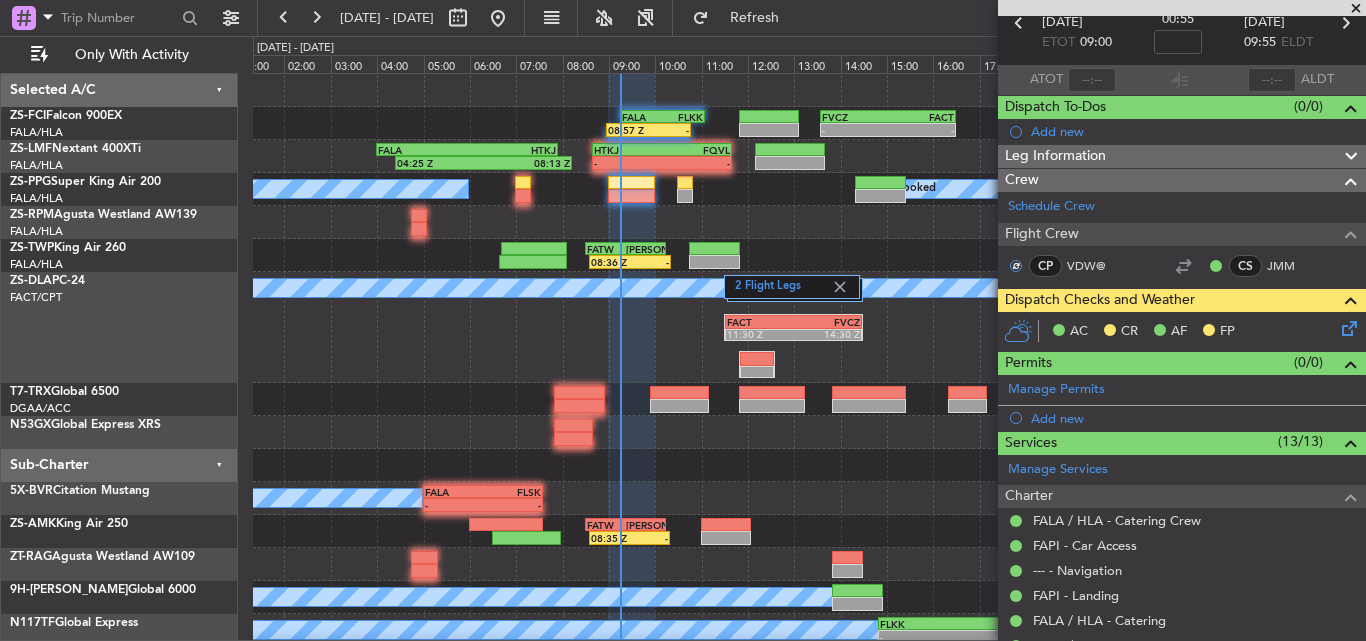 click 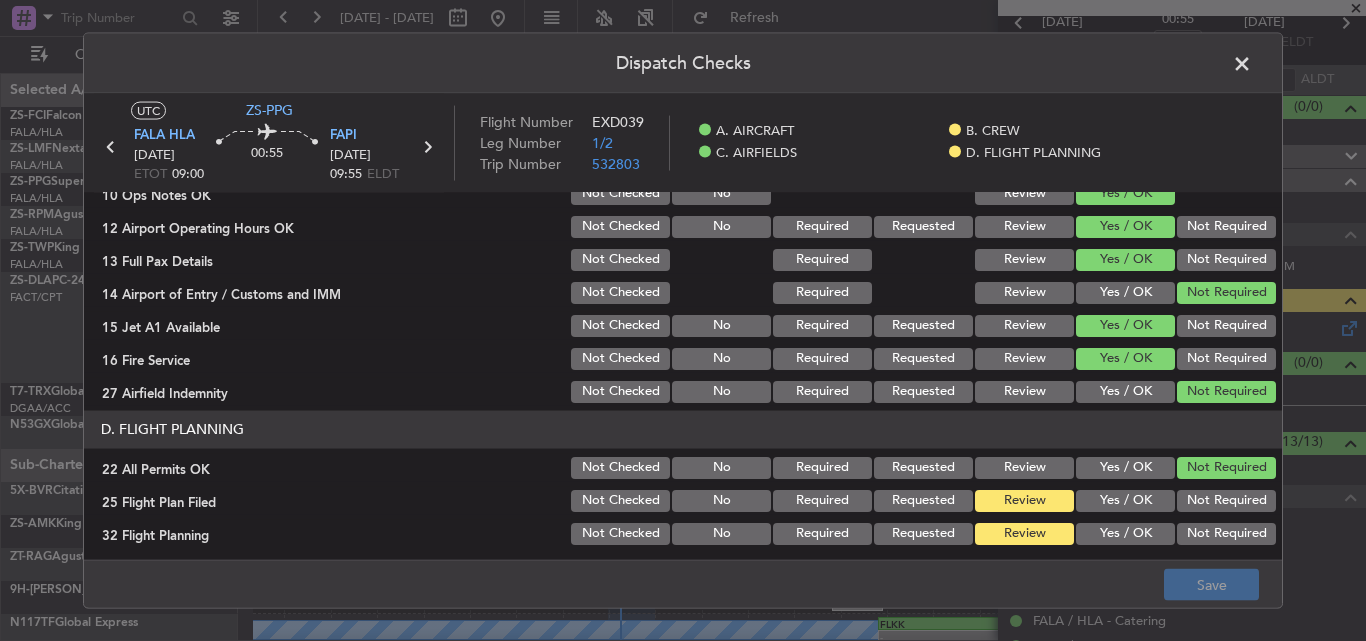 scroll, scrollTop: 543, scrollLeft: 0, axis: vertical 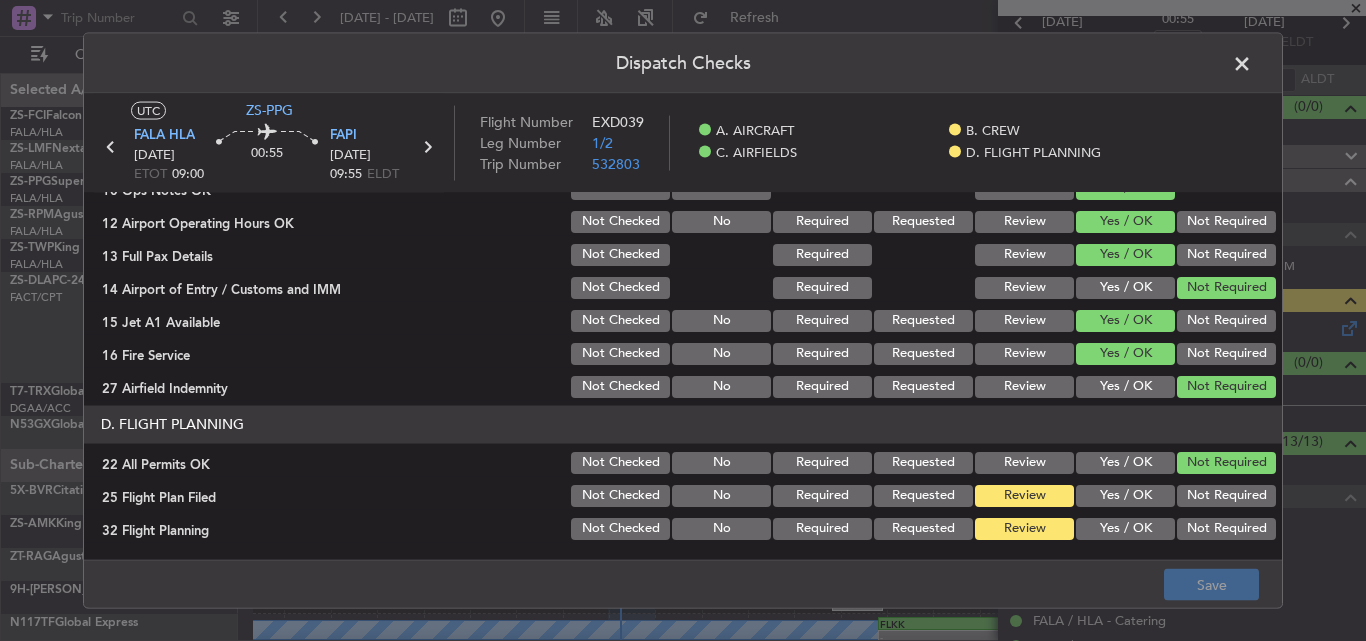 click on "Yes / OK" 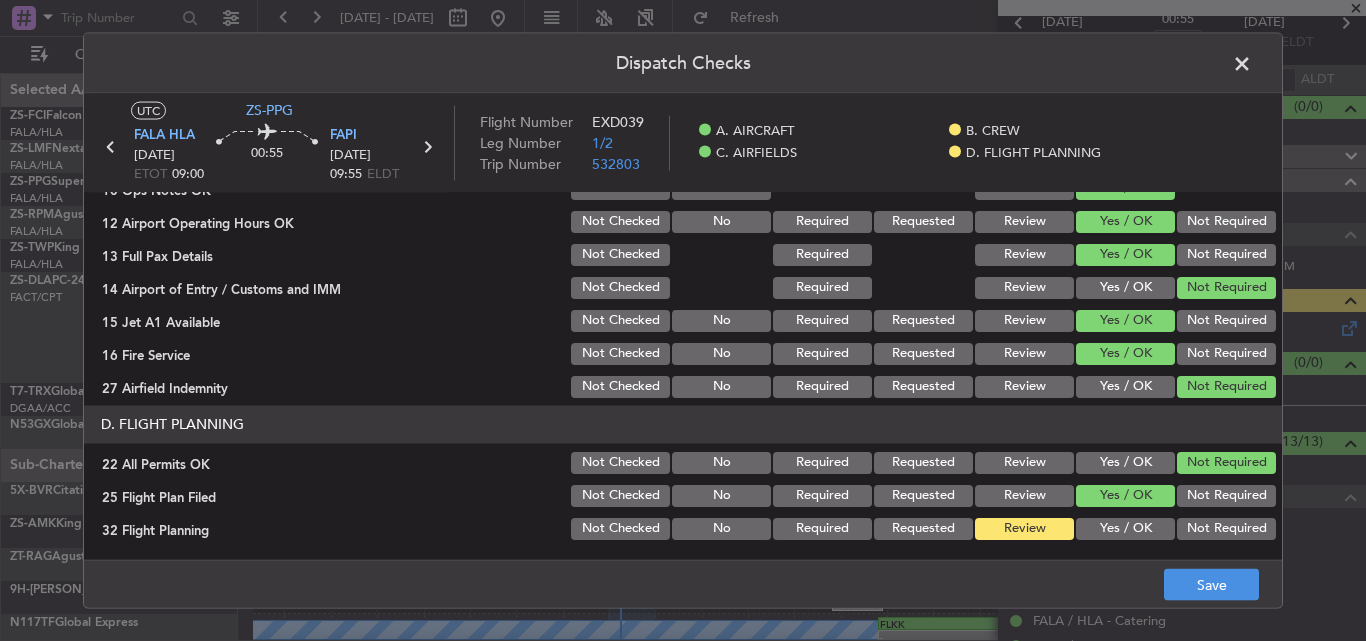 click on "Yes / OK" 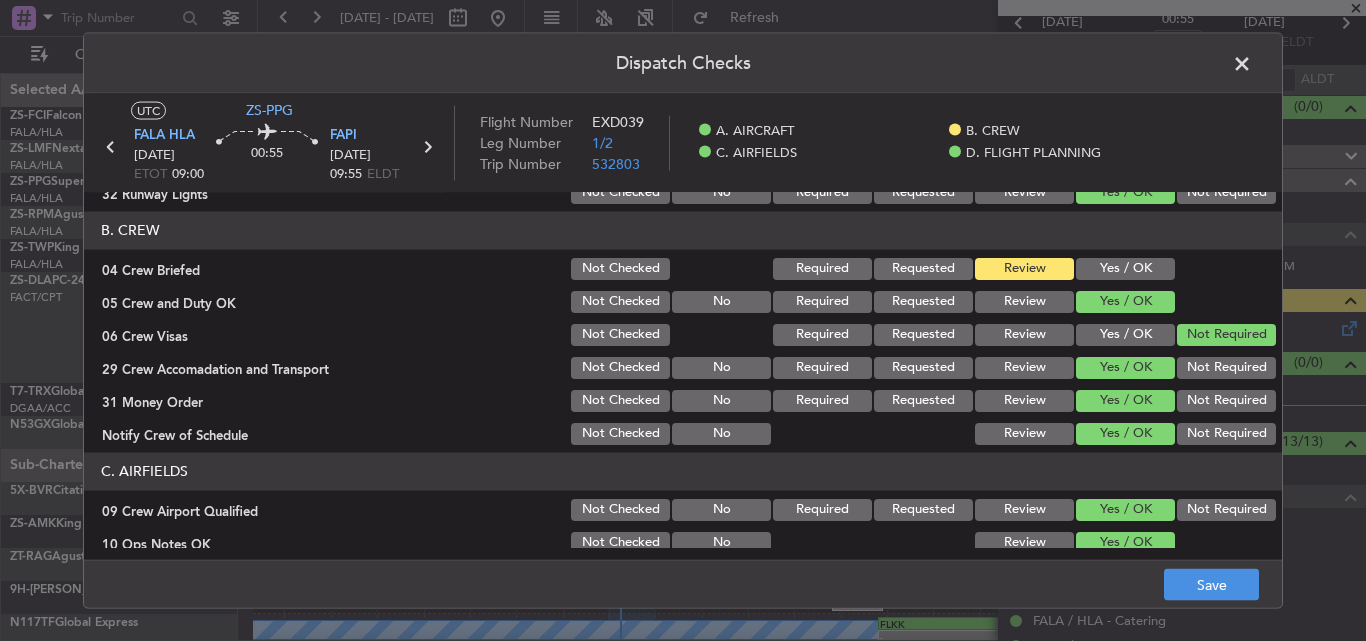 scroll, scrollTop: 143, scrollLeft: 0, axis: vertical 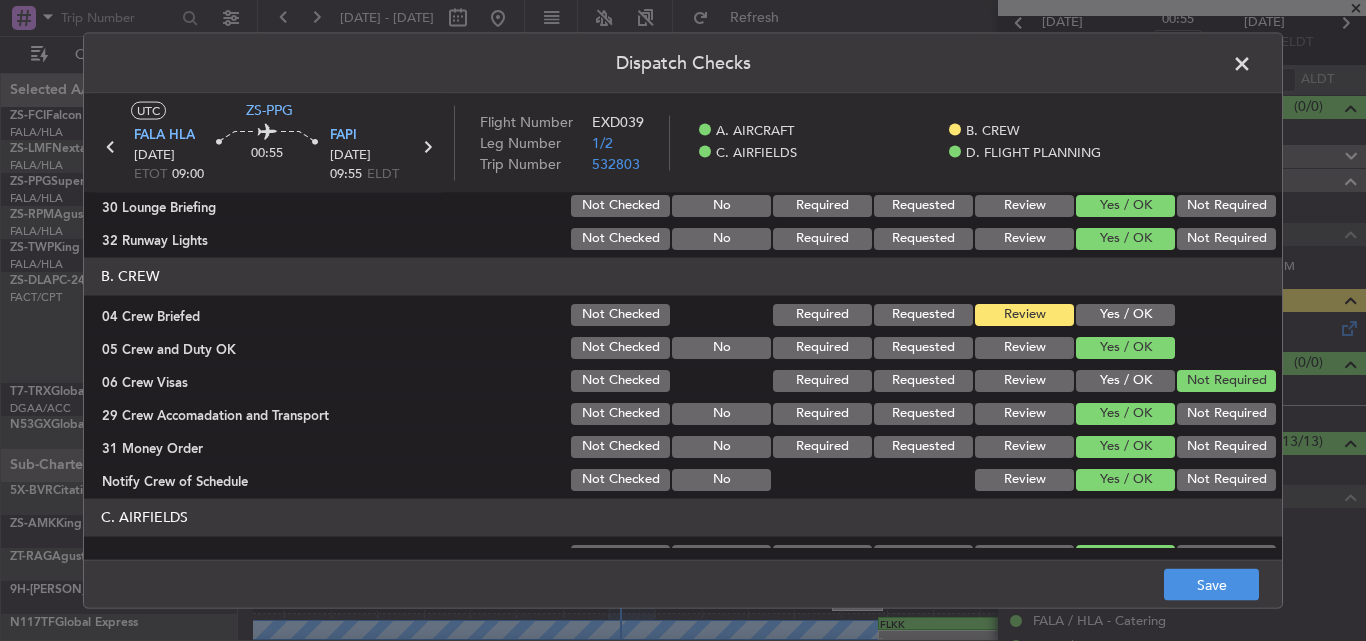 click on "Yes / OK" 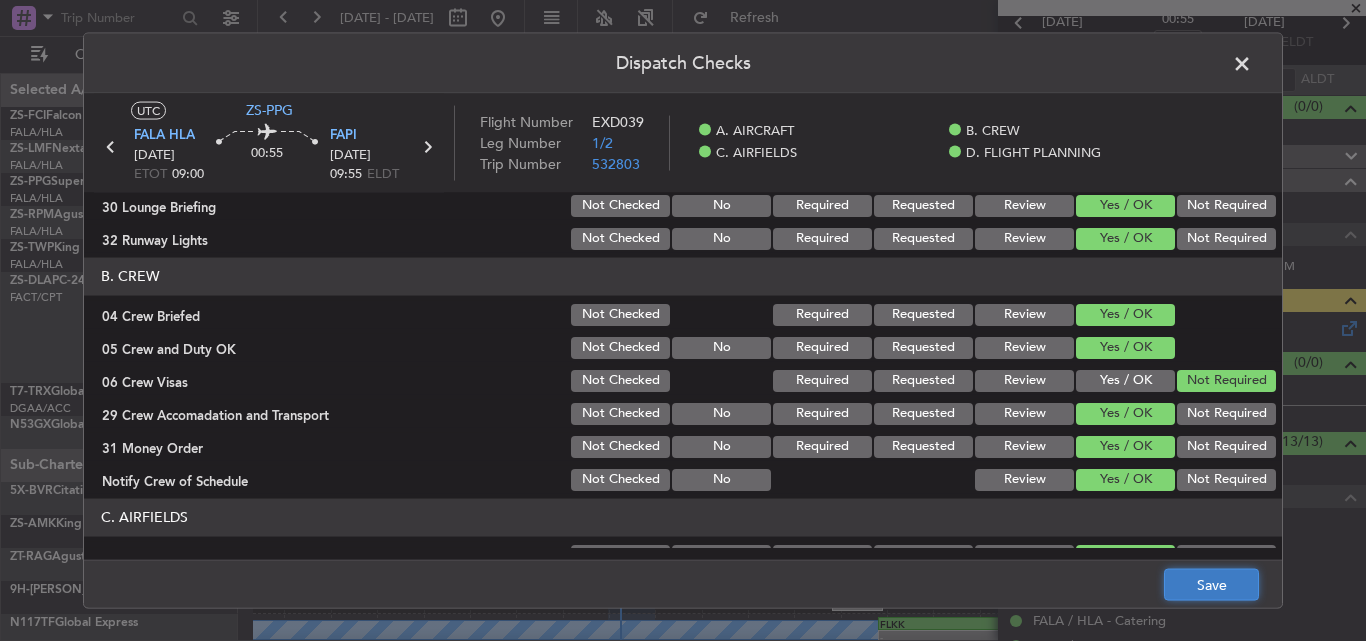 click on "Save" 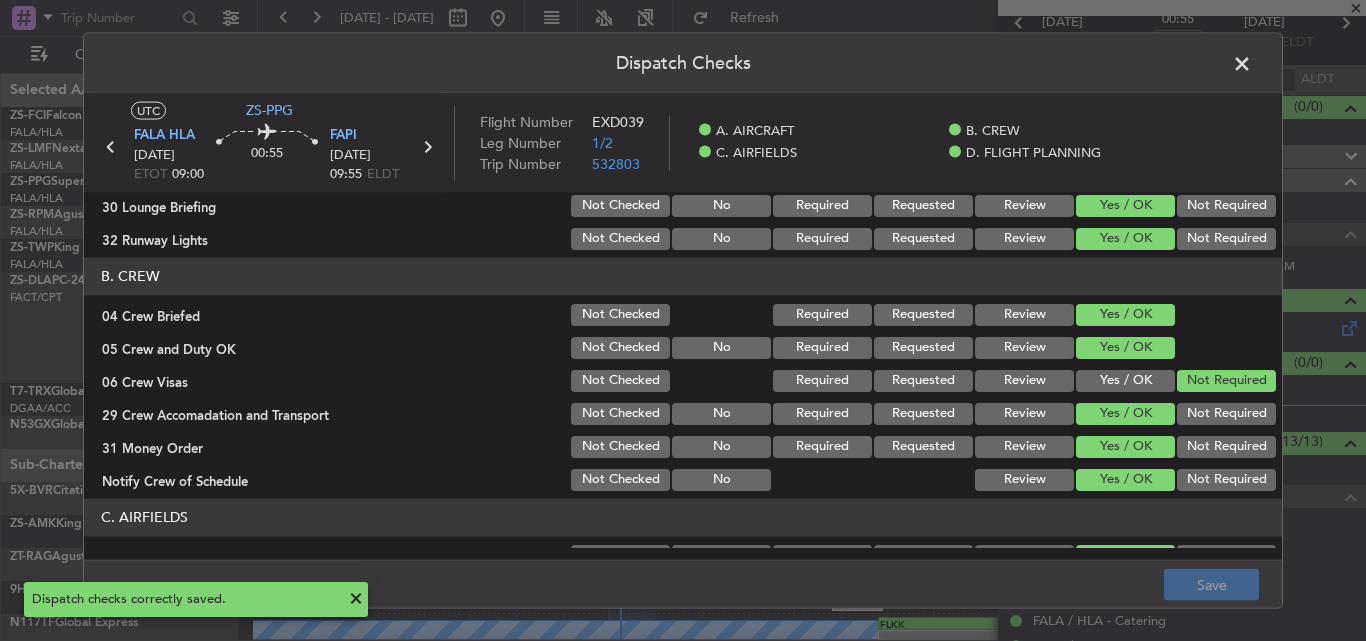 click 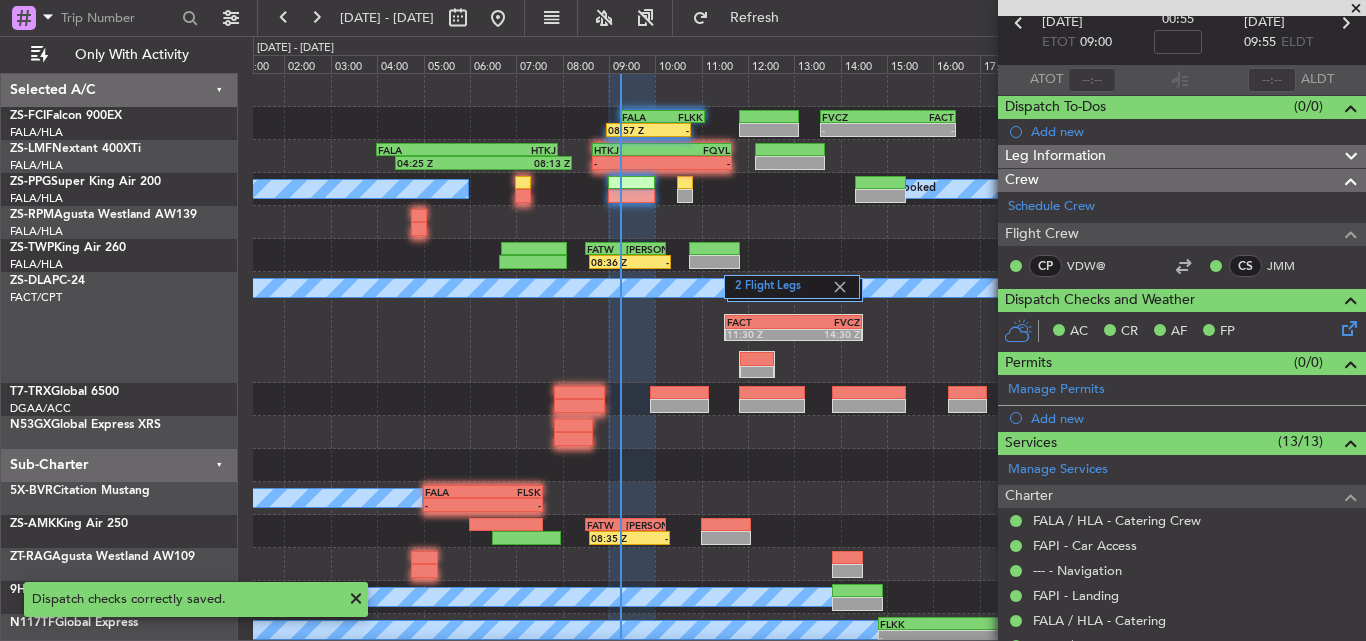 click at bounding box center (1356, 9) 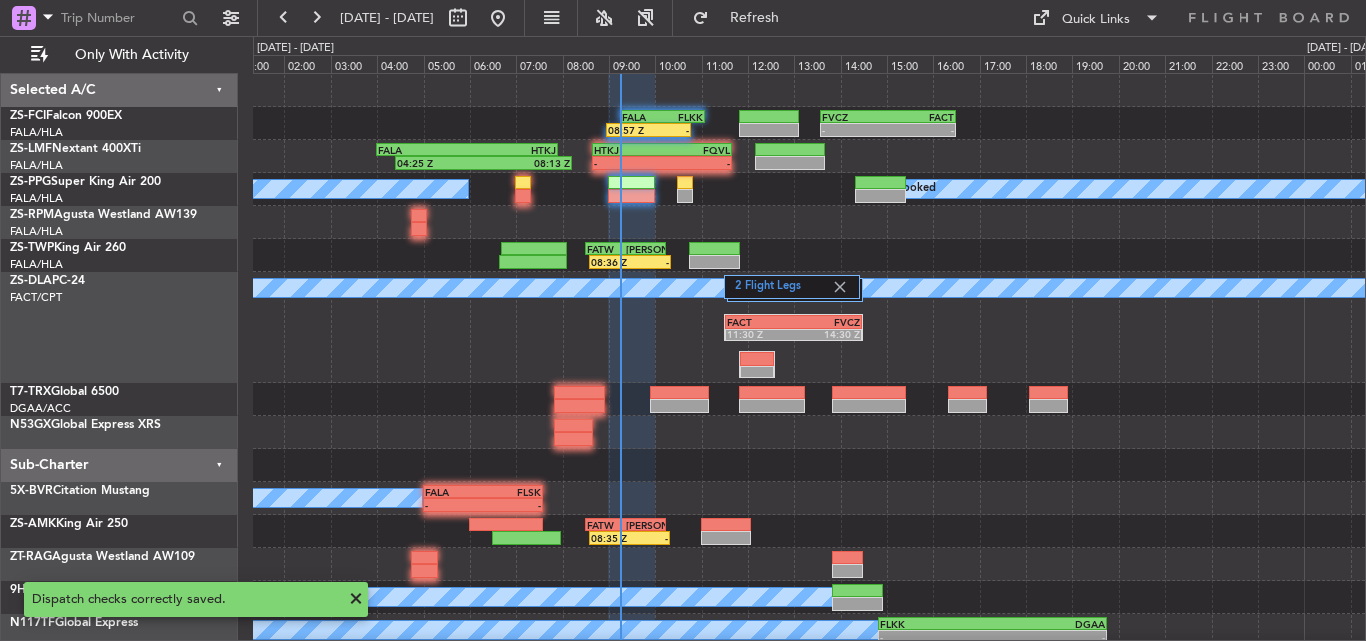 type on "0" 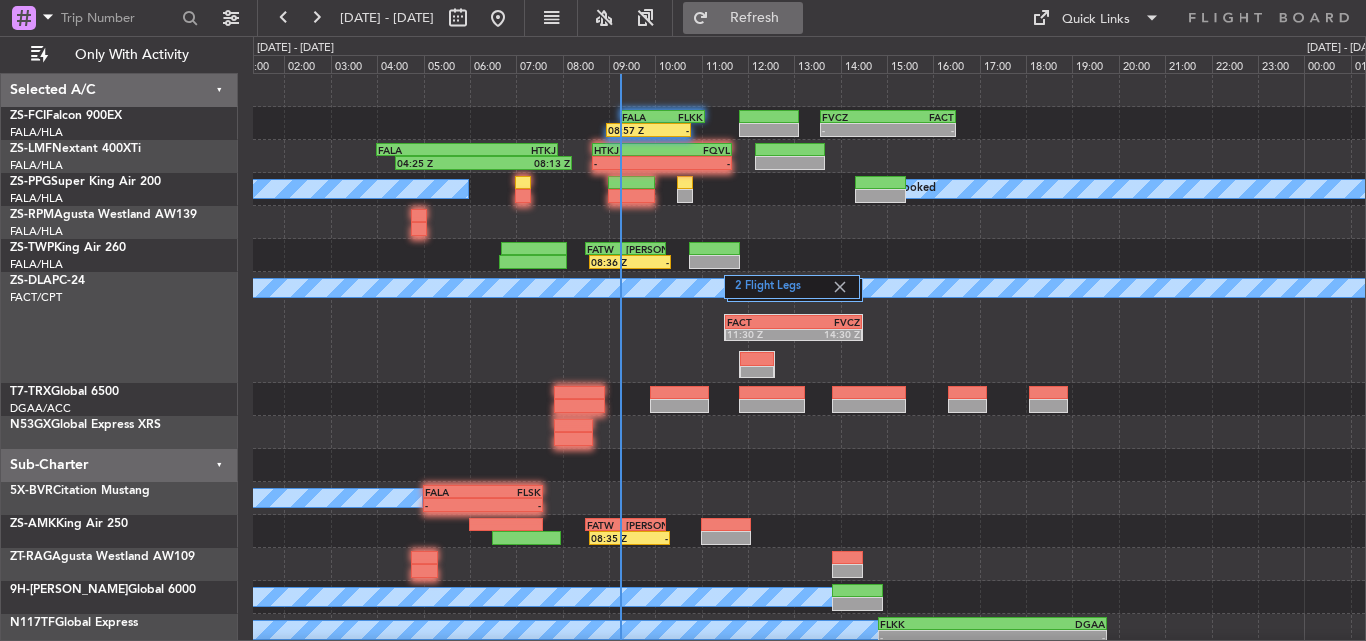 click on "Refresh" 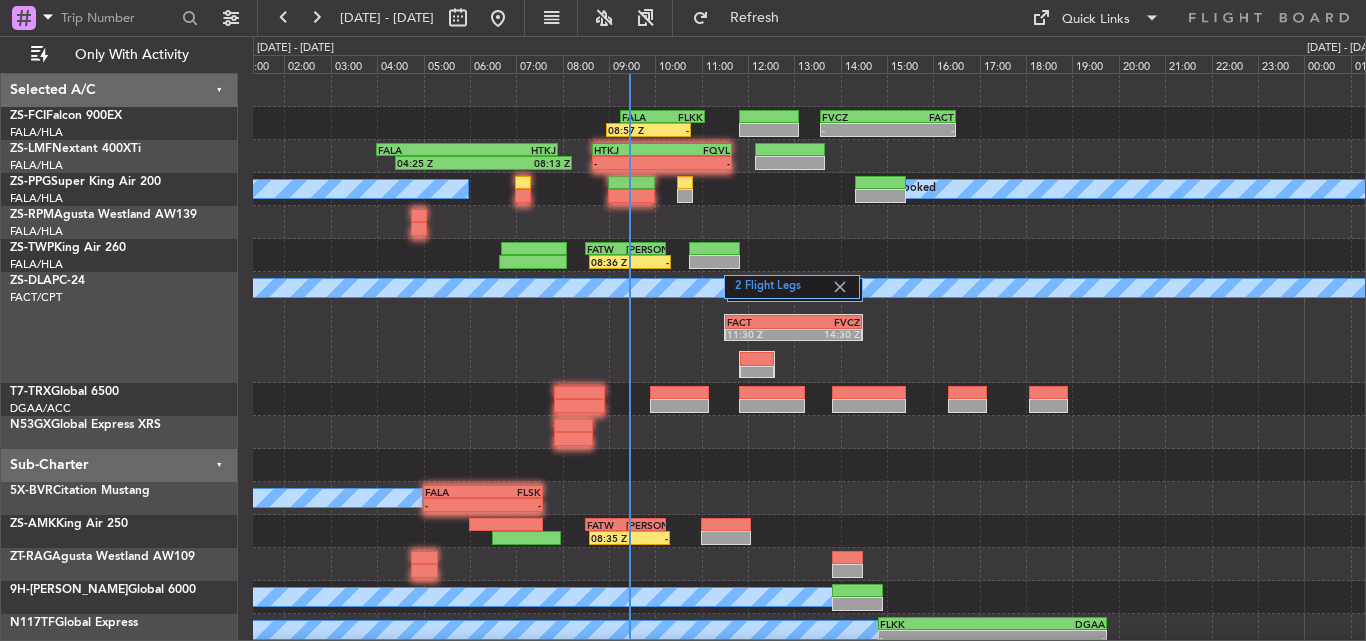 scroll, scrollTop: 71, scrollLeft: 0, axis: vertical 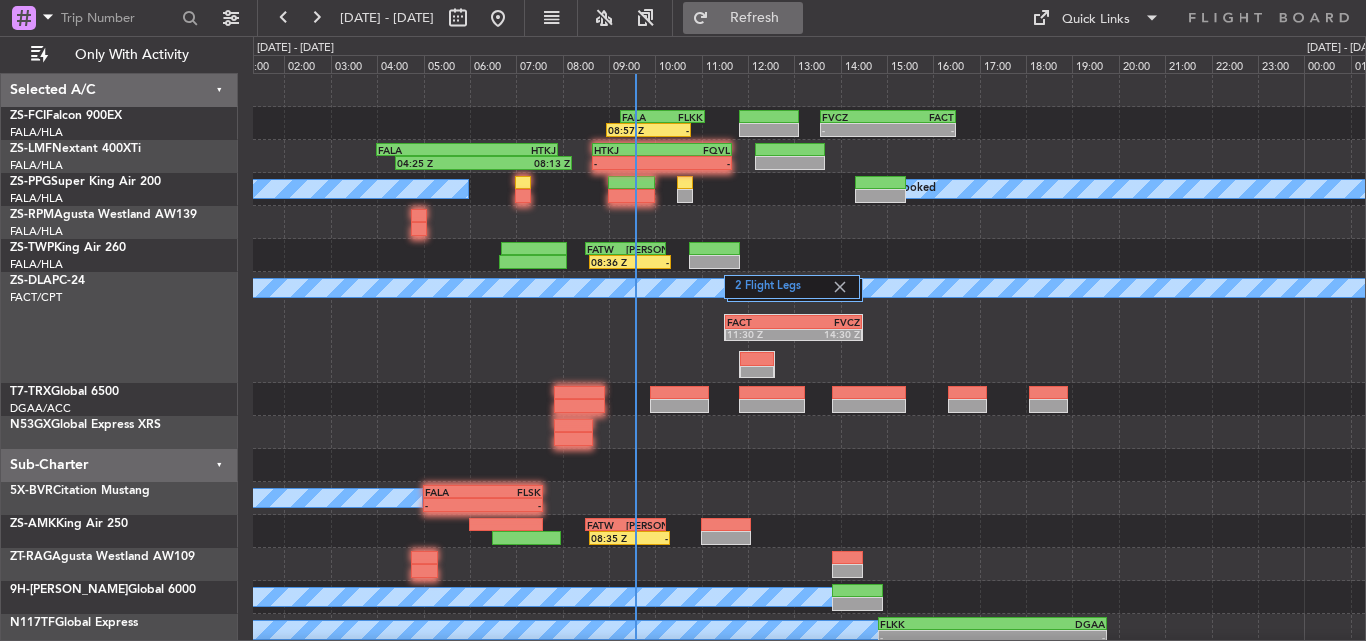 click on "Refresh" 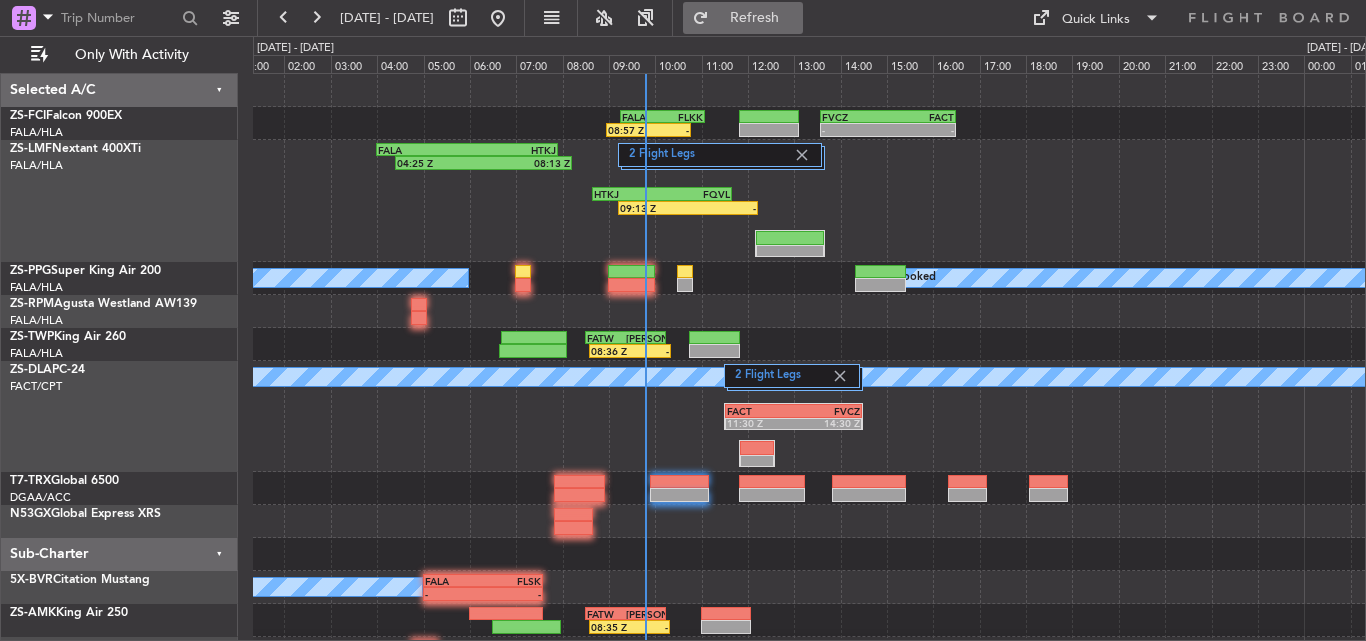 click on "Refresh" 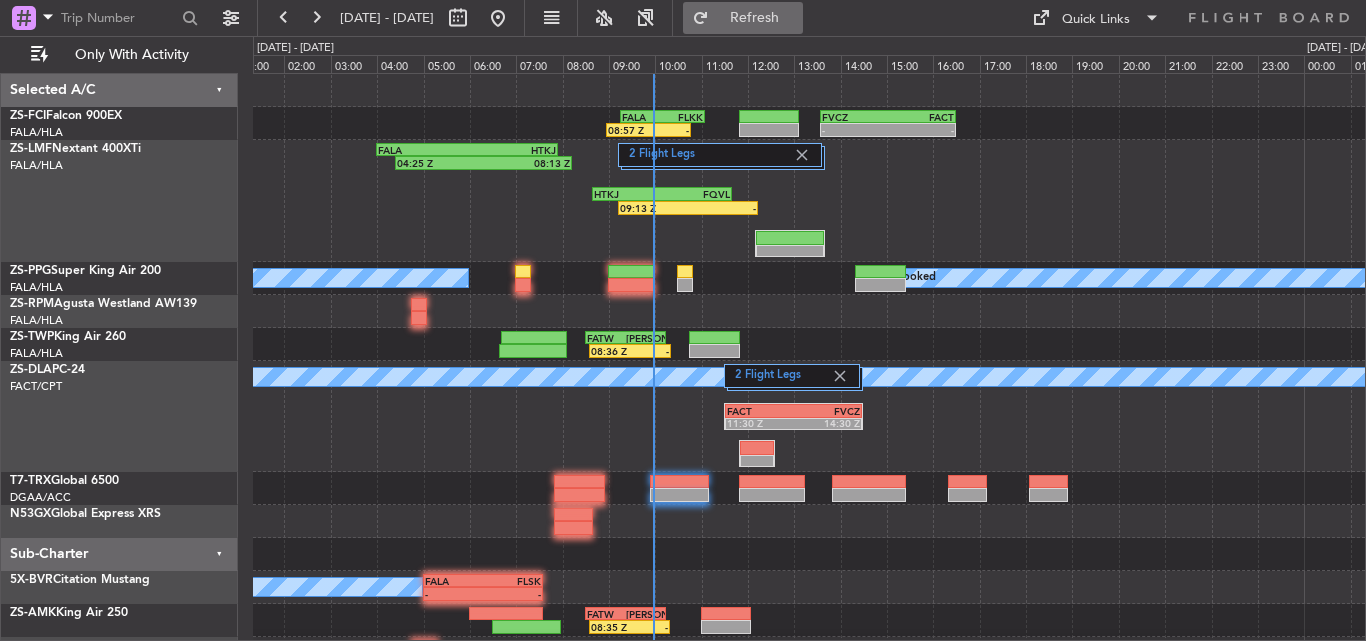 click on "Refresh" 